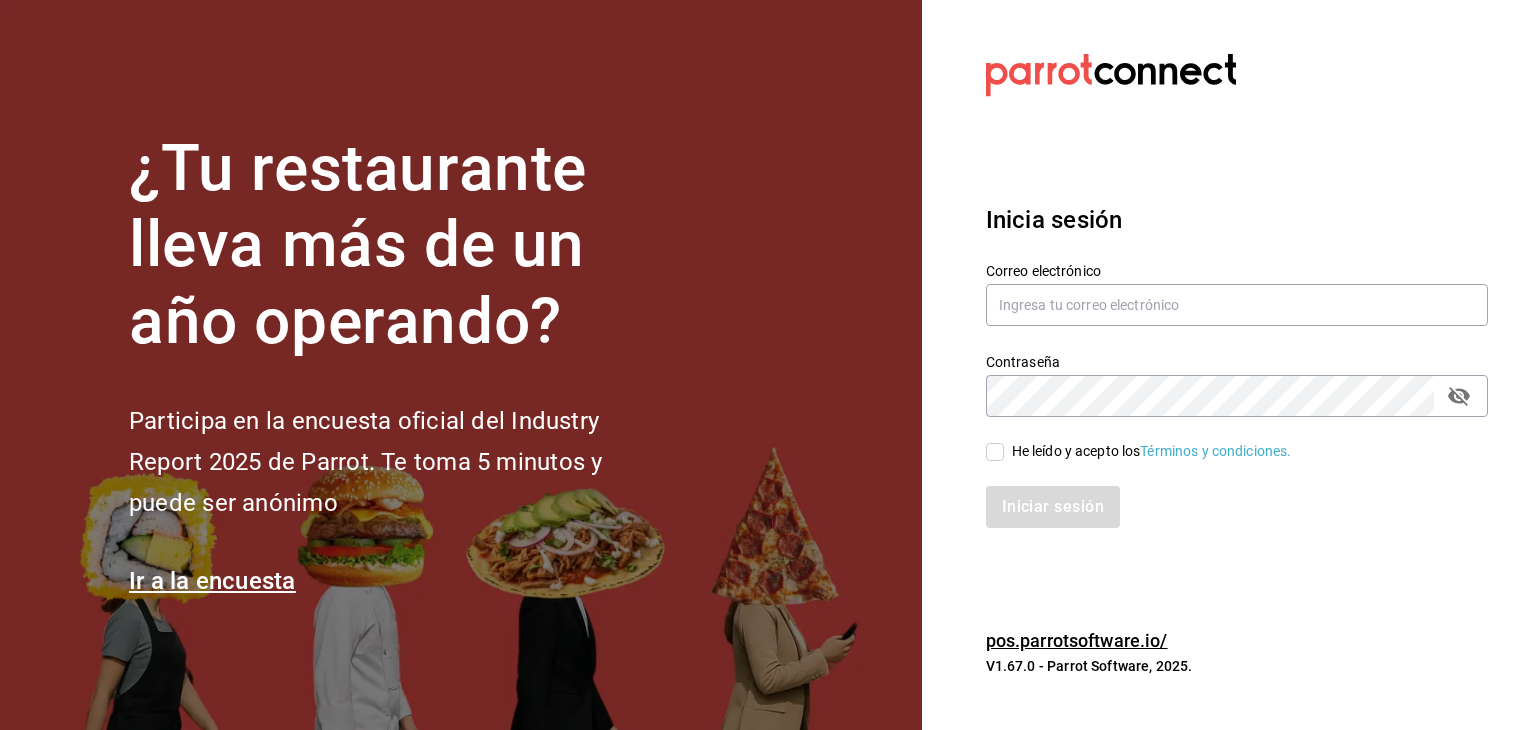 scroll, scrollTop: 0, scrollLeft: 0, axis: both 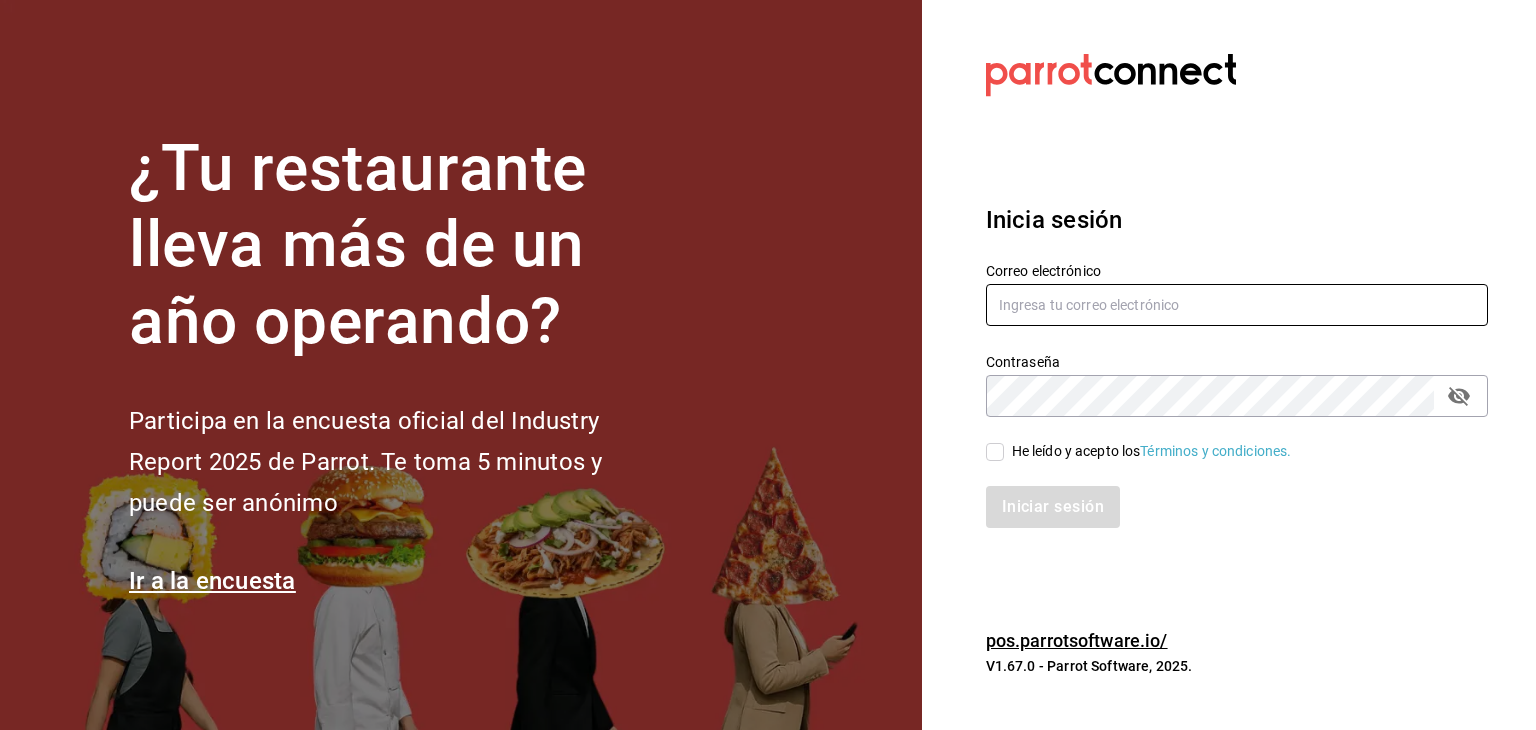 type on "[EMAIL]" 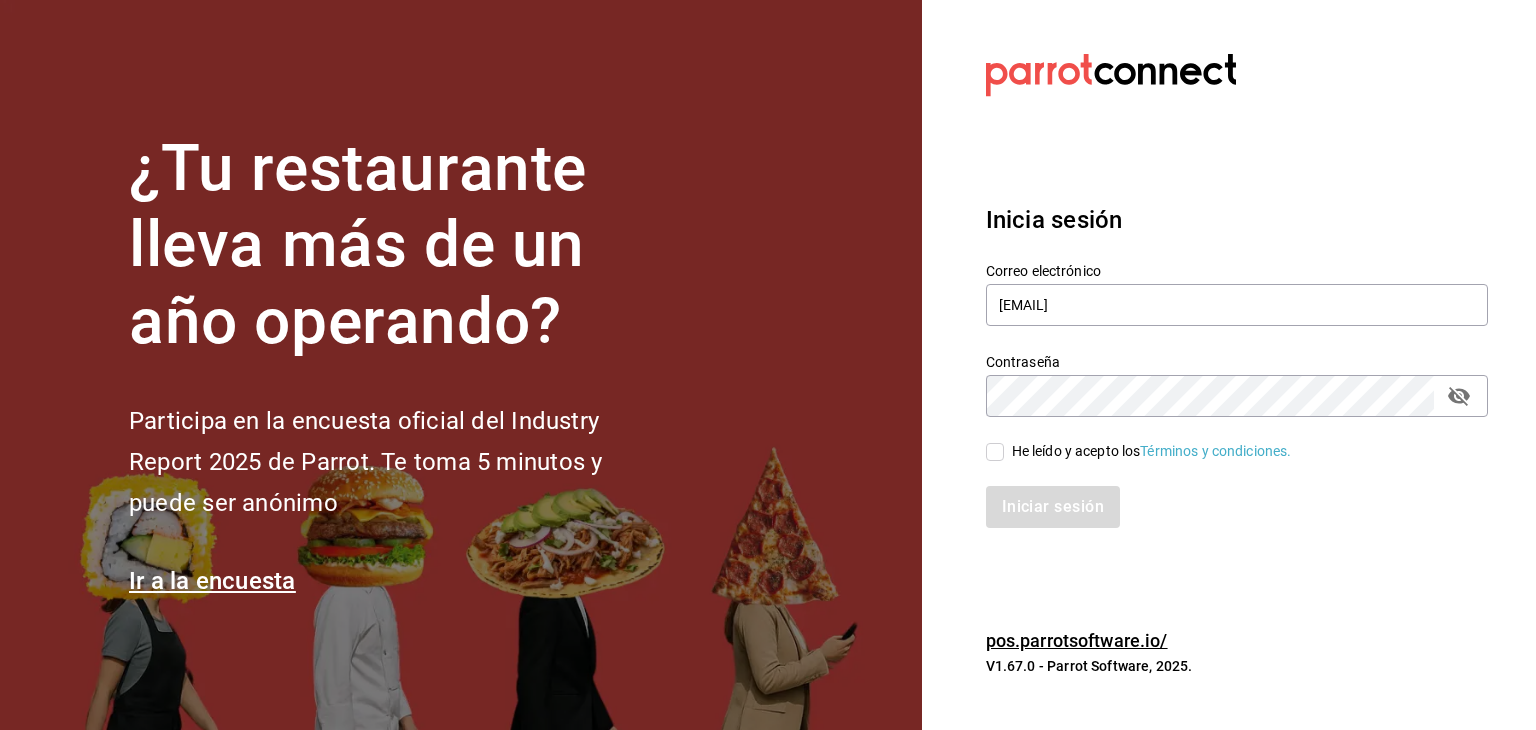 click on "He leído y acepto los  Términos y condiciones." at bounding box center (995, 452) 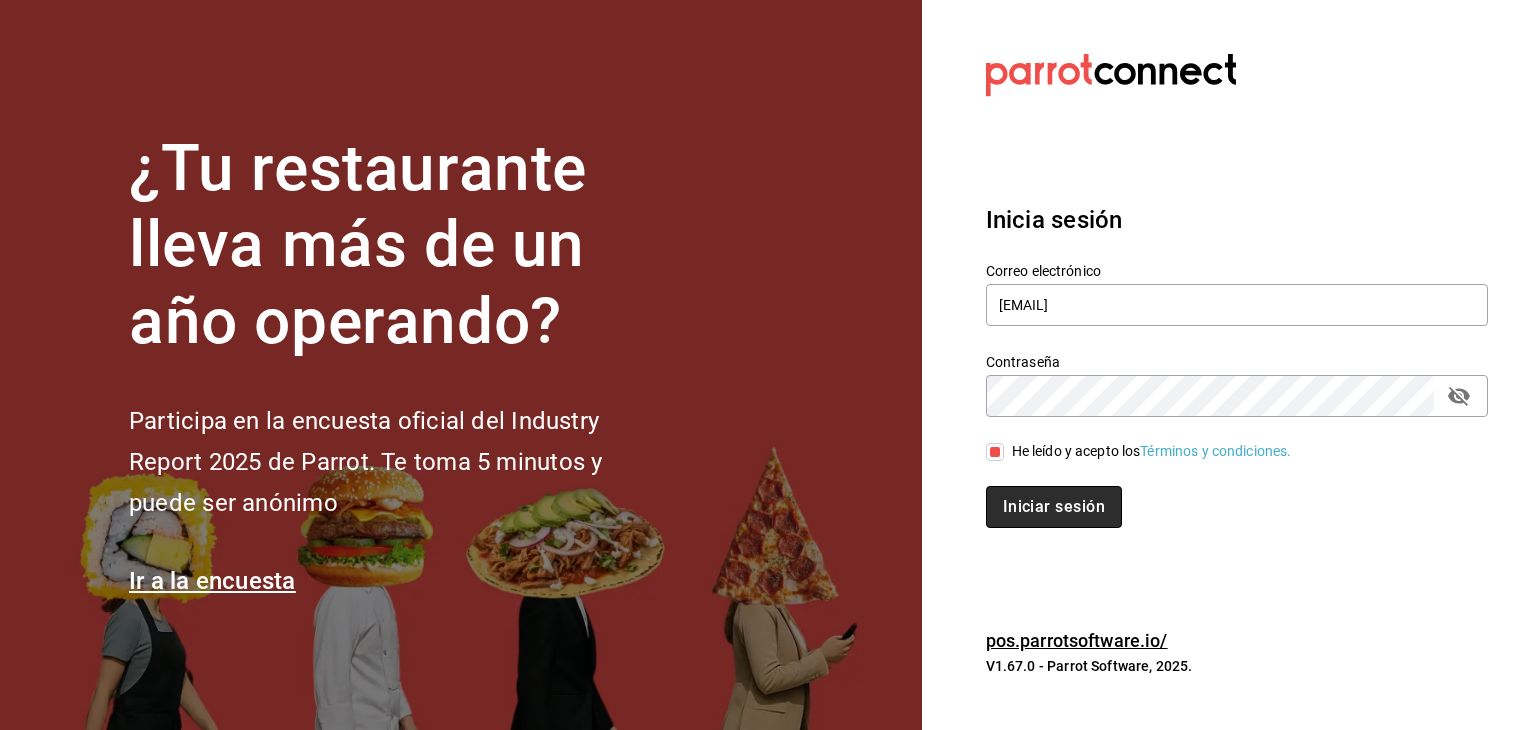 click on "Iniciar sesión" at bounding box center [1054, 507] 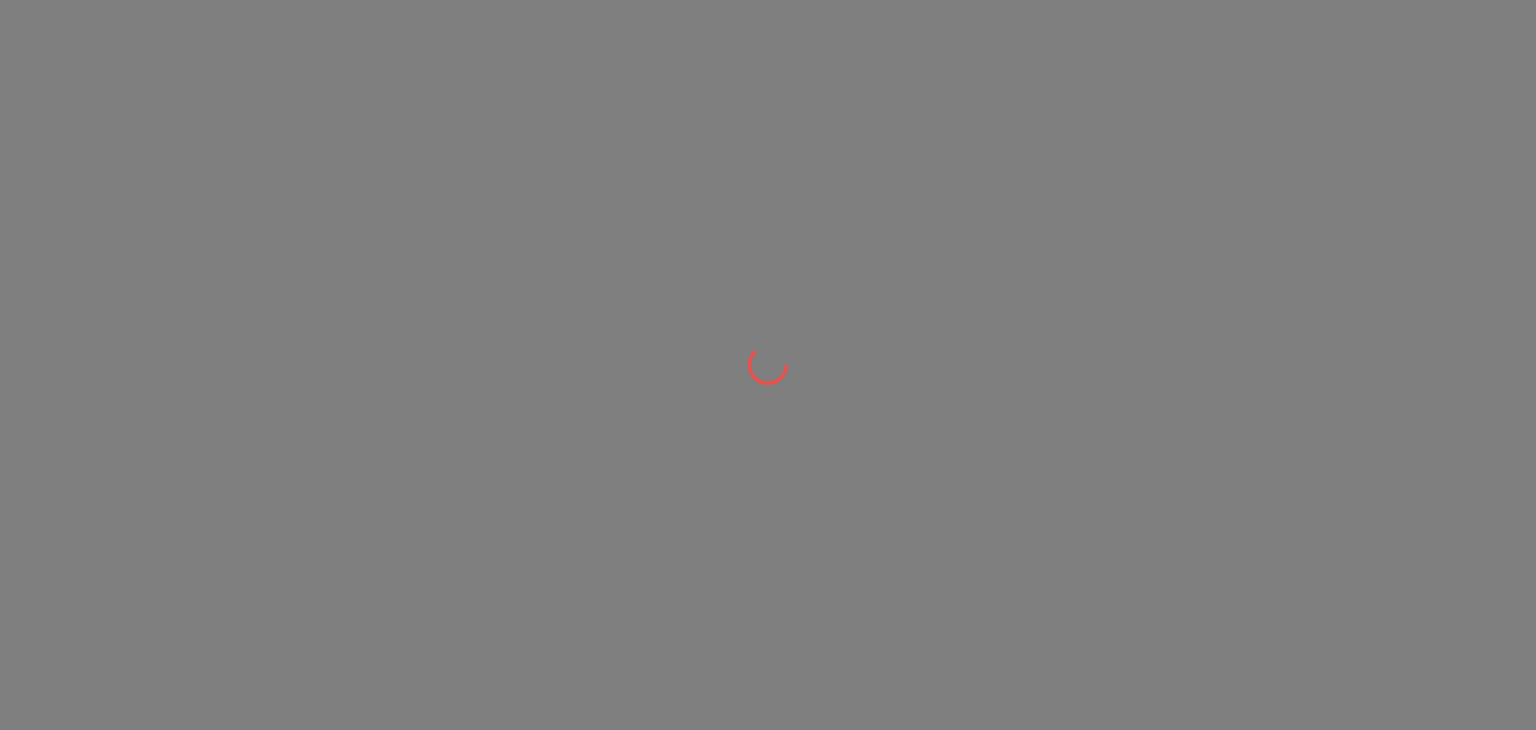 scroll, scrollTop: 0, scrollLeft: 0, axis: both 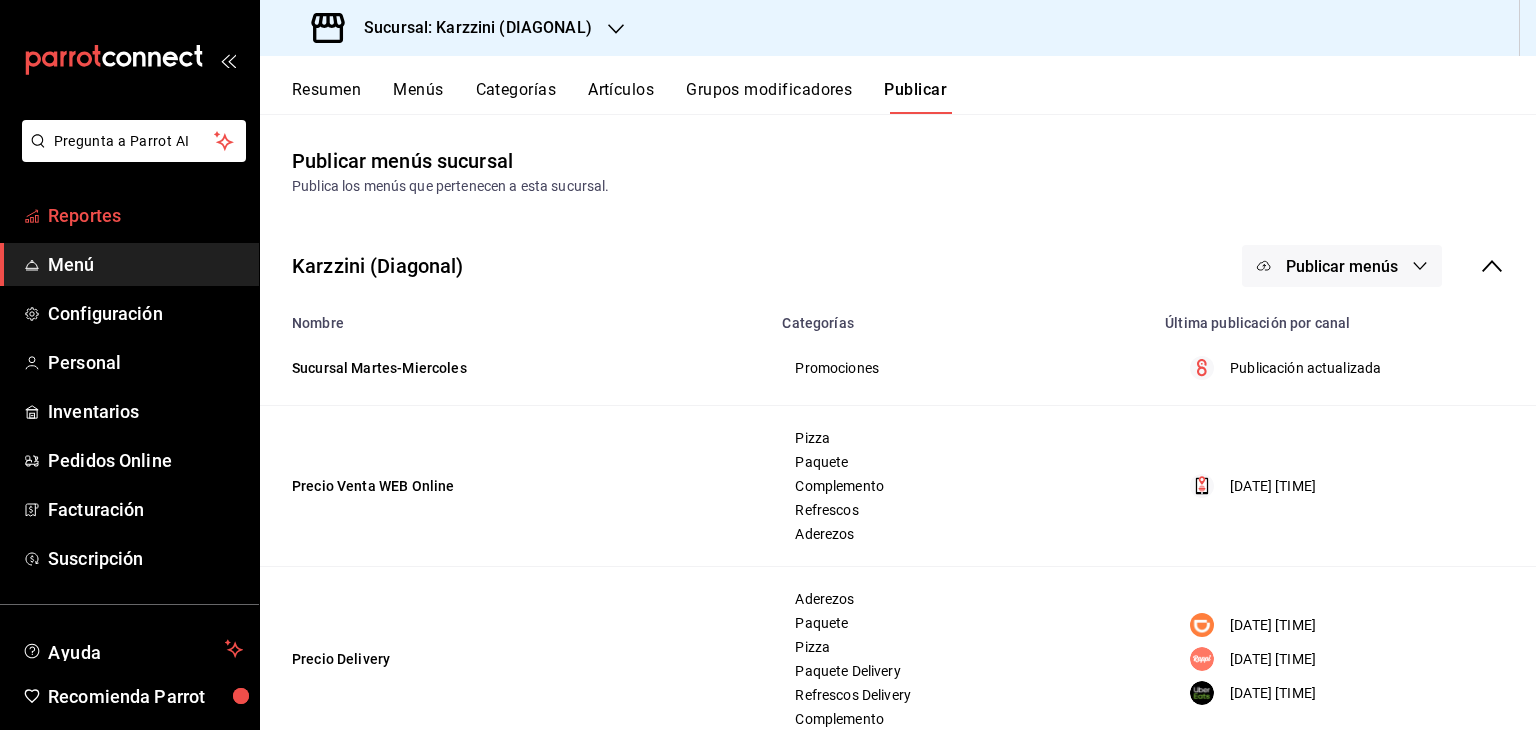 click on "Reportes" at bounding box center (145, 215) 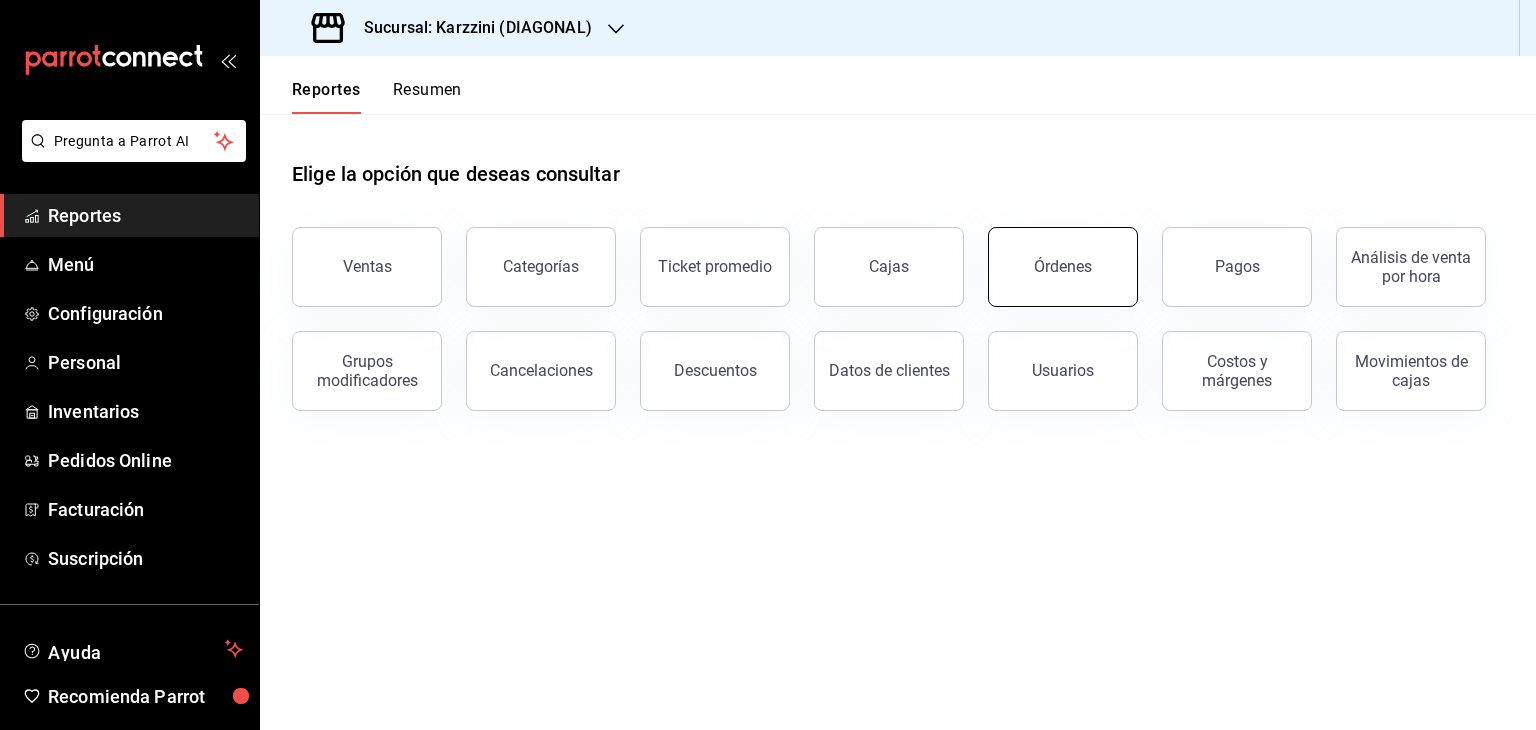 click on "Órdenes" at bounding box center [1063, 266] 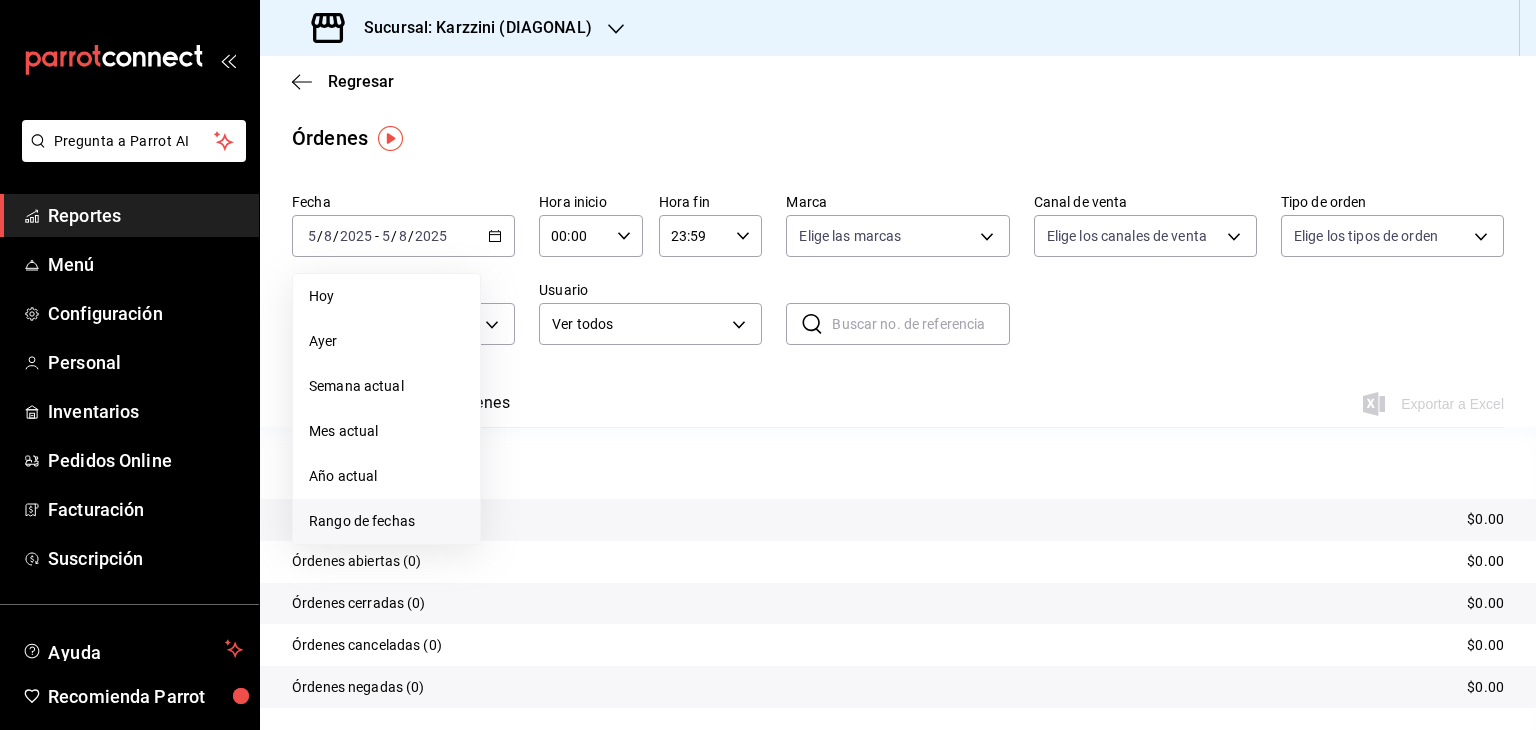 click on "Rango de fechas" at bounding box center (386, 521) 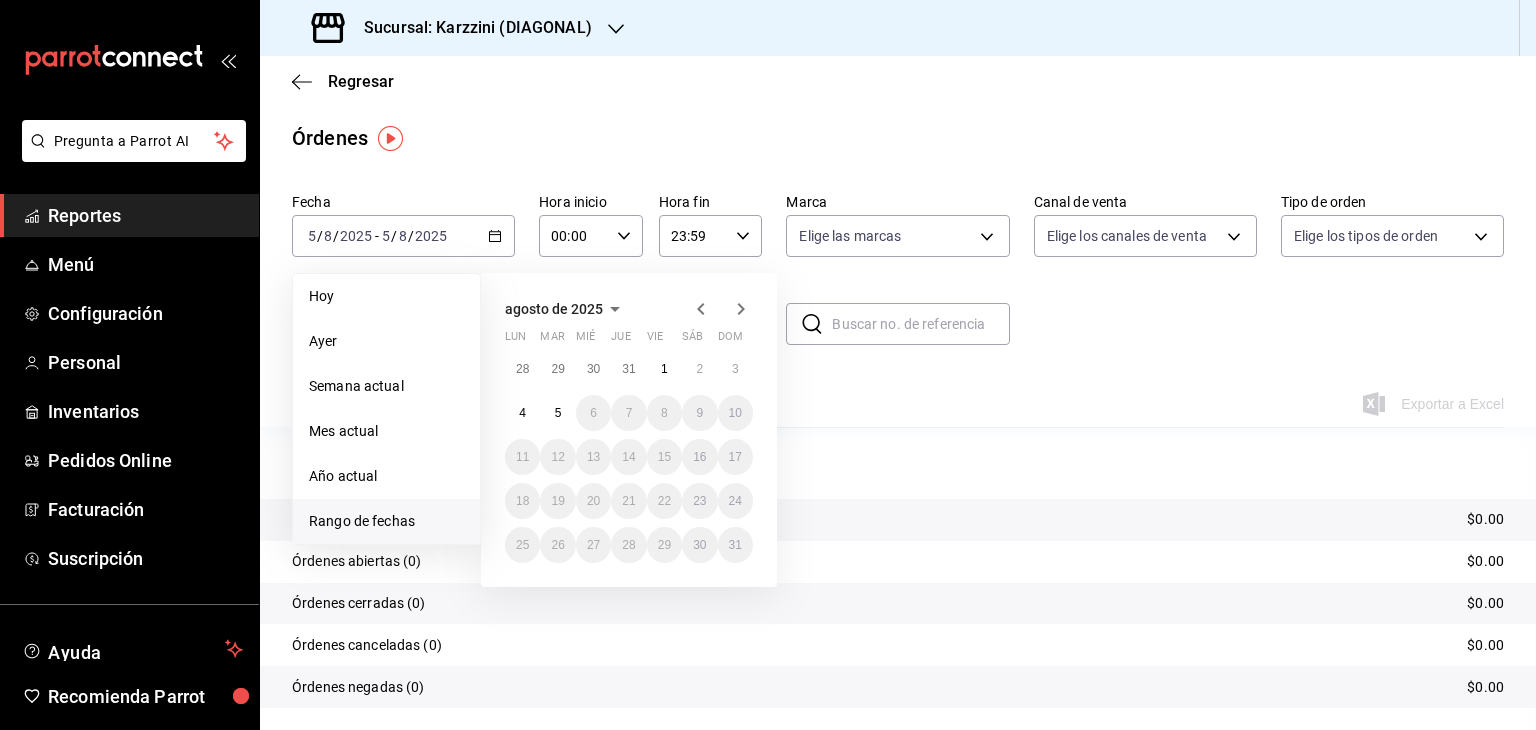 click 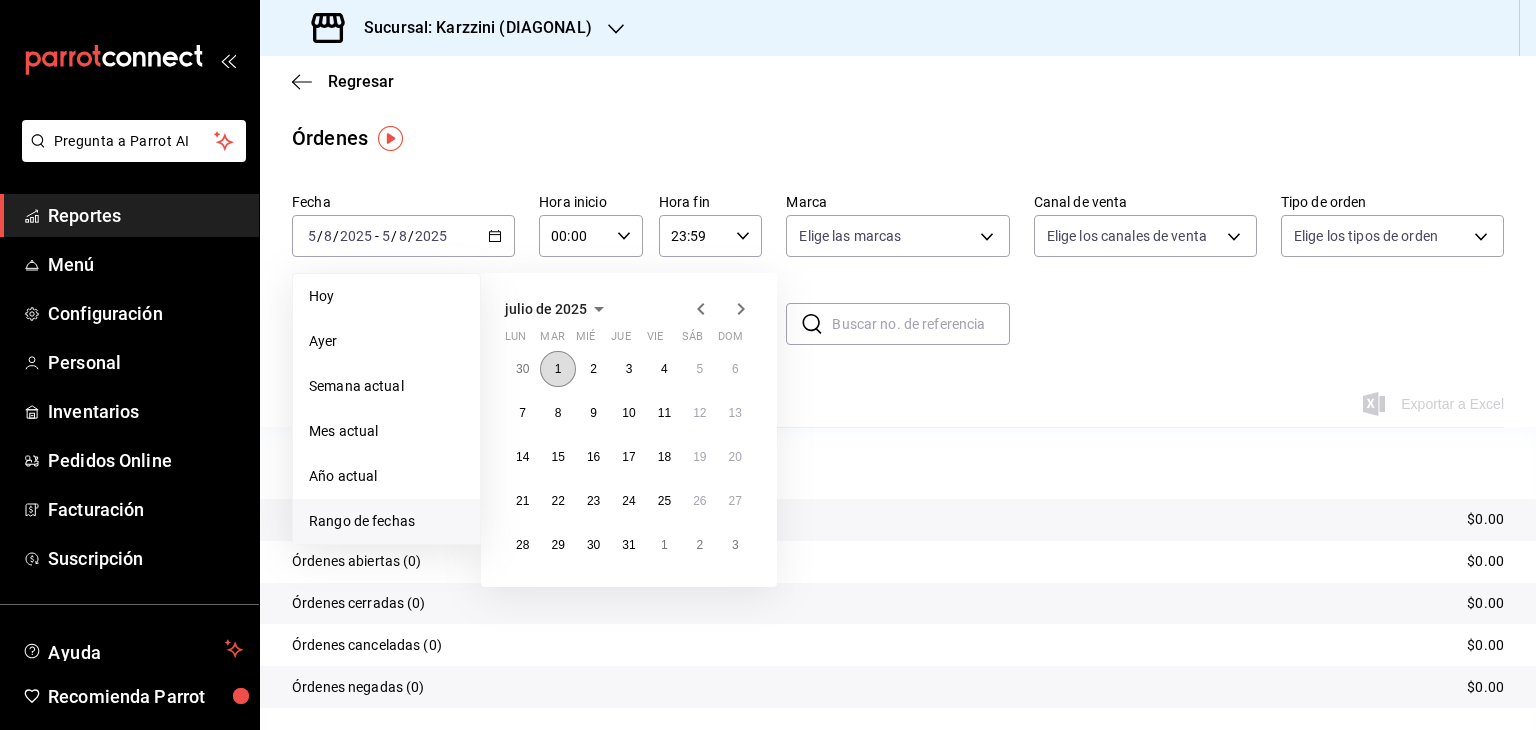 click on "1" at bounding box center [558, 369] 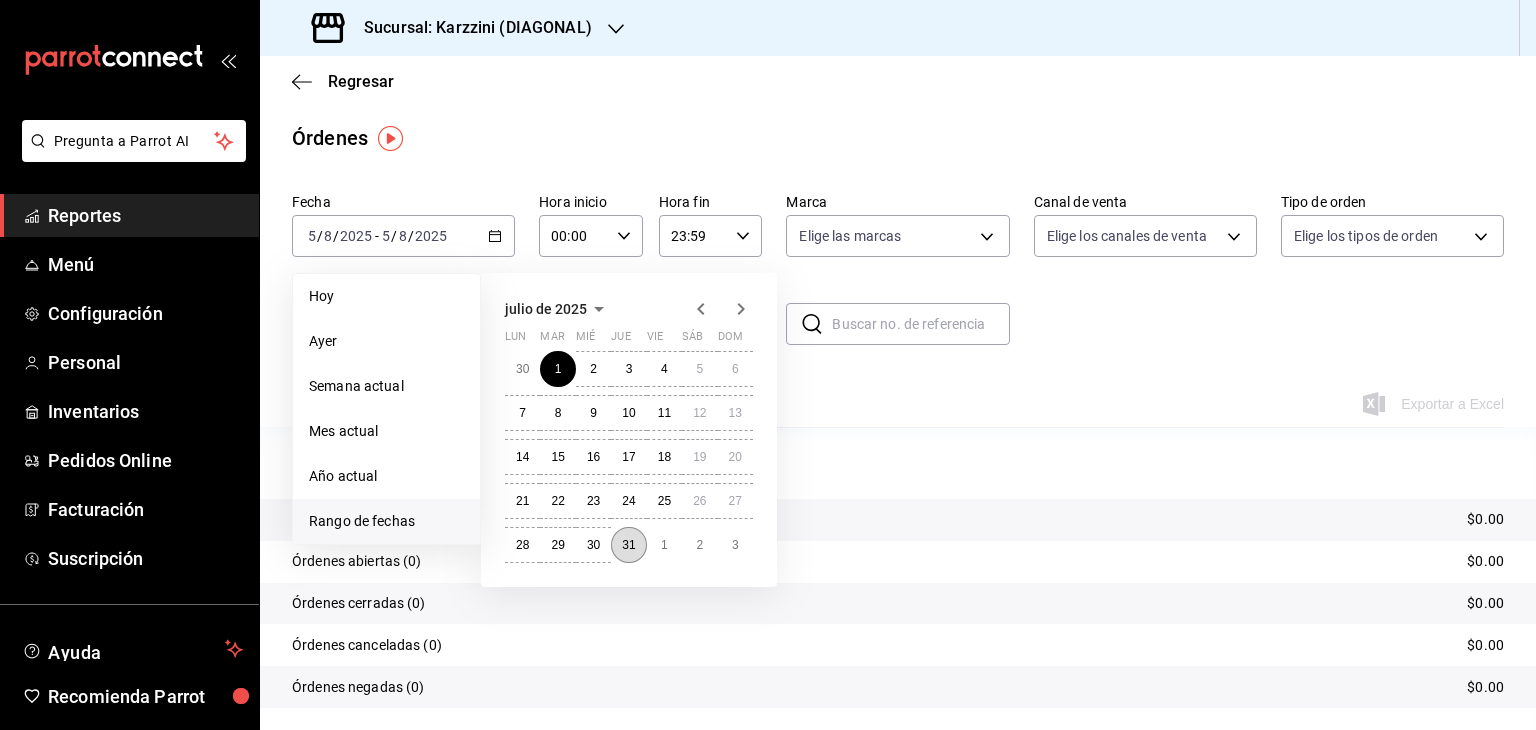 click on "31" at bounding box center (628, 545) 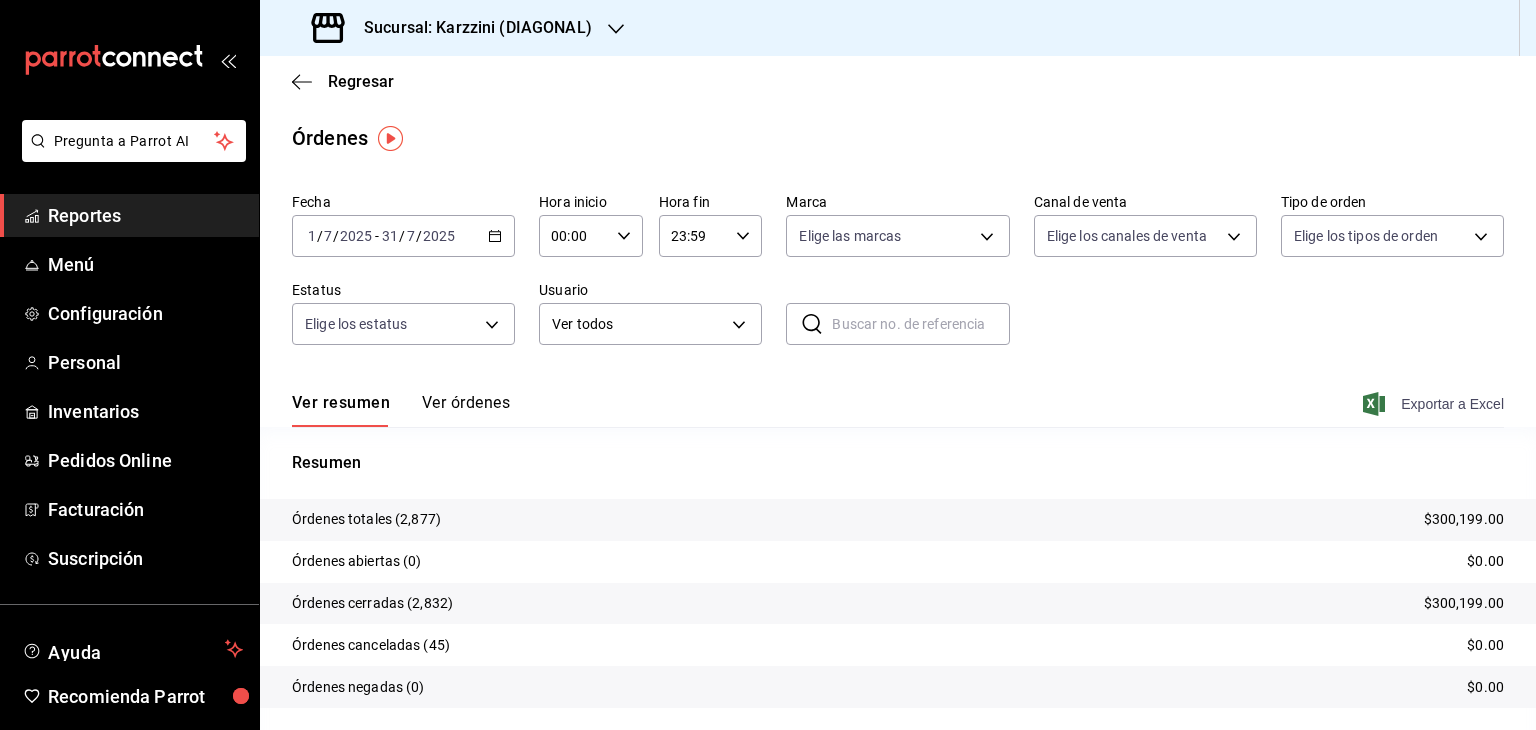 click on "Exportar a Excel" at bounding box center [1435, 404] 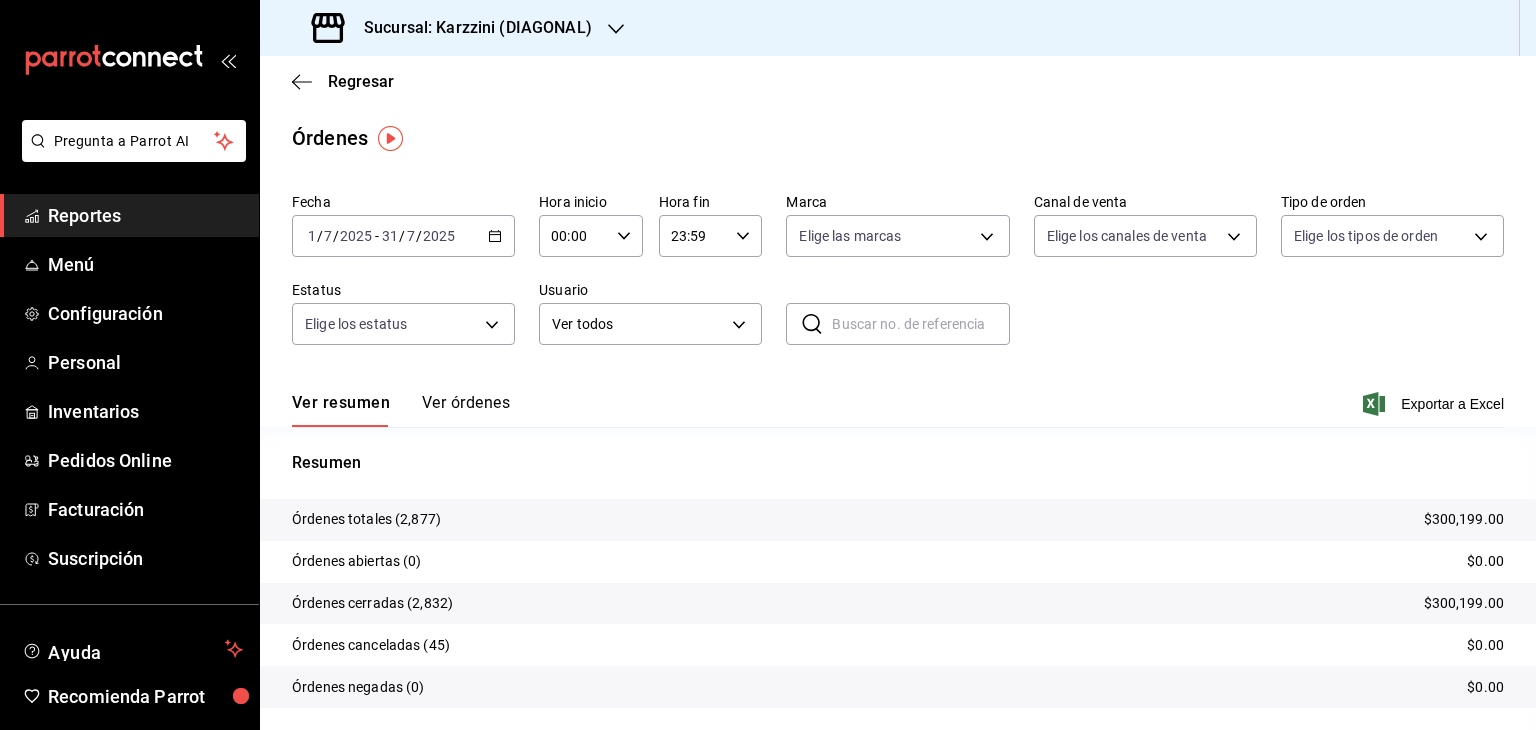 click 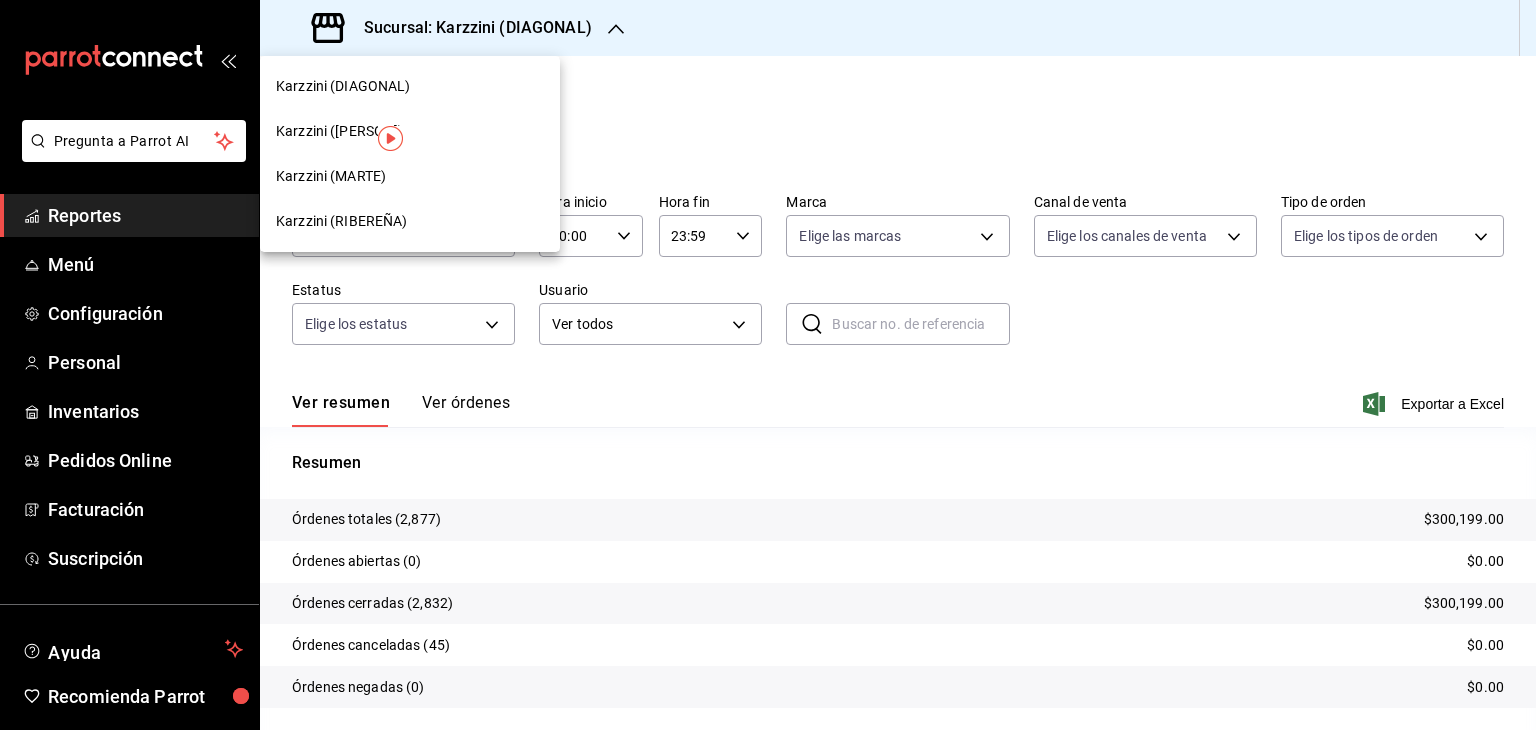 click on "Karzzini (MARTE)" at bounding box center [410, 176] 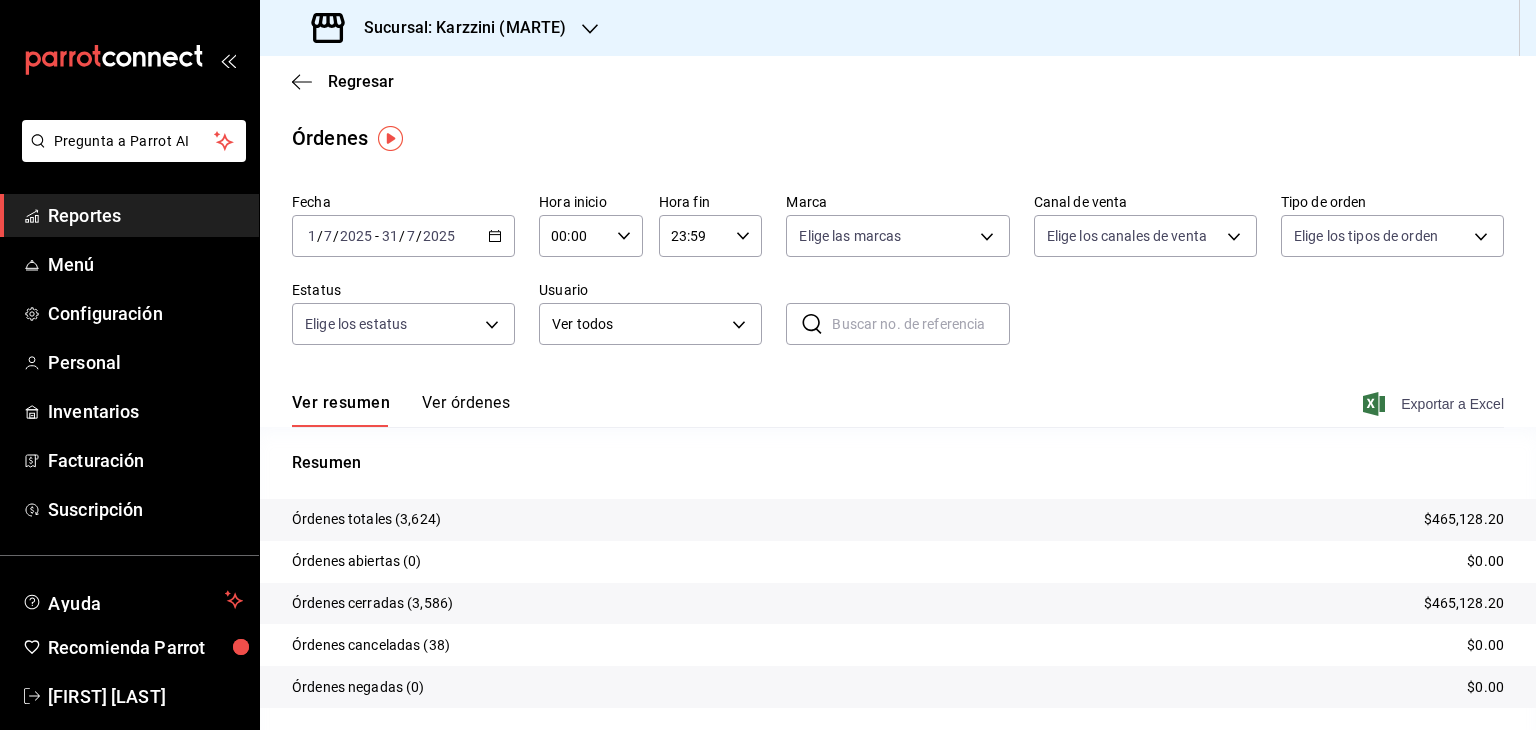click on "Exportar a Excel" at bounding box center [1435, 404] 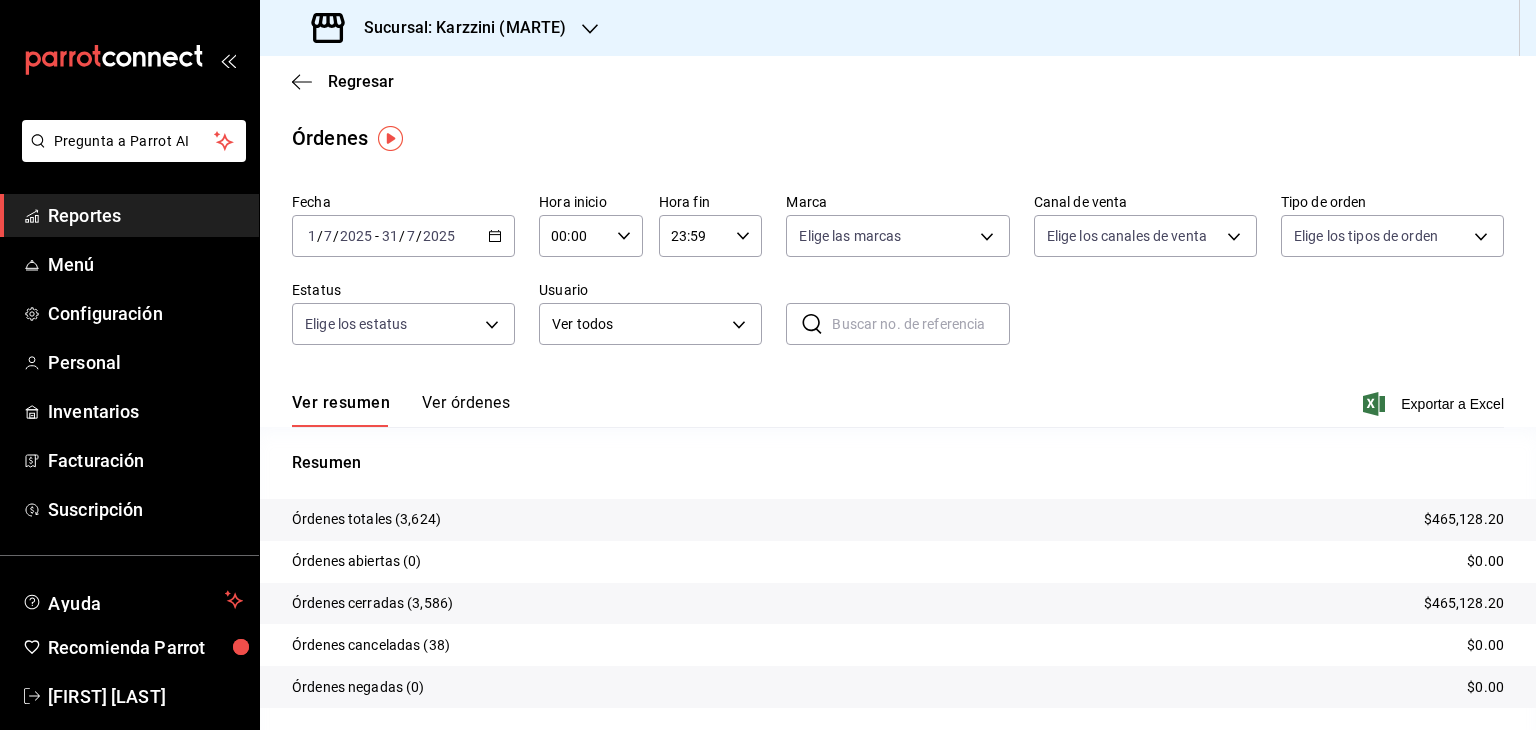 click 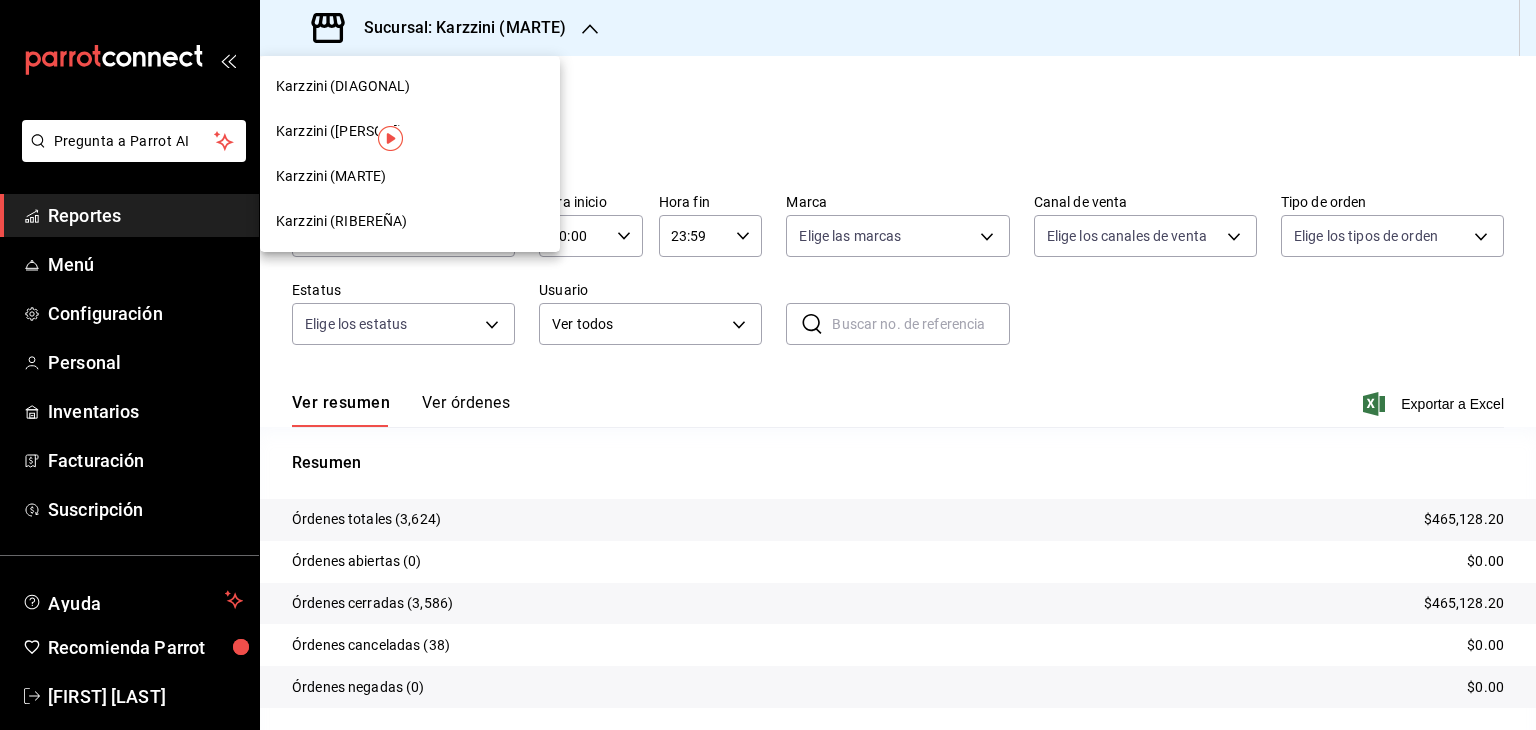 click on "Karzzini  (ROBERTO GUERRA)" at bounding box center [410, 131] 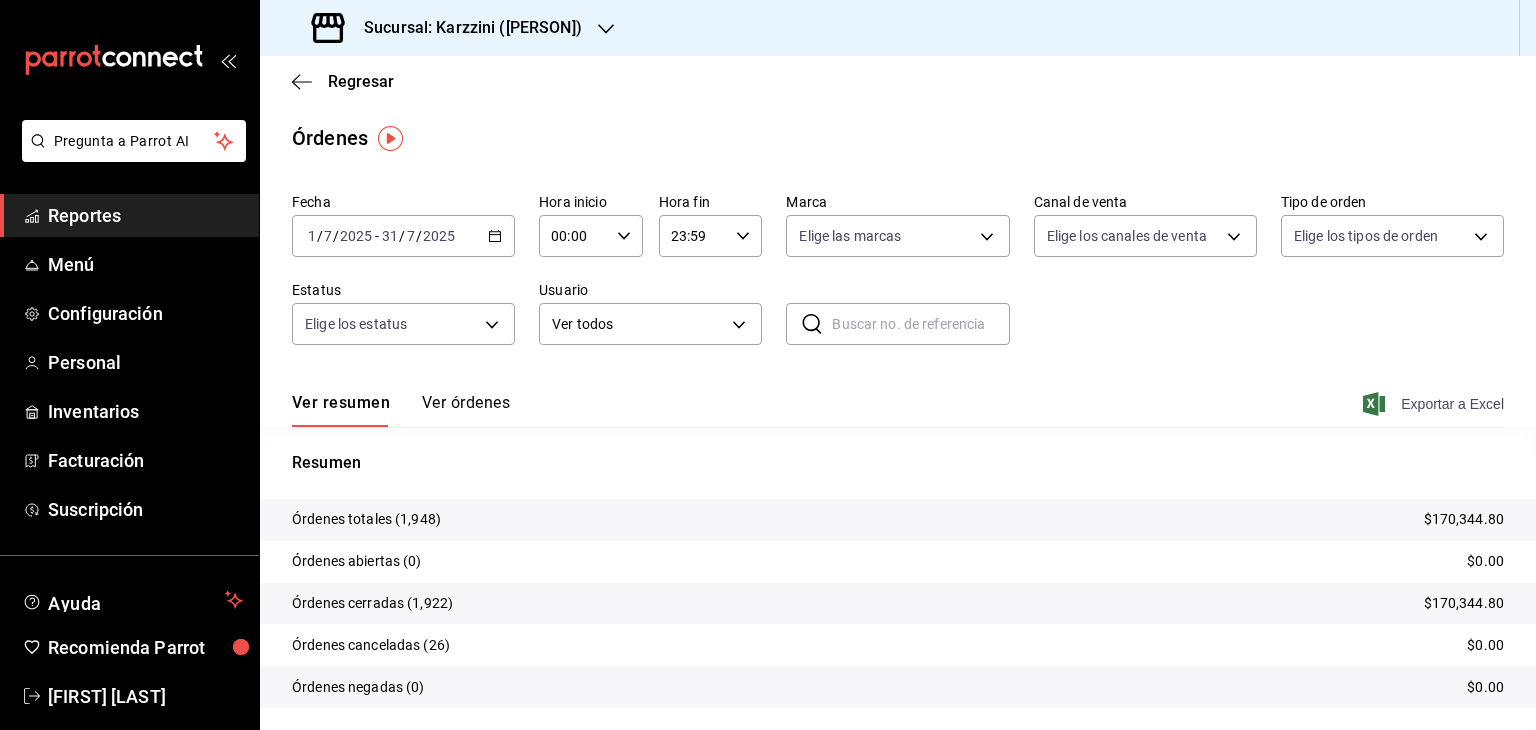 click on "Exportar a Excel" at bounding box center [1435, 404] 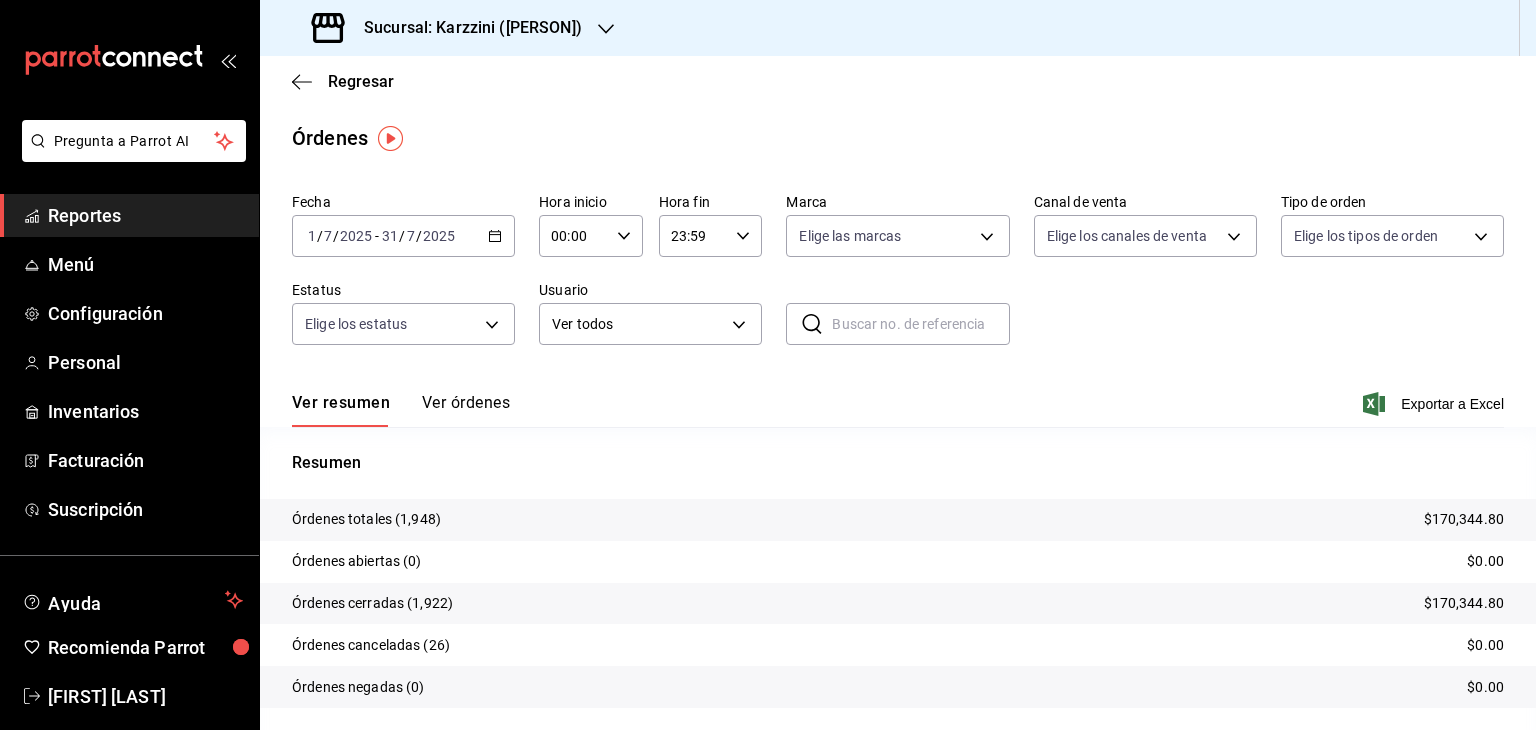 click 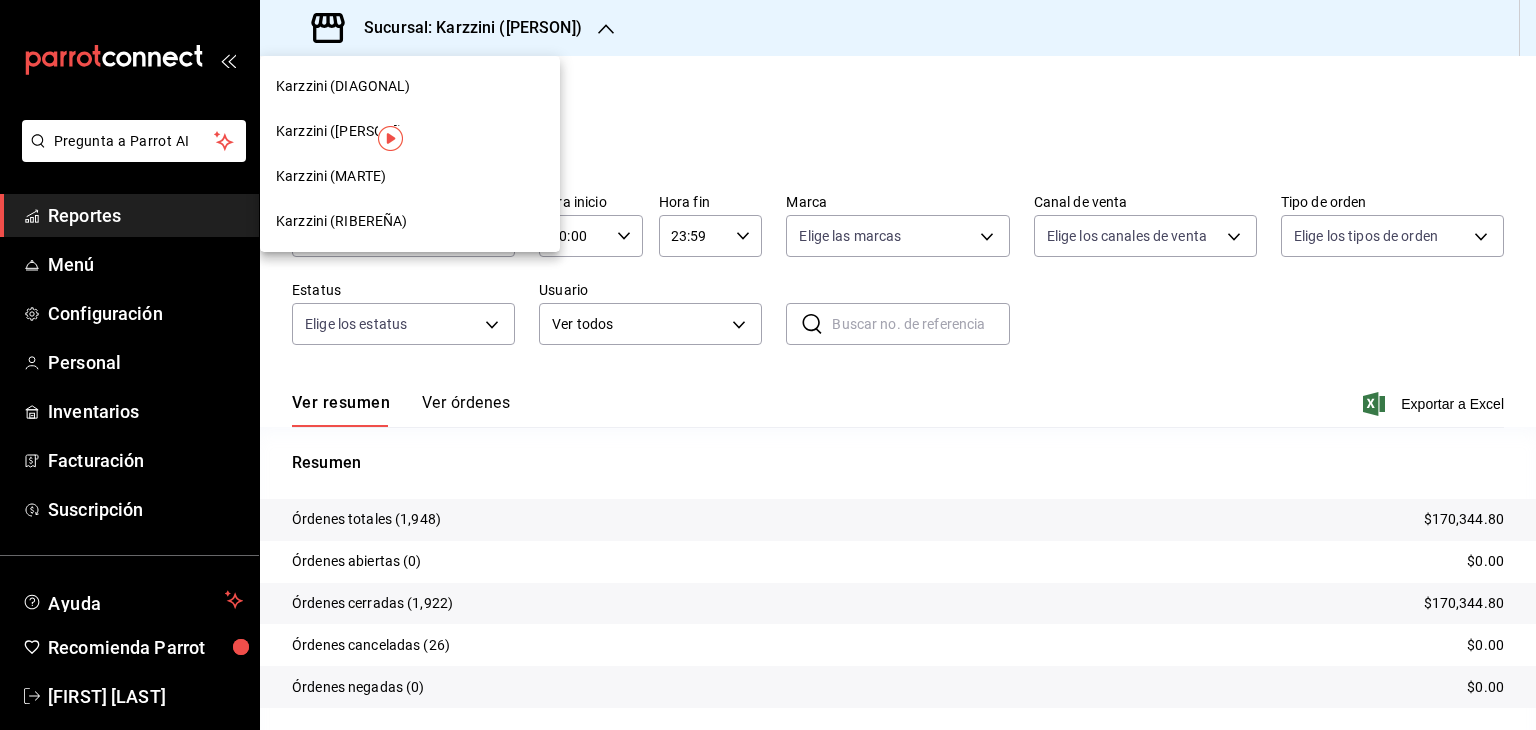 click on "Karzzini (RIBEREÑA)" at bounding box center [410, 221] 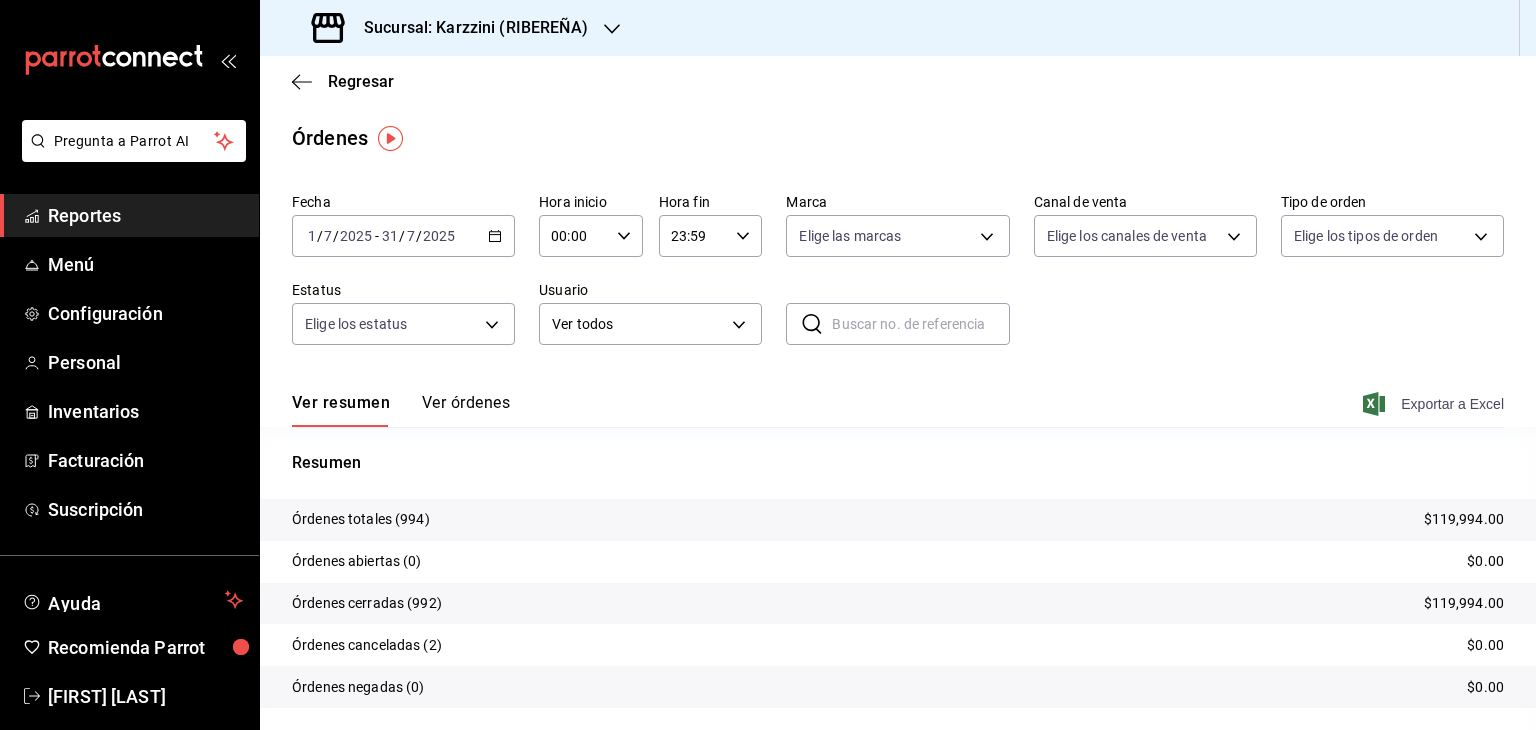 click on "Exportar a Excel" at bounding box center [1435, 404] 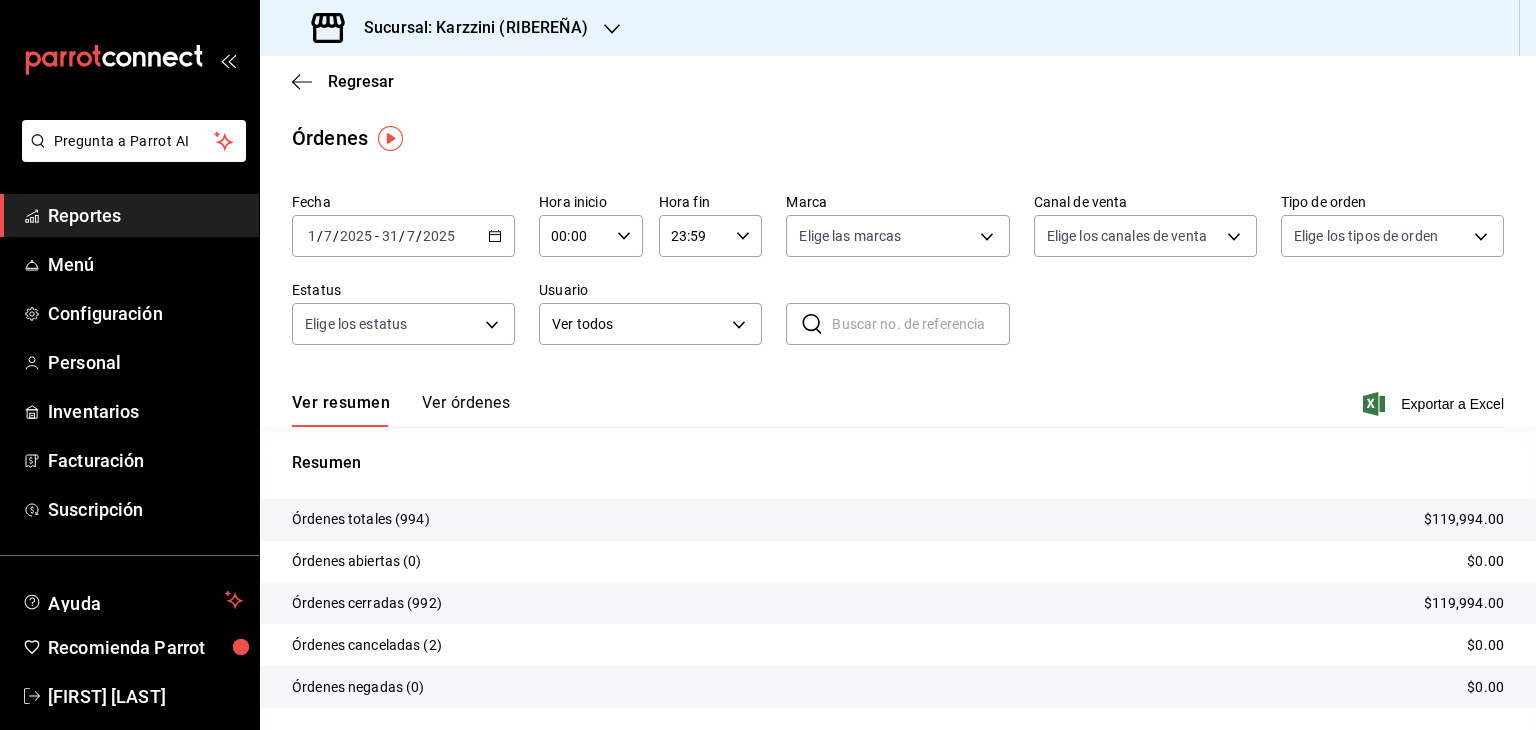 click 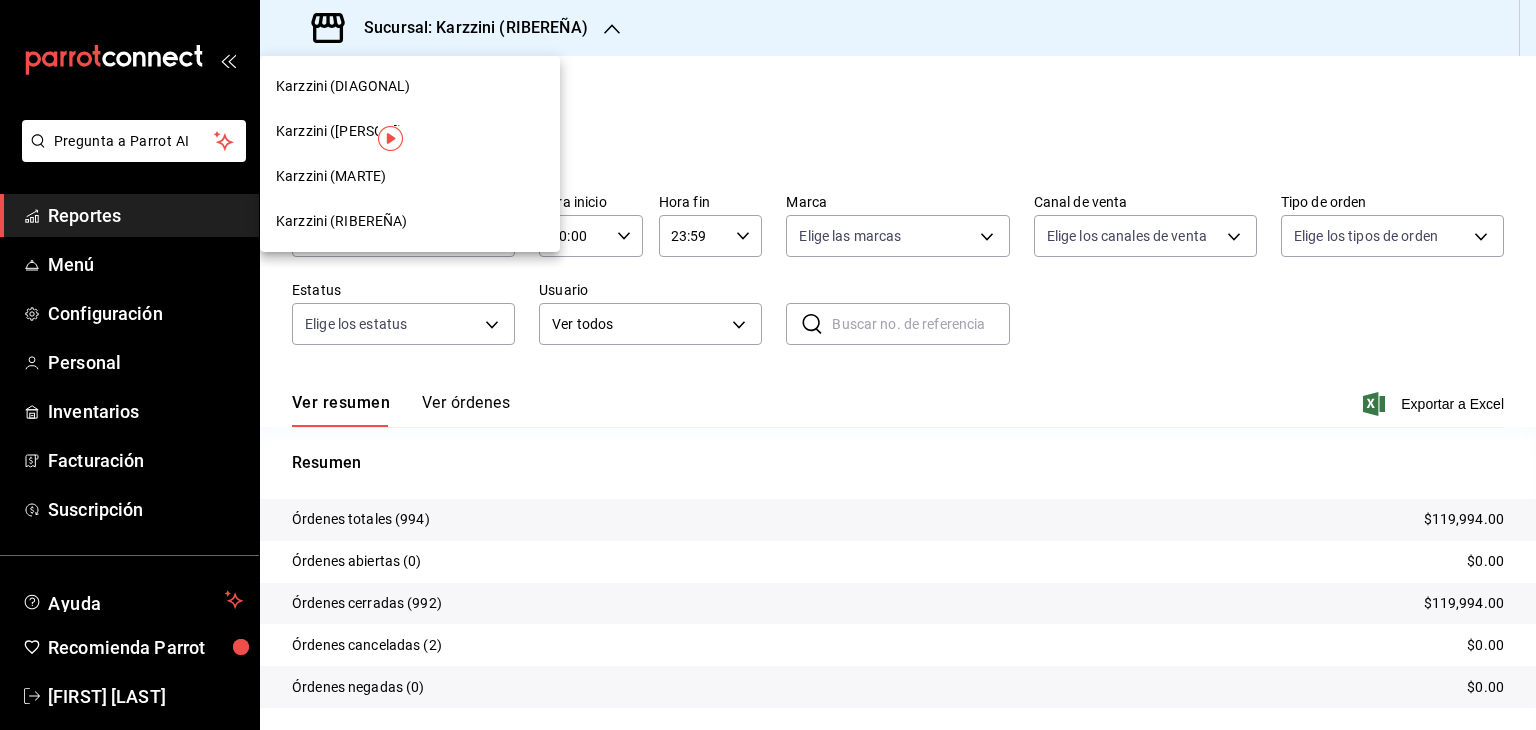 click on "Karzzini (DIAGONAL)" at bounding box center (410, 86) 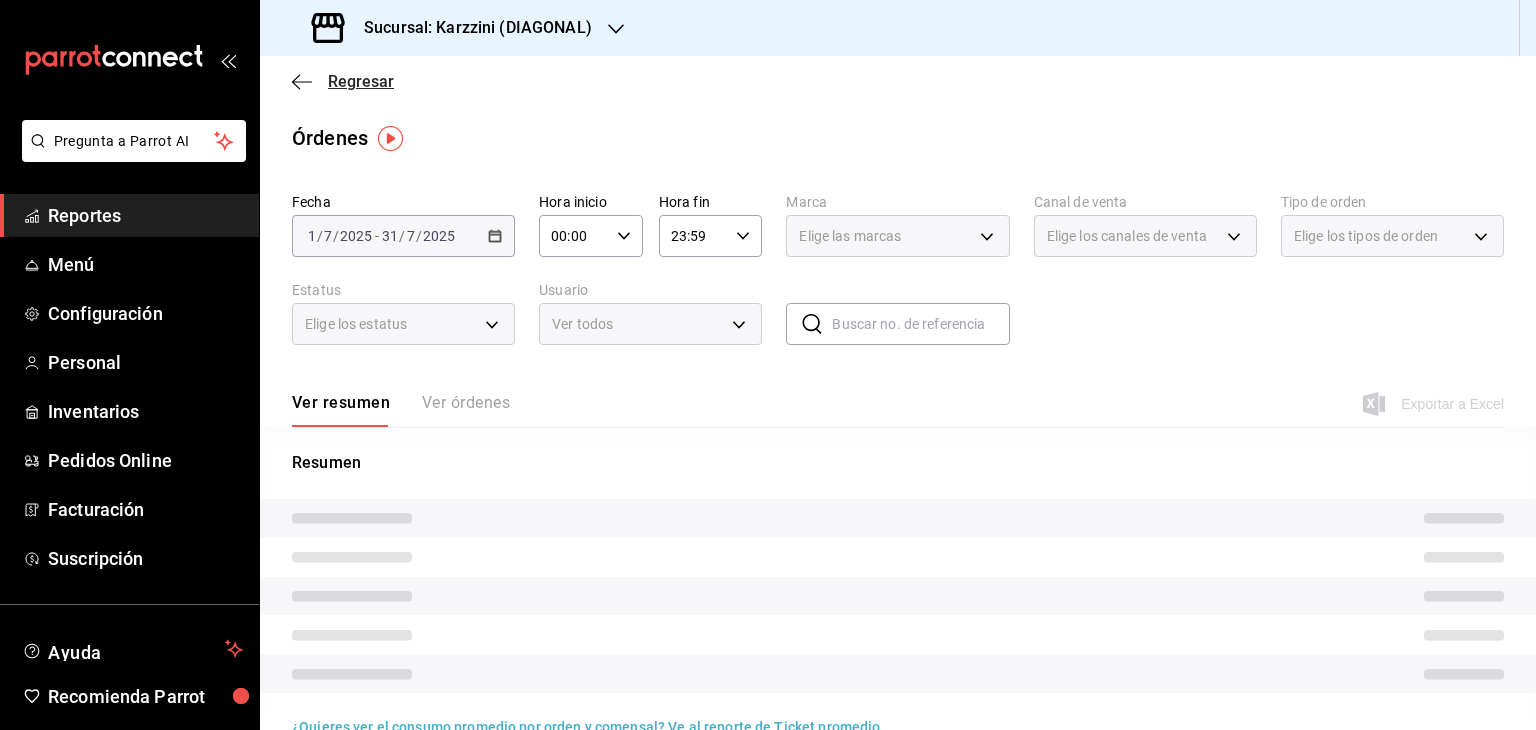 click on "Regresar" at bounding box center [361, 81] 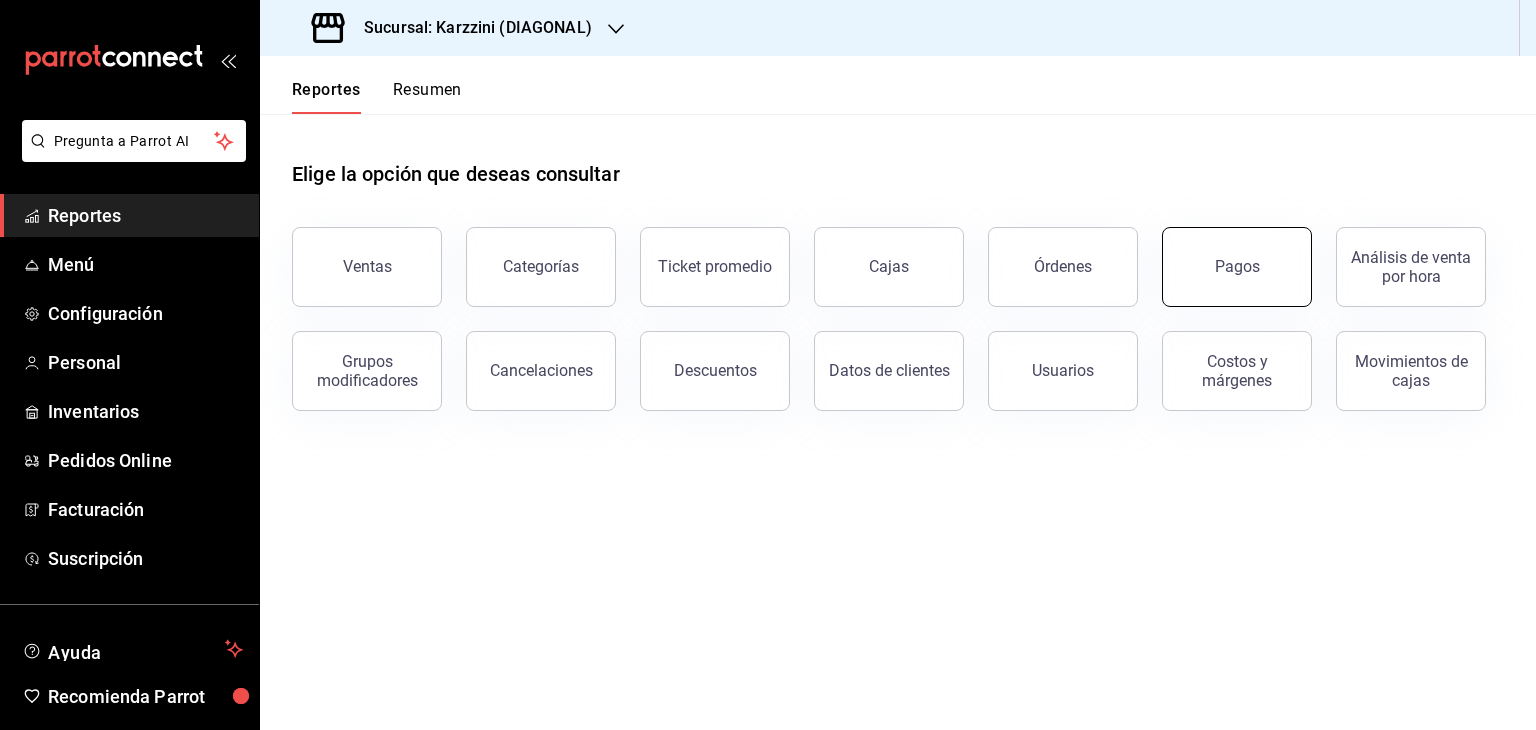 click on "Pagos" at bounding box center [1237, 266] 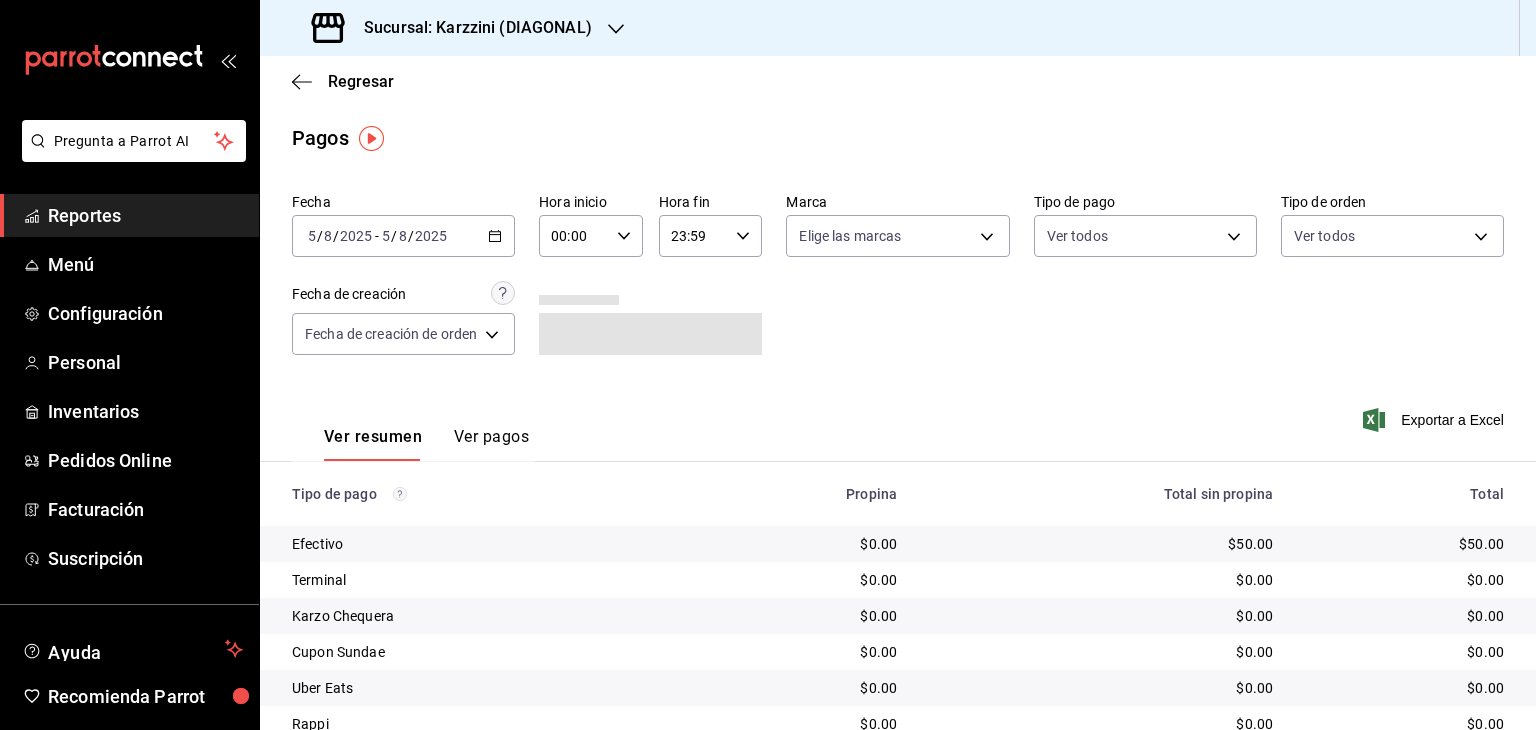 click 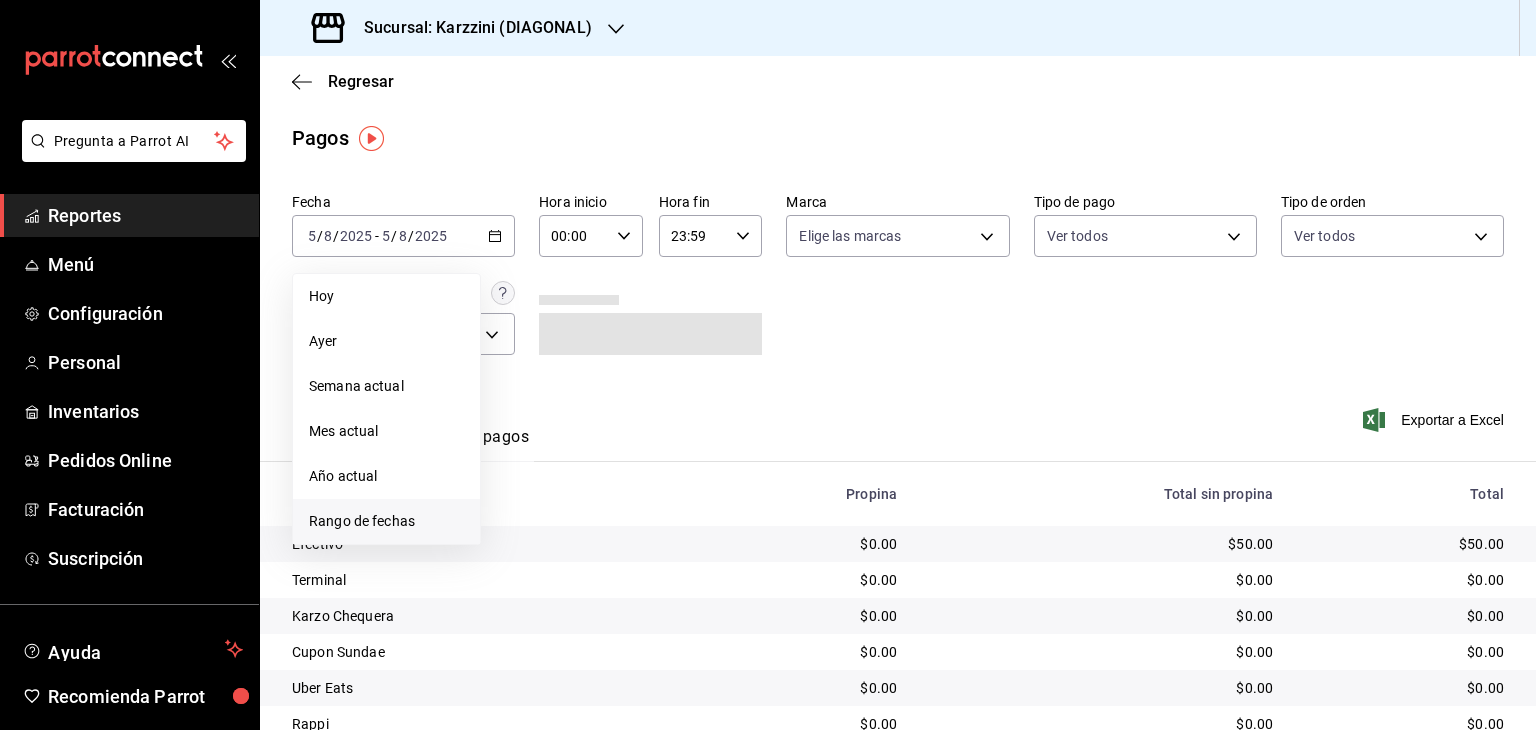 click on "Rango de fechas" at bounding box center (386, 521) 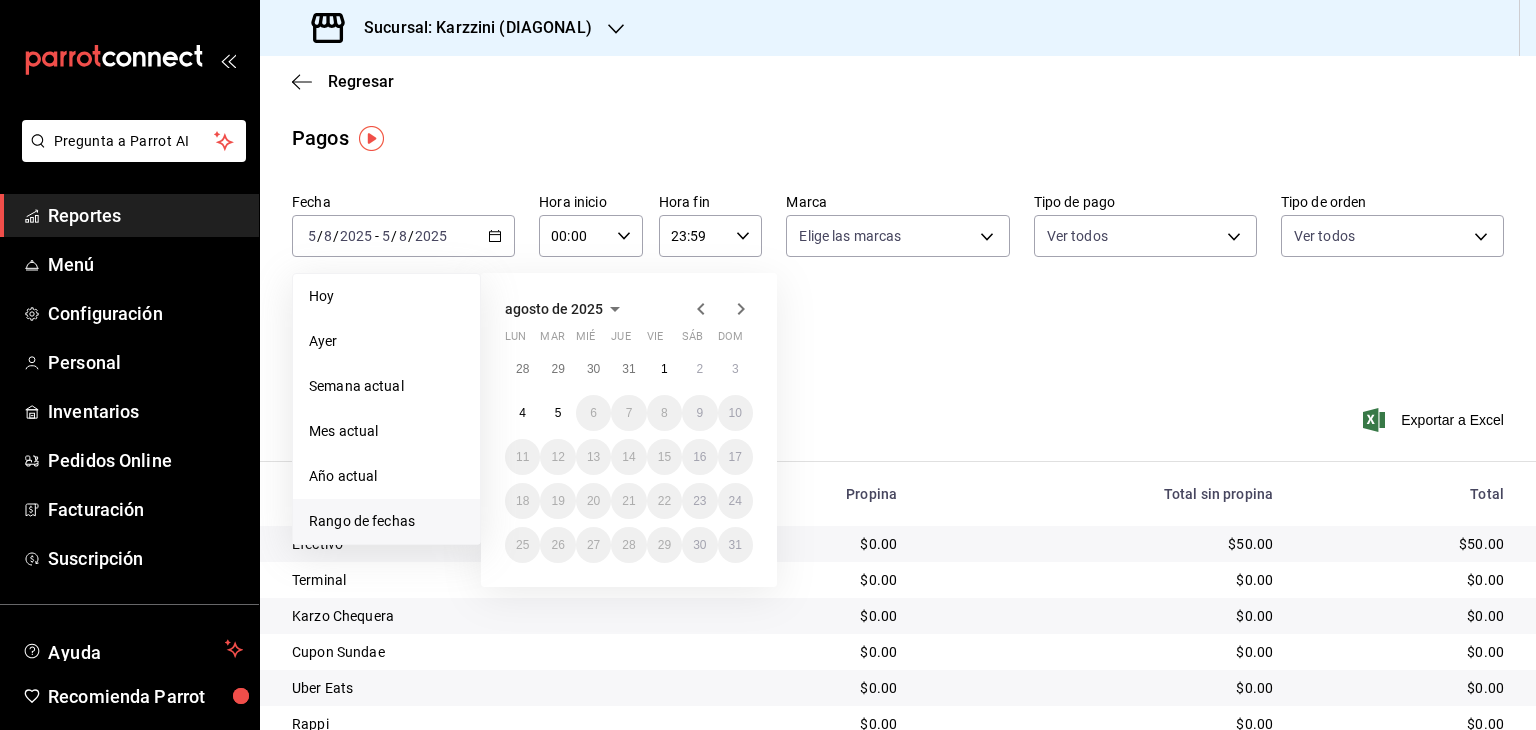 click 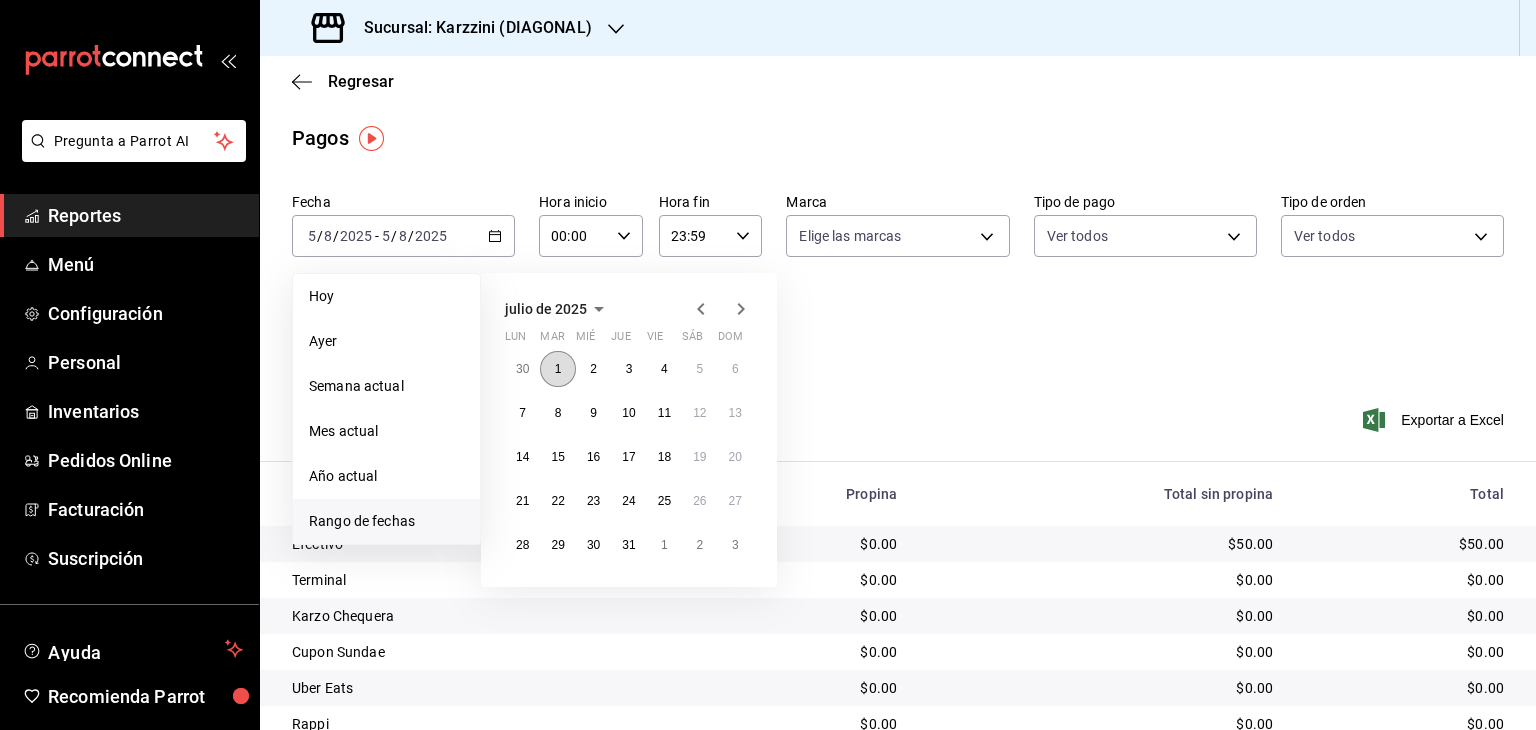 click on "1" at bounding box center (557, 369) 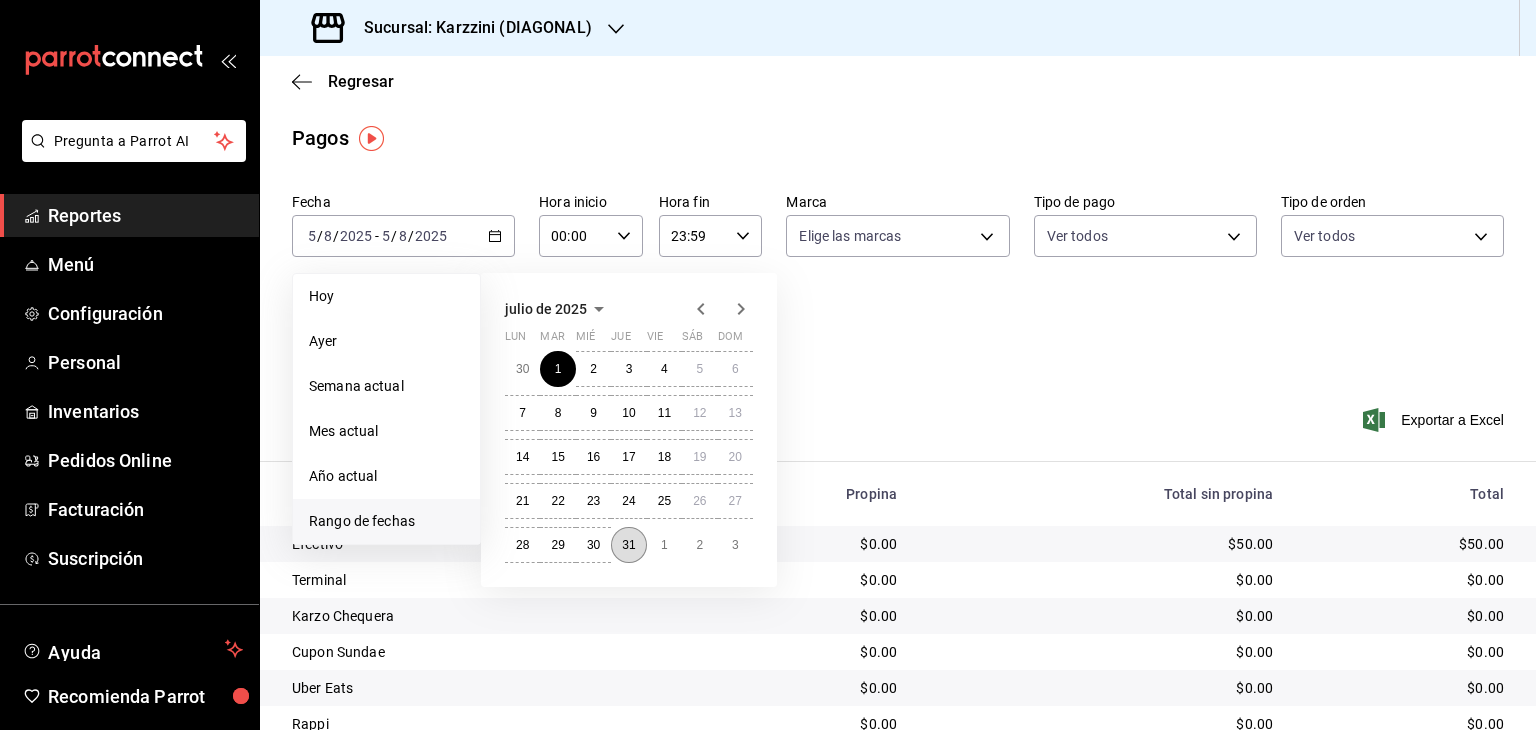 click on "31" at bounding box center (628, 545) 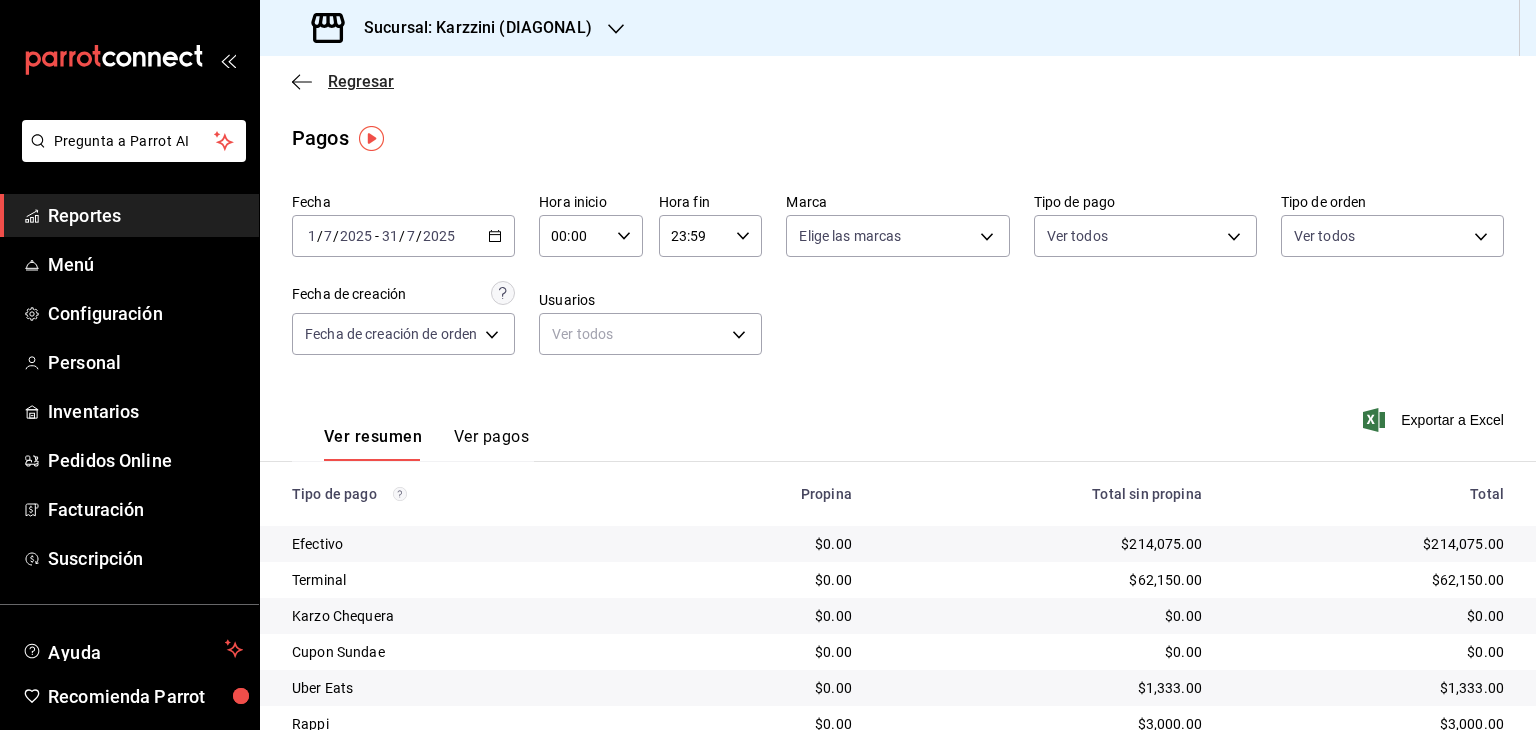 click on "Regresar" at bounding box center [361, 81] 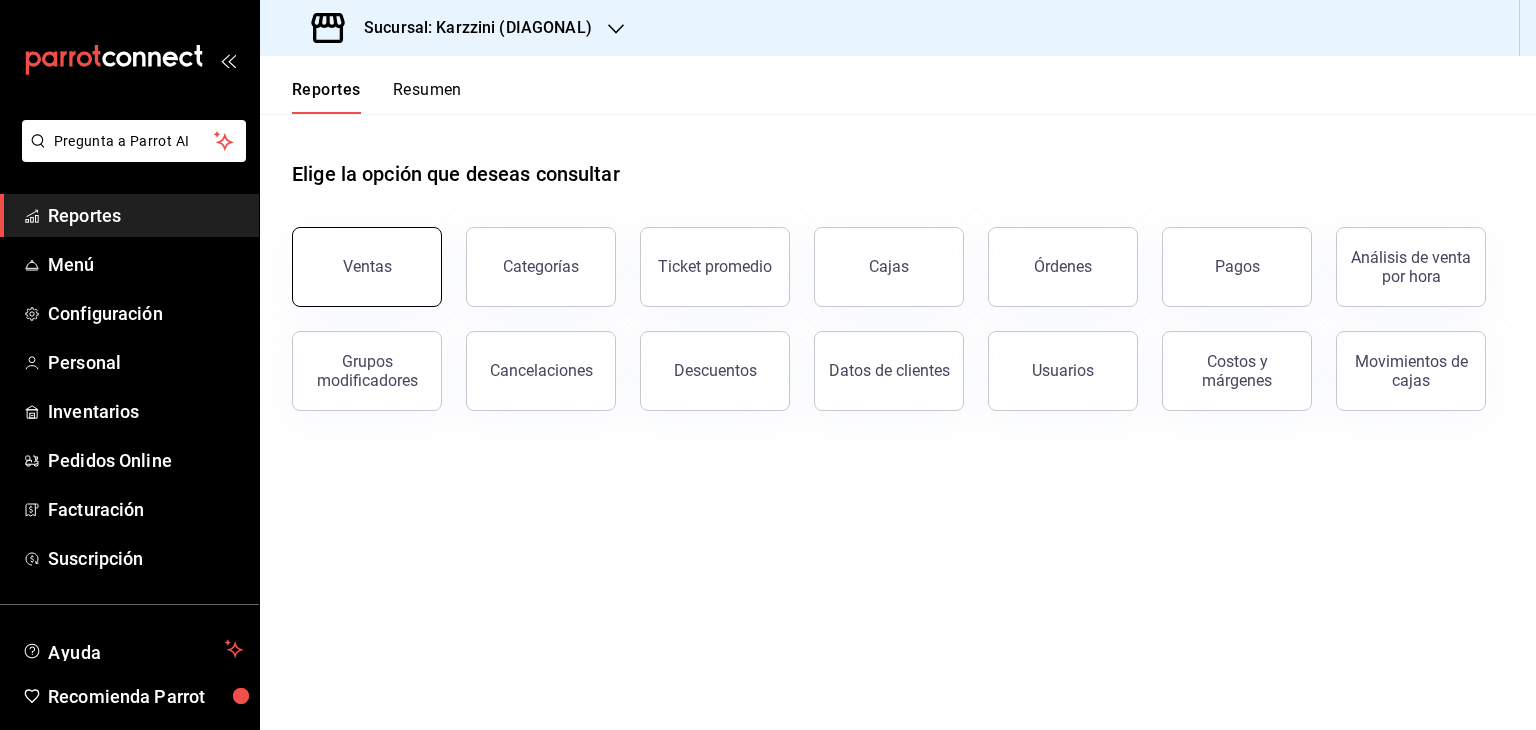 click on "Ventas" at bounding box center (367, 267) 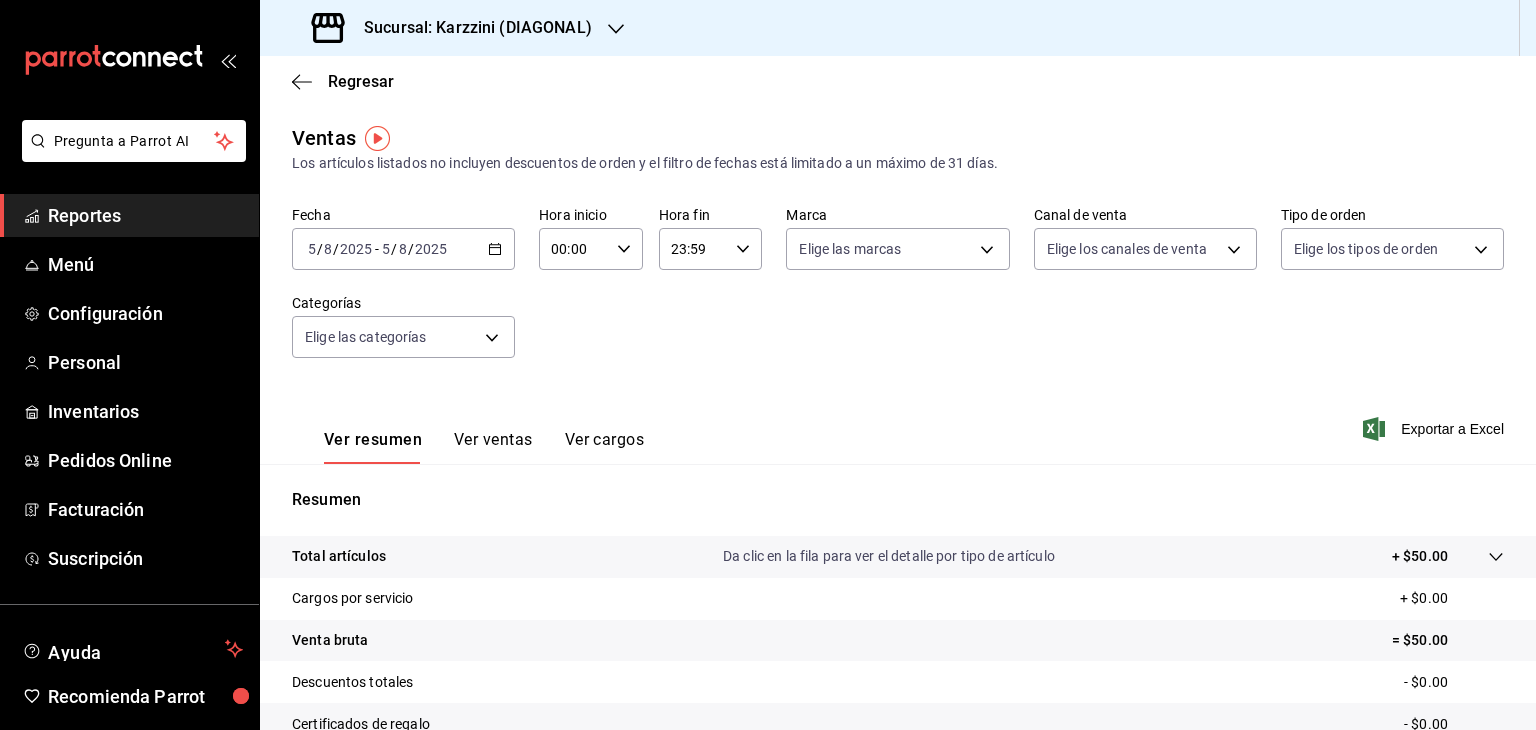 click 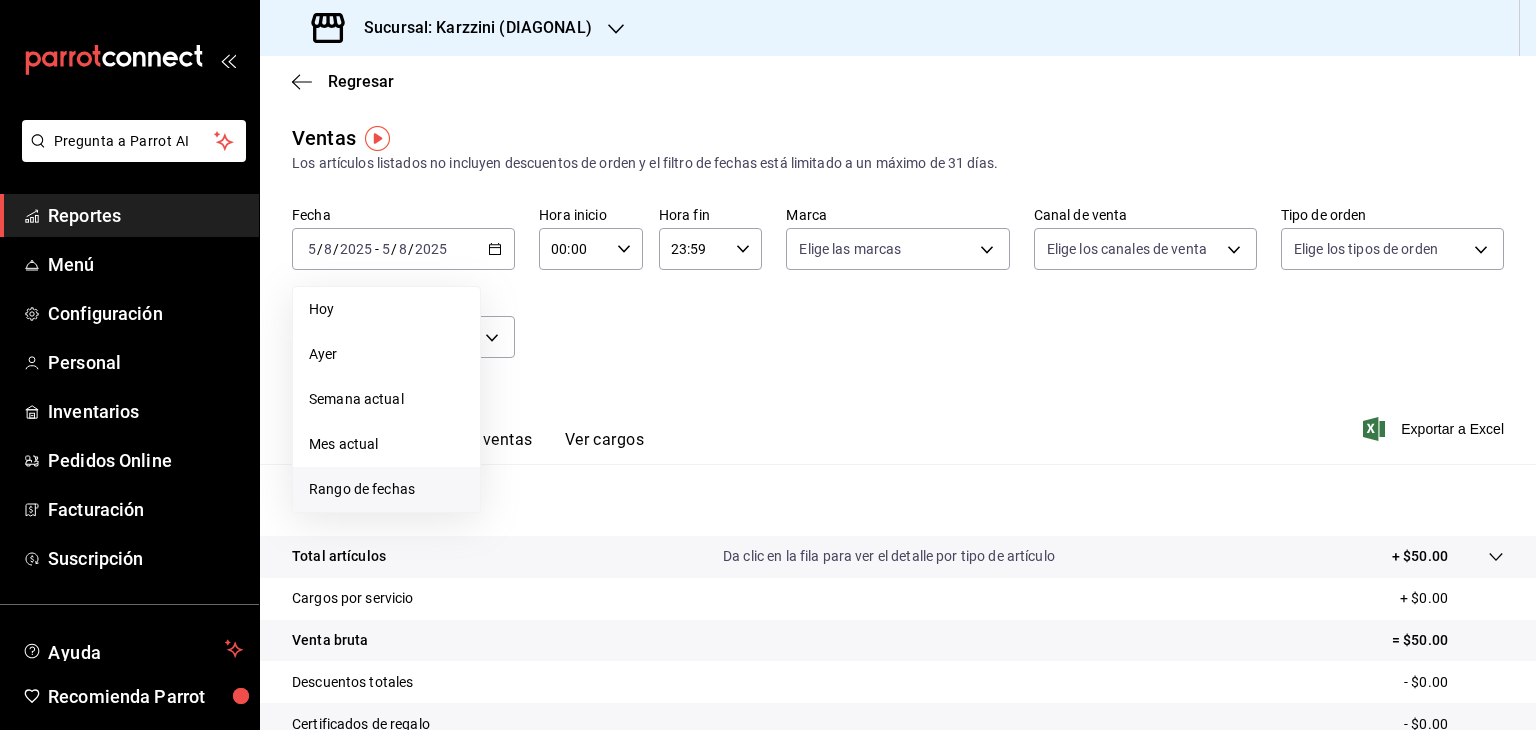 click on "Rango de fechas" at bounding box center [386, 489] 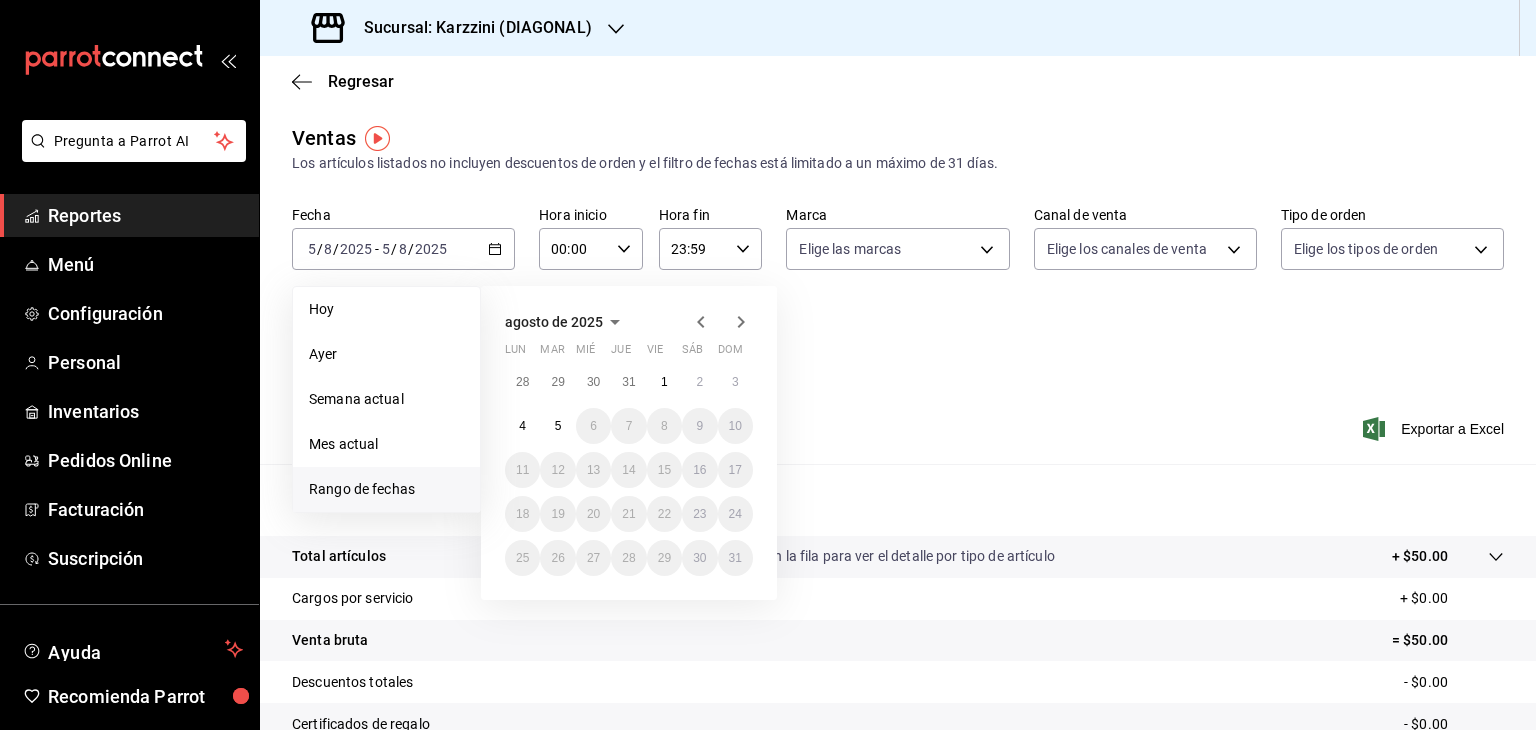 click 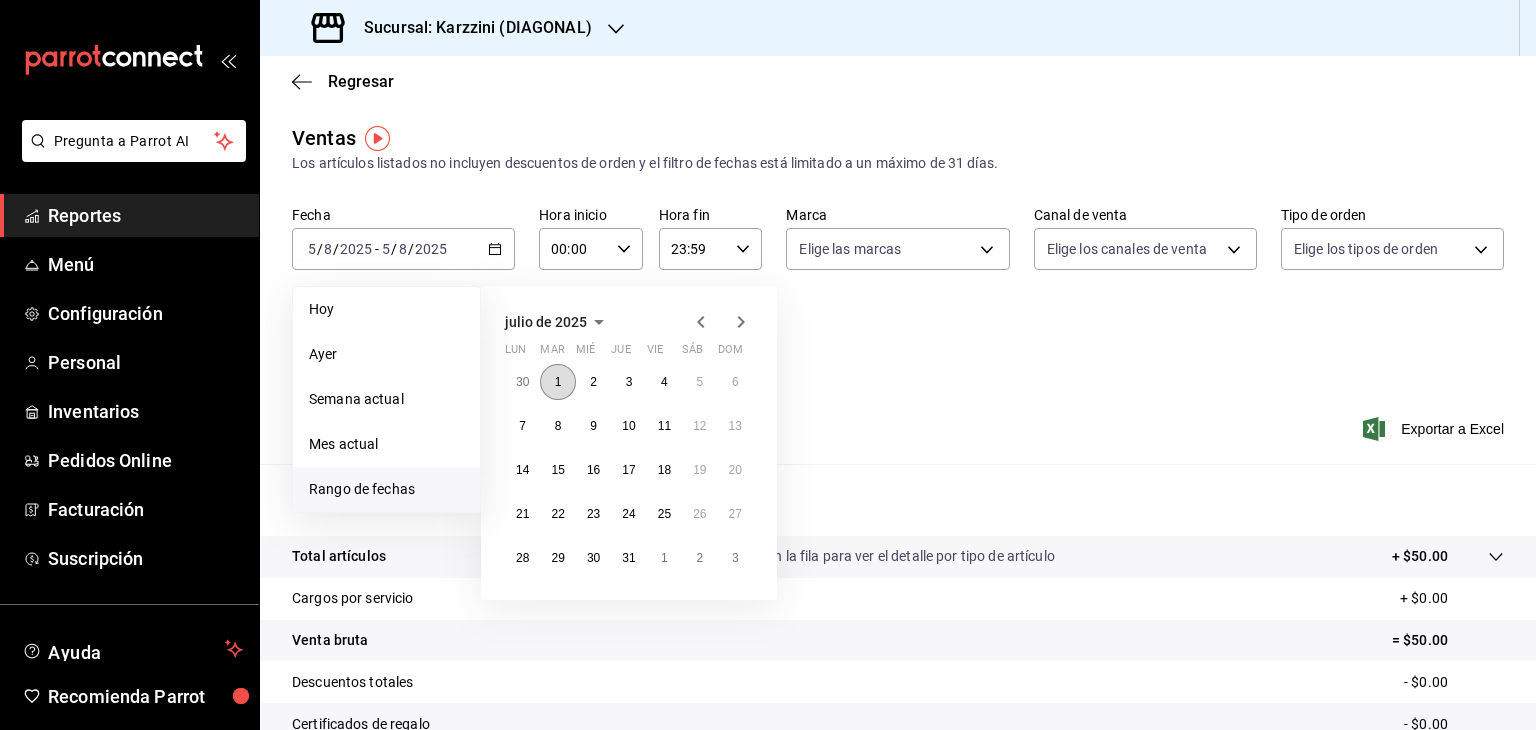 click on "1" at bounding box center (557, 382) 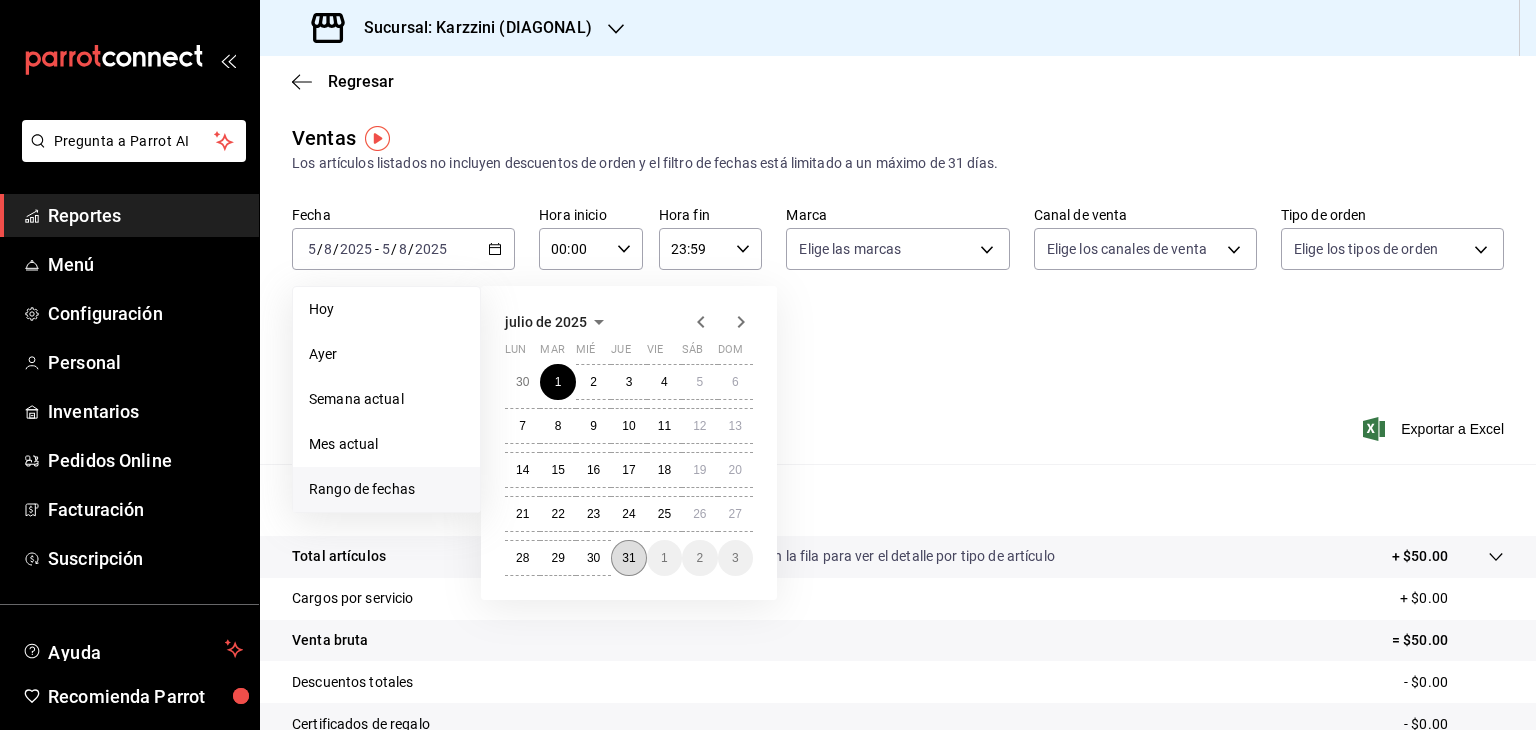 click on "31" at bounding box center (628, 558) 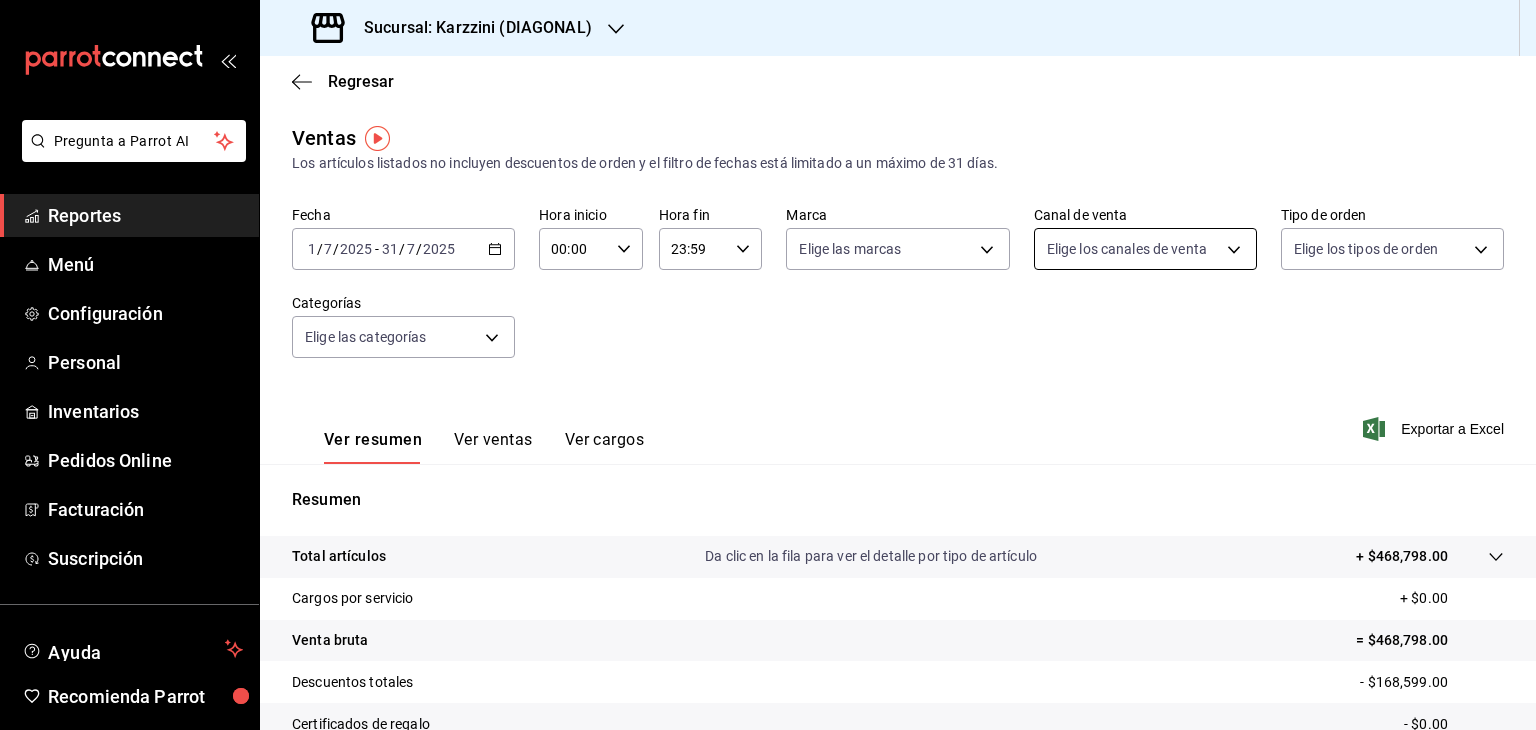 click on "Pregunta a Parrot AI Reportes   Menú   Configuración   Personal   Inventarios   Pedidos Online   Facturación   Suscripción   Ayuda Recomienda Parrot   Brenda Arizpe   Sugerir nueva función   Sucursal: Karzzini (DIAGONAL) Regresar Ventas Los artículos listados no incluyen descuentos de orden y el filtro de fechas está limitado a un máximo de 31 días. Fecha 2025-07-01 1 / 7 / 2025 - 2025-07-31 31 / 7 / 2025 Hora inicio 00:00 Hora inicio Hora fin 23:59 Hora fin Marca Elige las marcas Canal de venta Elige los canales de venta Tipo de orden Elige los tipos de orden Categorías Elige las categorías Ver resumen Ver ventas Ver cargos Exportar a Excel Resumen Total artículos Da clic en la fila para ver el detalle por tipo de artículo + $468,798.00 Cargos por servicio + $0.00 Venta bruta = $468,798.00 Descuentos totales - $168,599.00 Certificados de regalo - $0.00 Venta total = $300,199.00 Impuestos - $22,236.96 Venta neta = $277,962.04 GANA 1 MES GRATIS EN TU SUSCRIPCIÓN AQUÍ Ver video tutorial Reportes" at bounding box center [768, 365] 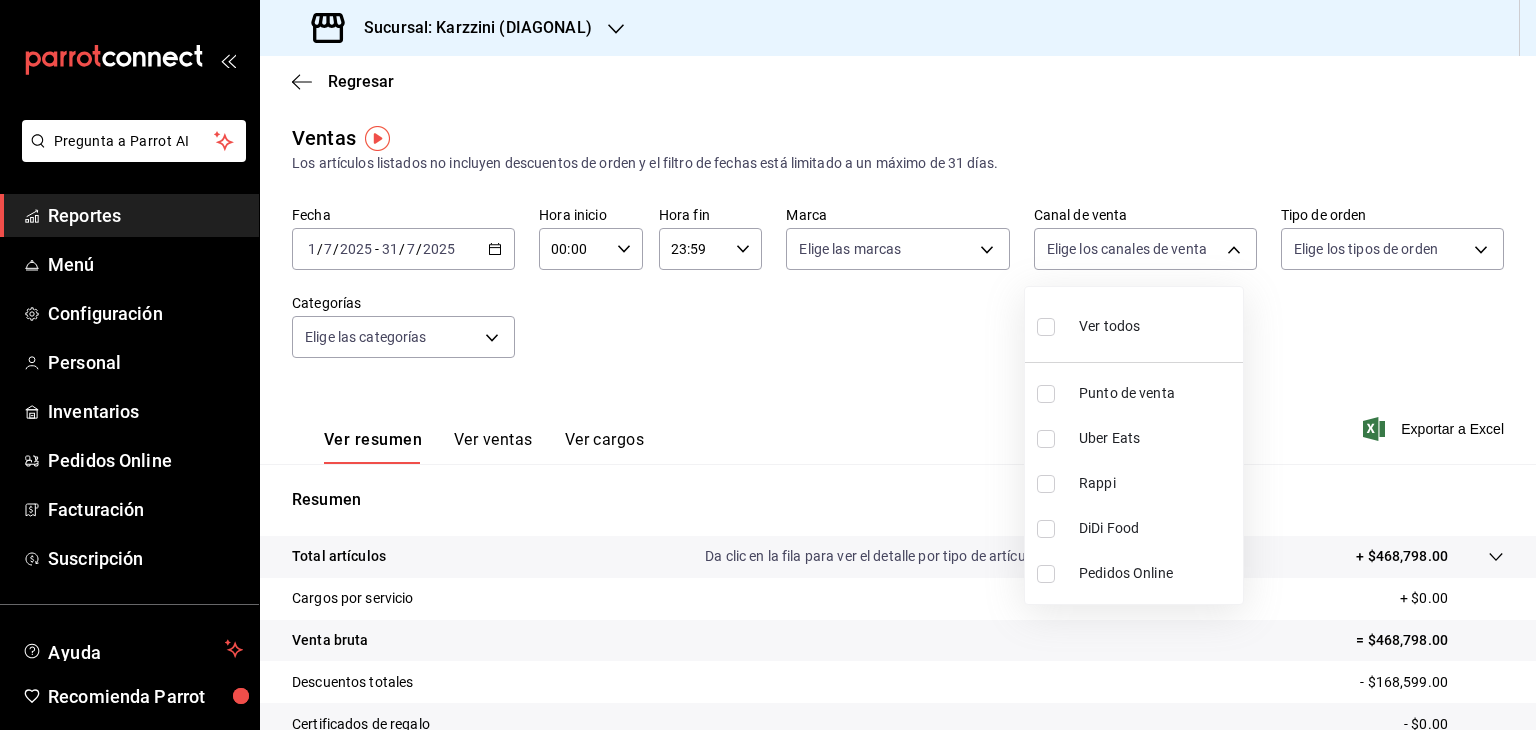 click at bounding box center [1046, 529] 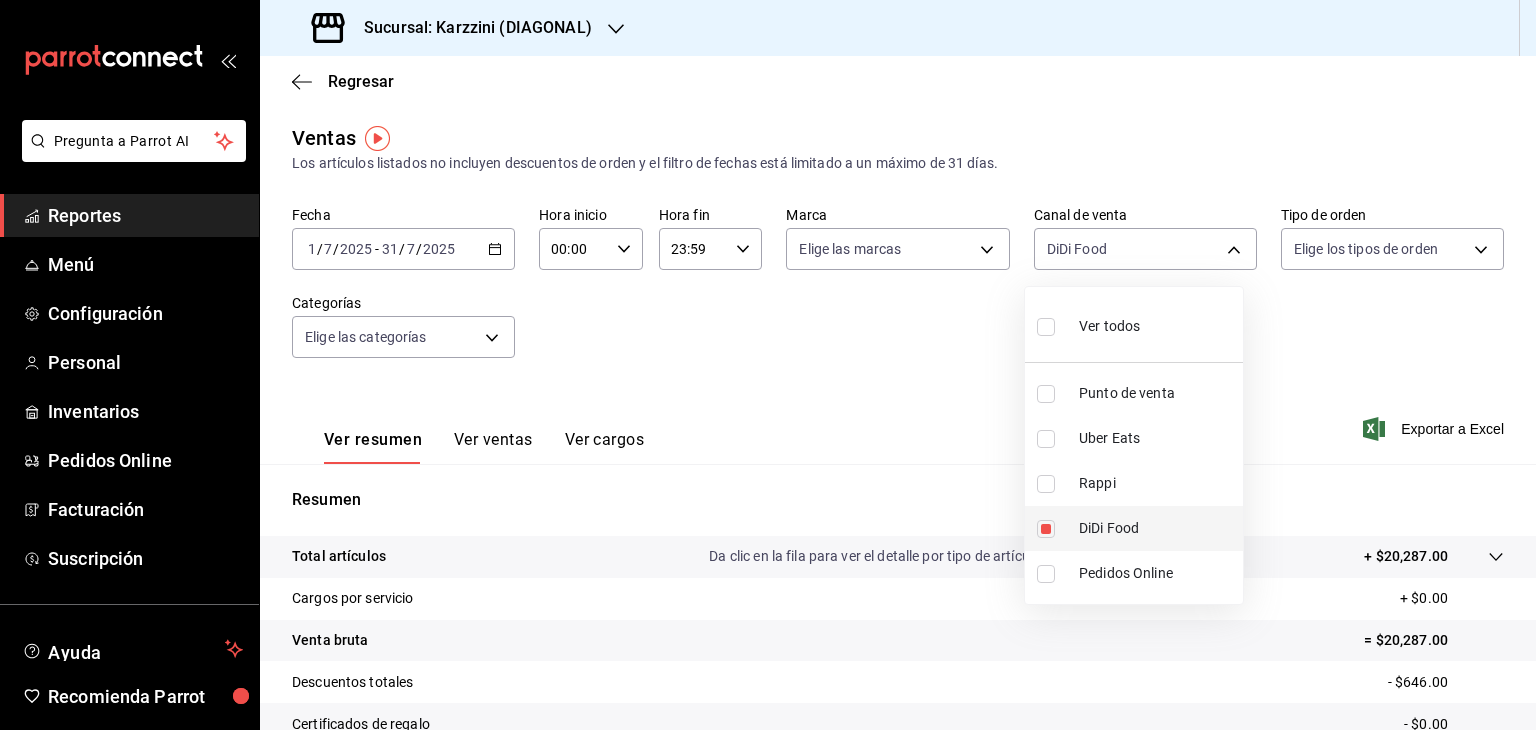 click at bounding box center (1046, 529) 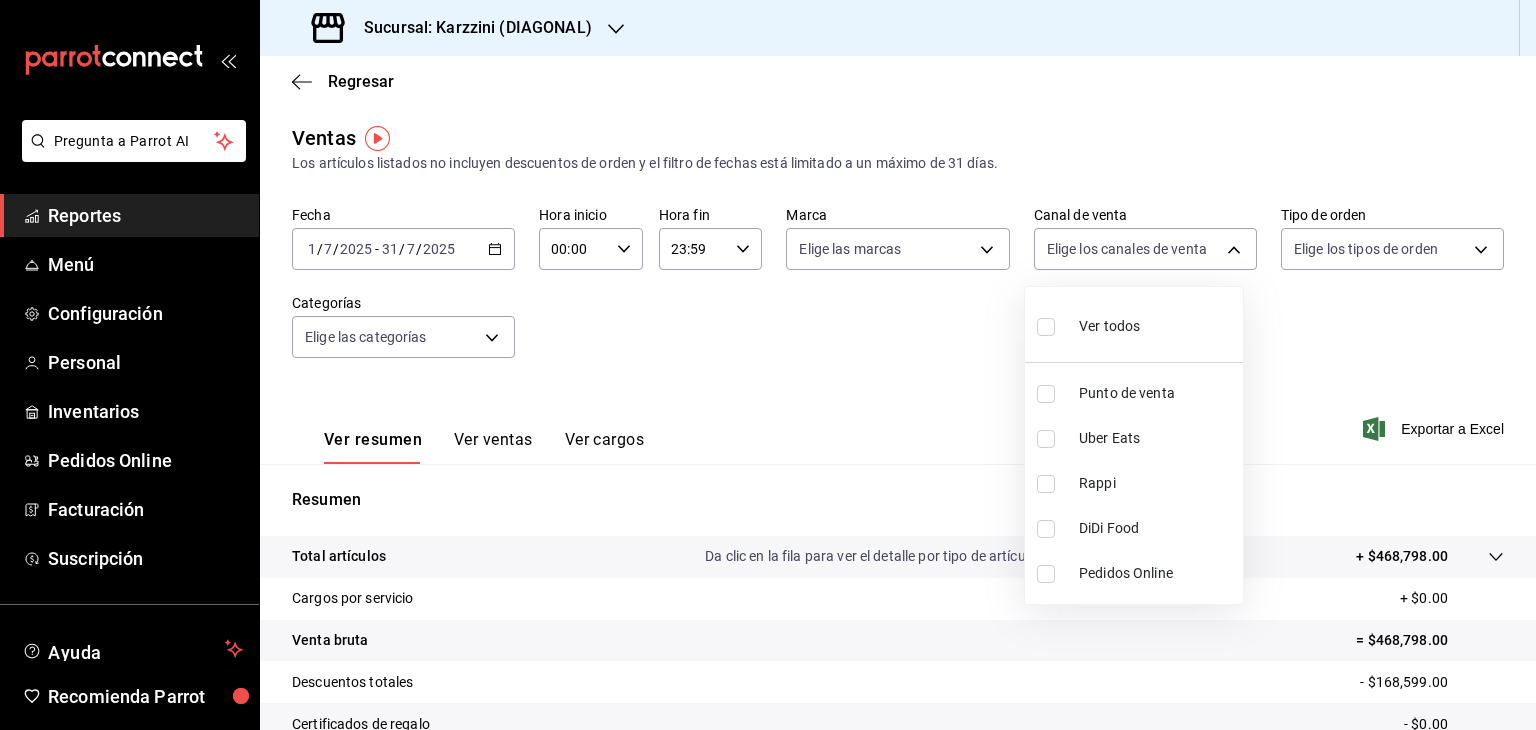 click on "Rappi" at bounding box center [1134, 483] 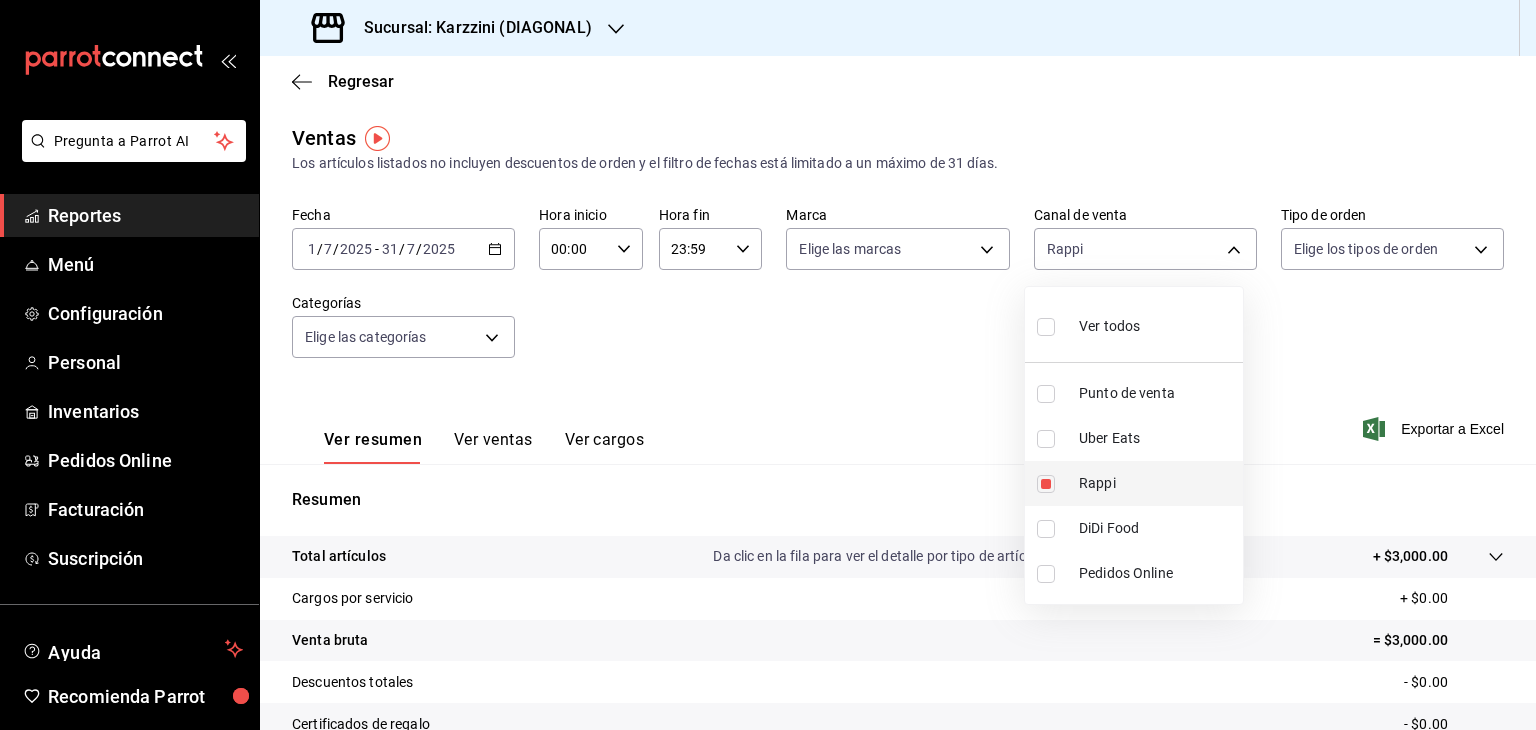 click at bounding box center (1046, 484) 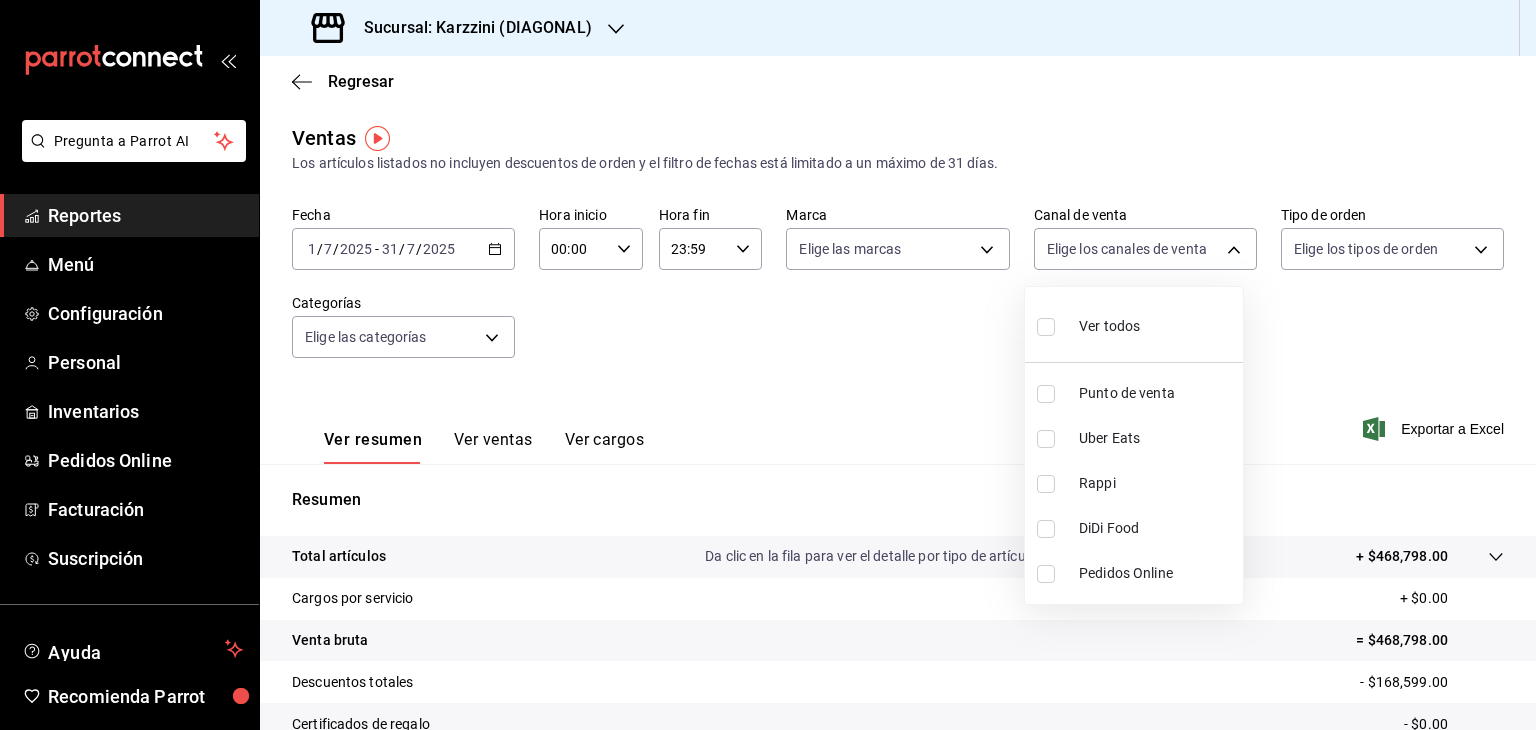 click at bounding box center [1046, 439] 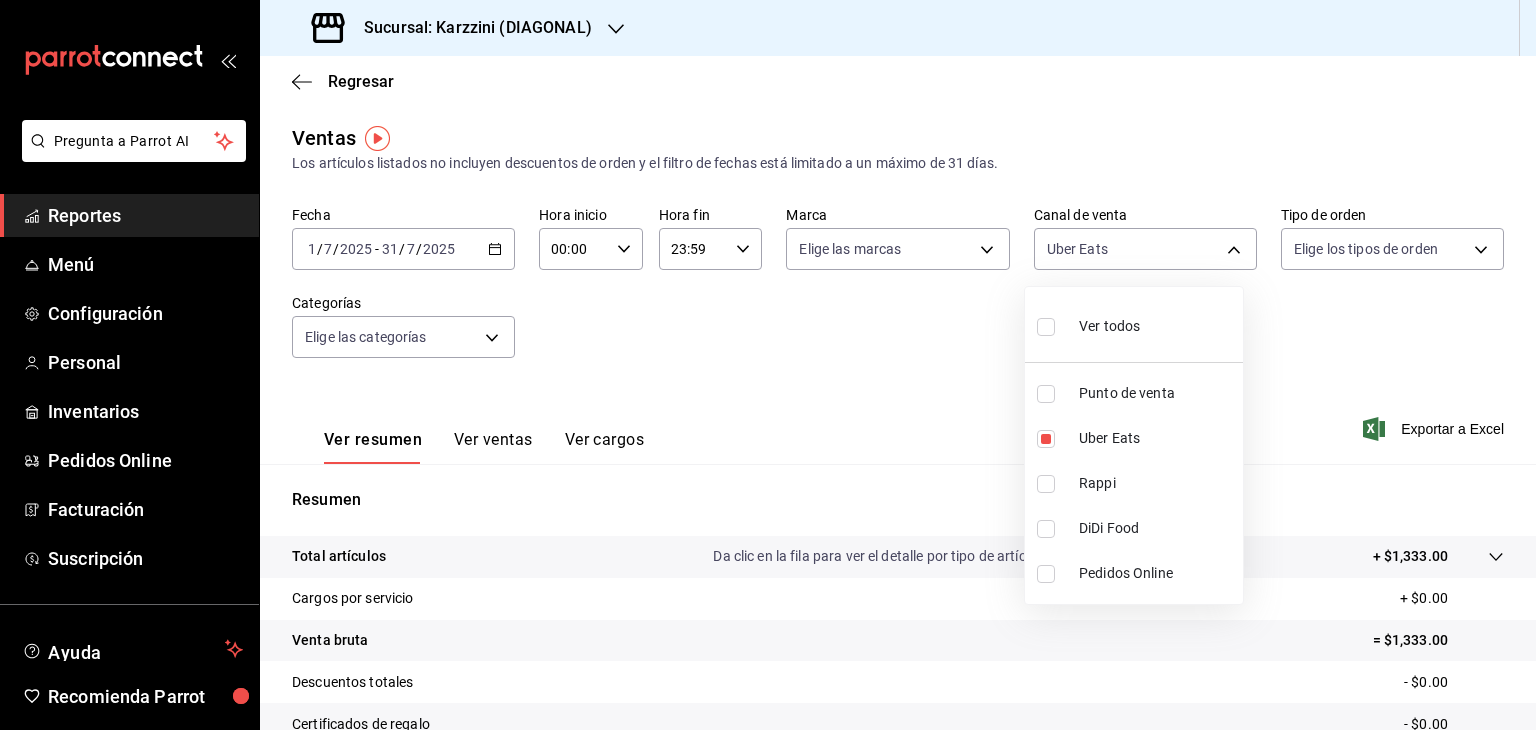 click at bounding box center (768, 365) 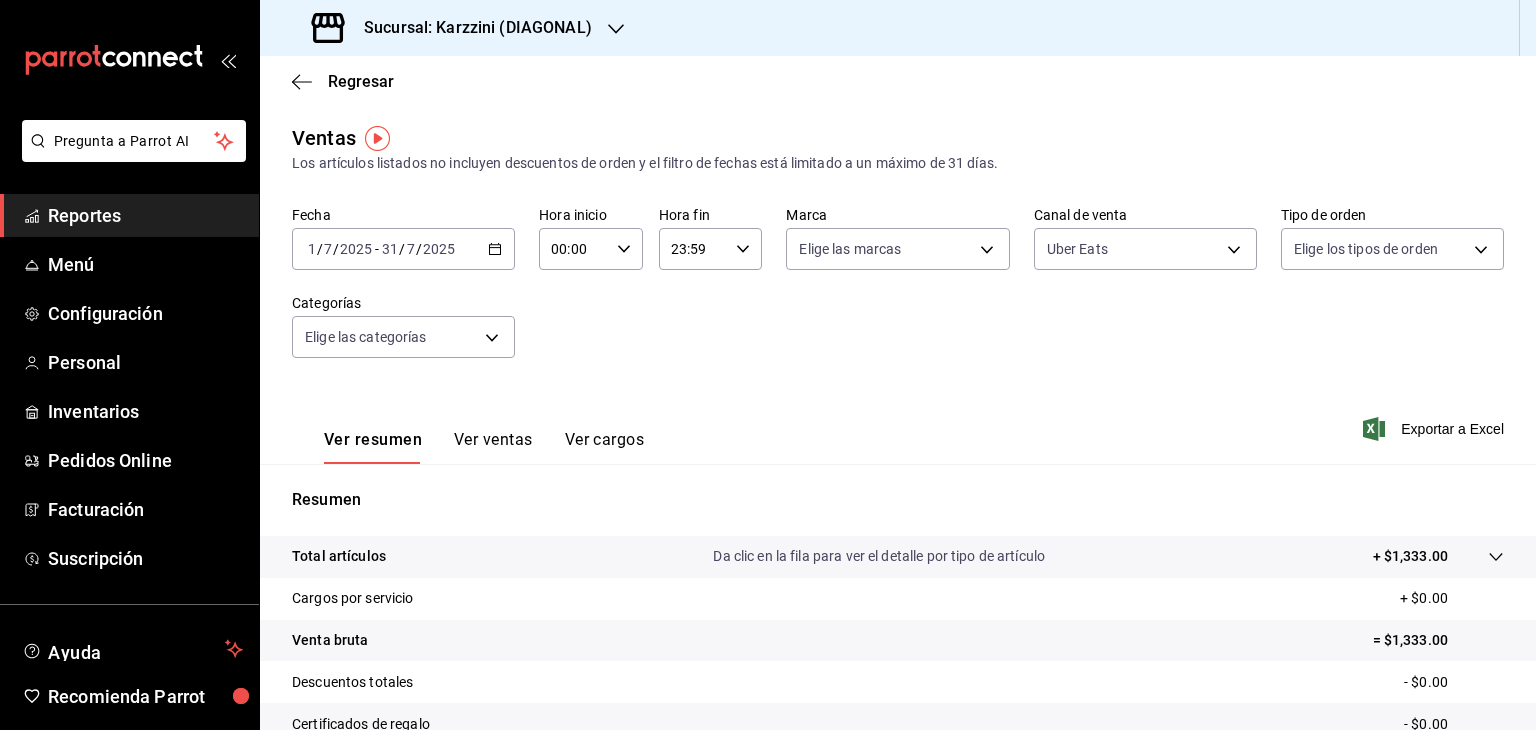 click on "Regresar" at bounding box center (361, 81) 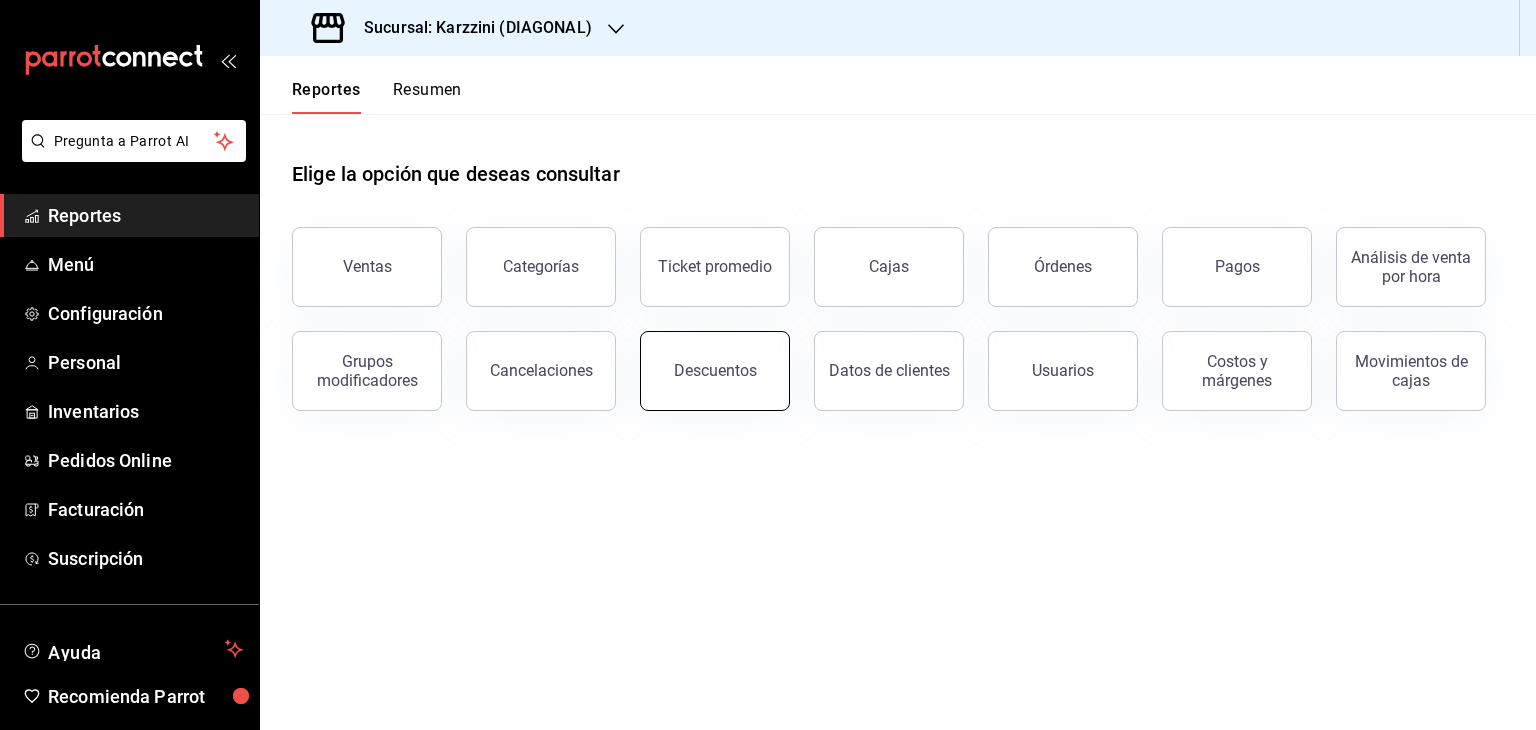 click on "Descuentos" at bounding box center (715, 371) 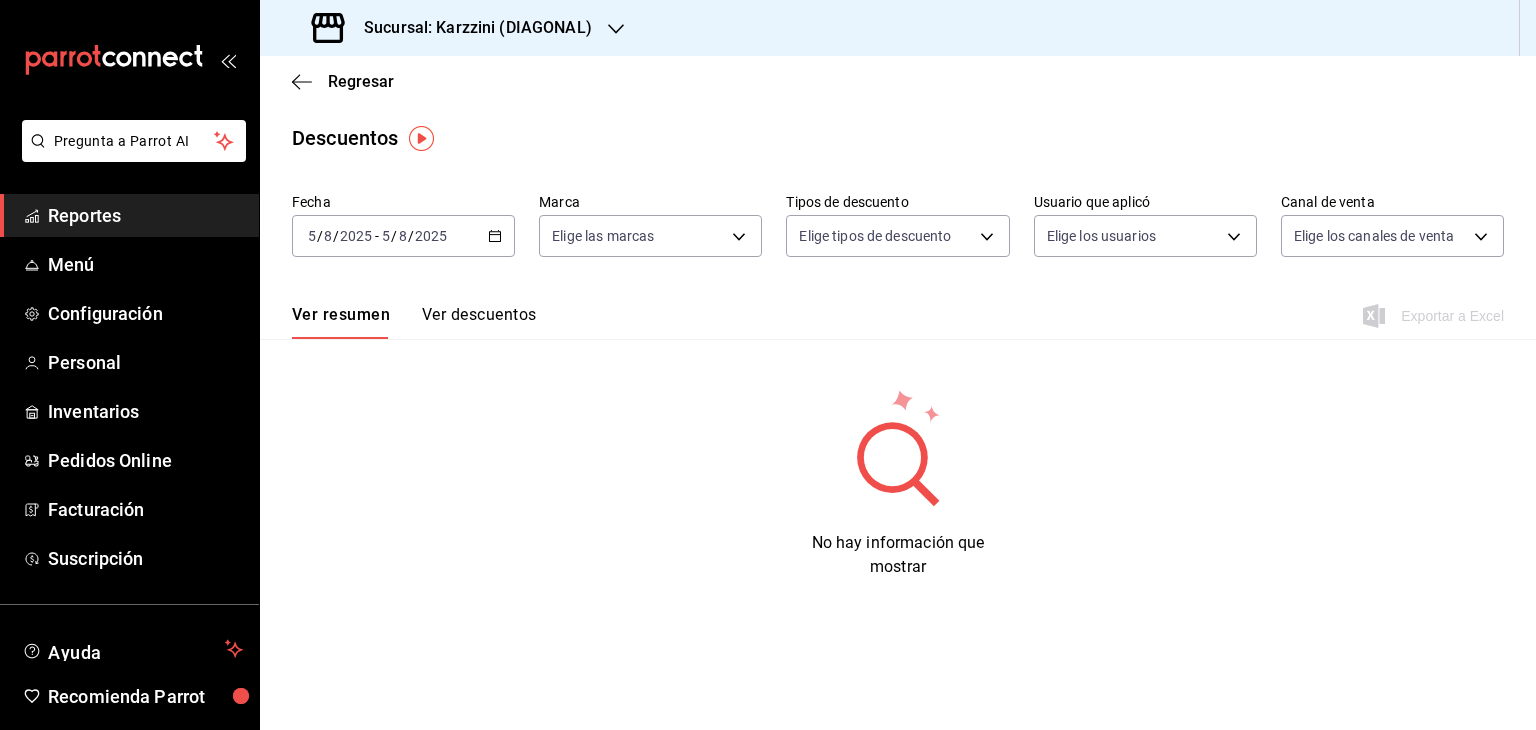 click 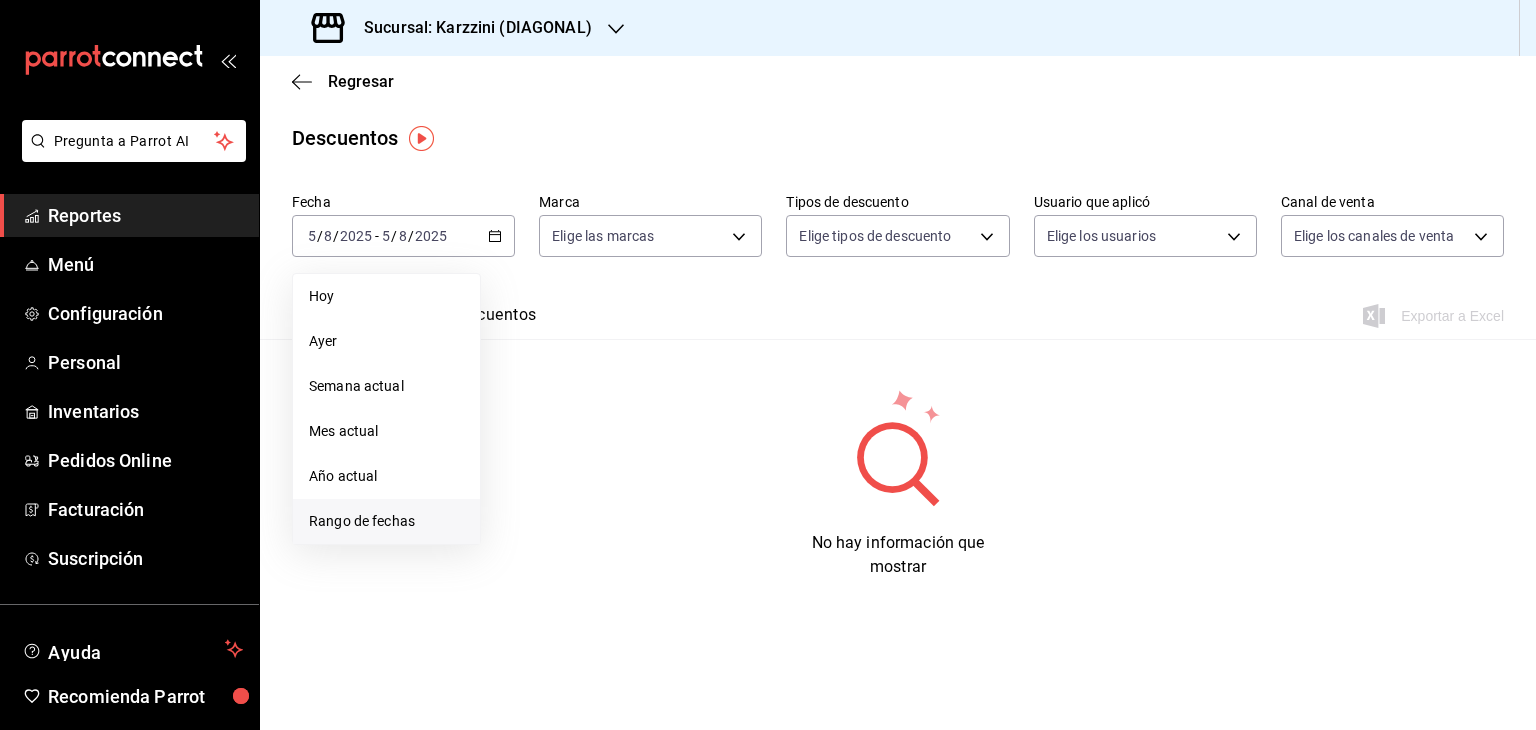 click on "Rango de fechas" at bounding box center (386, 521) 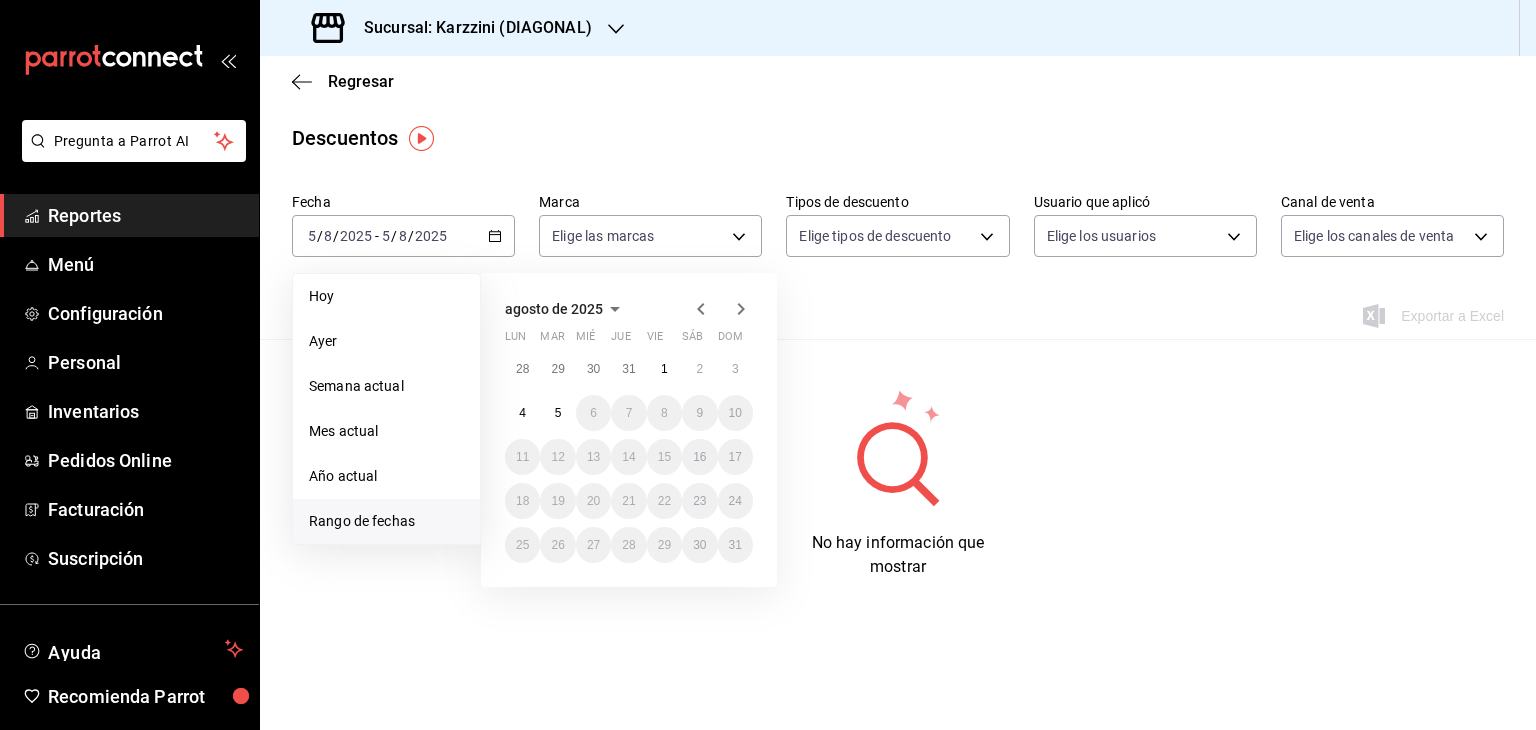 click 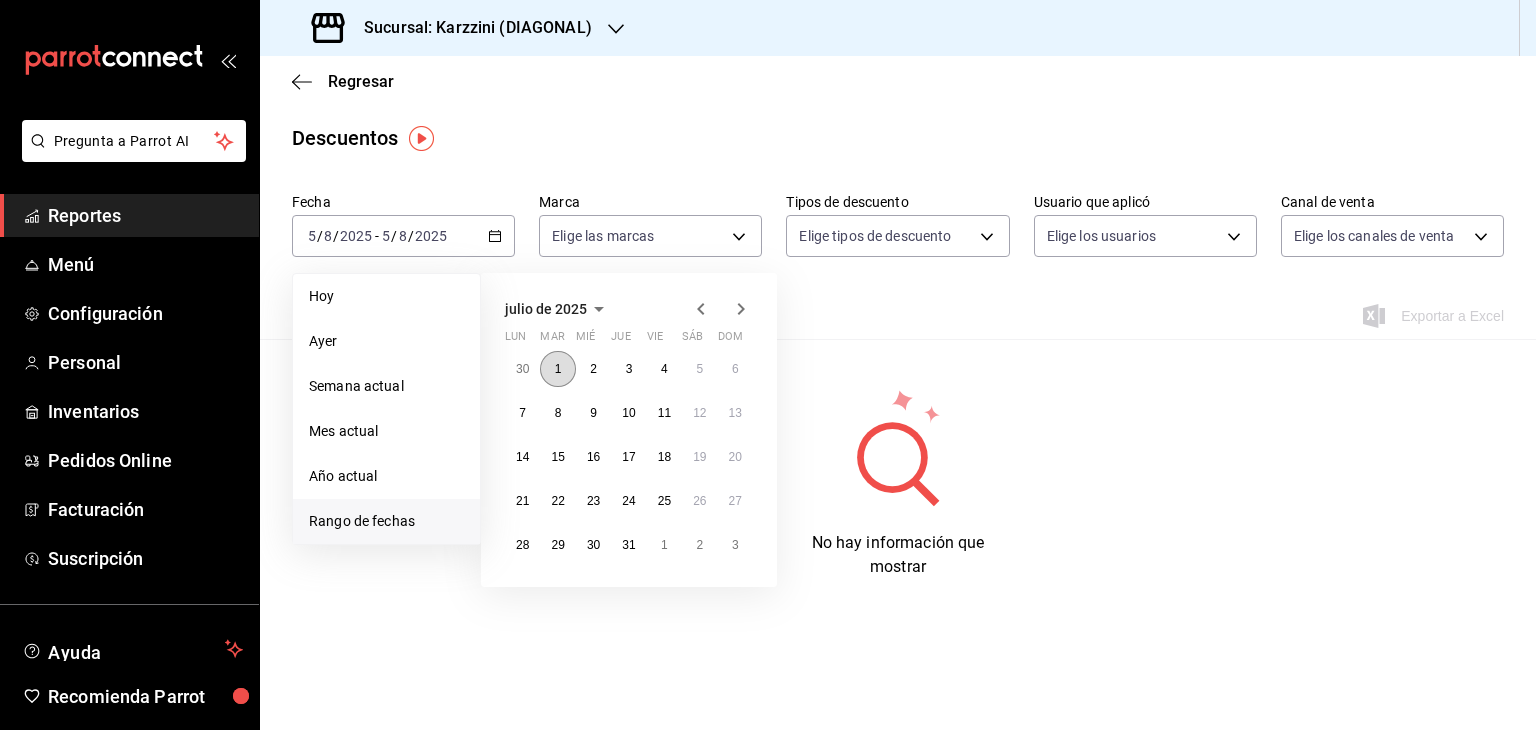 click on "1" at bounding box center (558, 369) 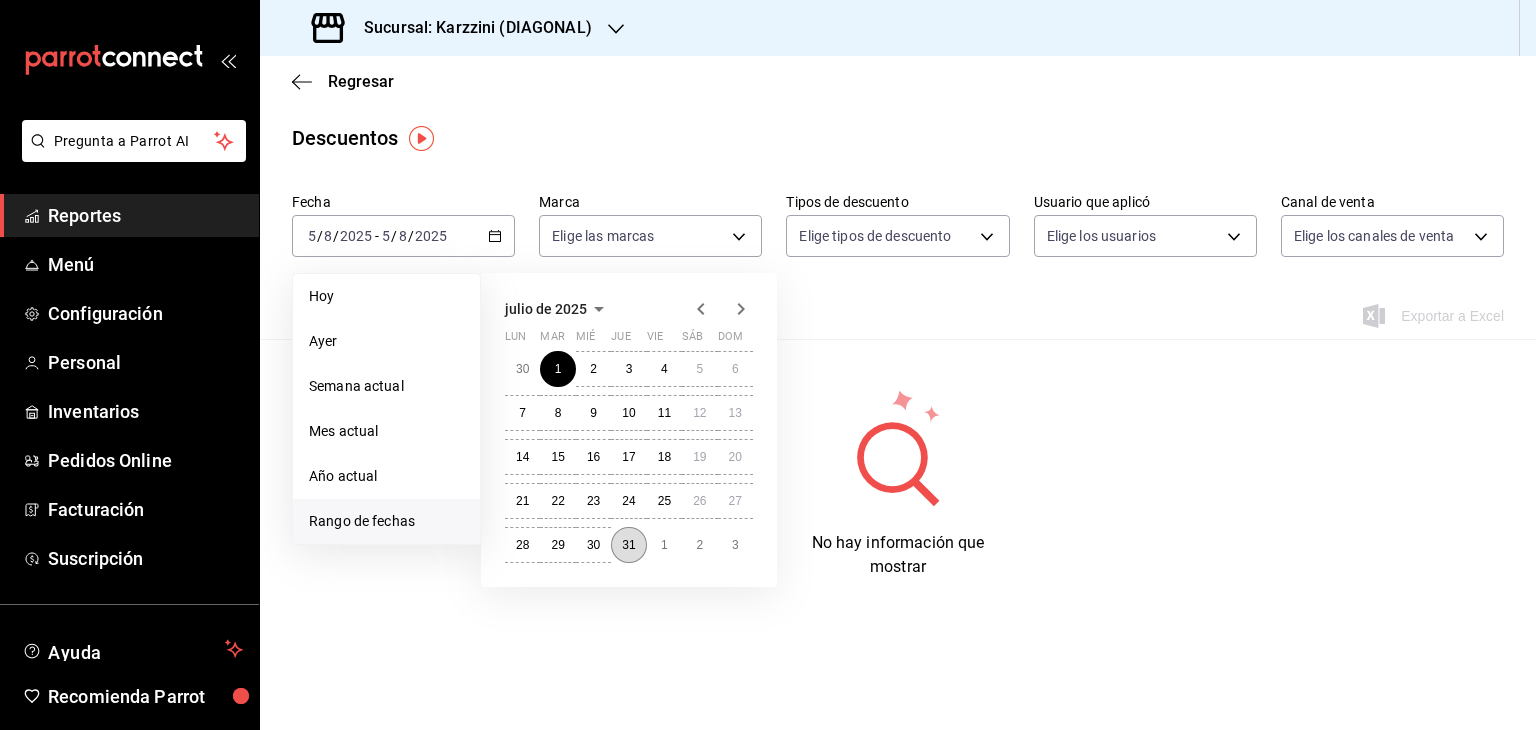click on "31" at bounding box center [628, 545] 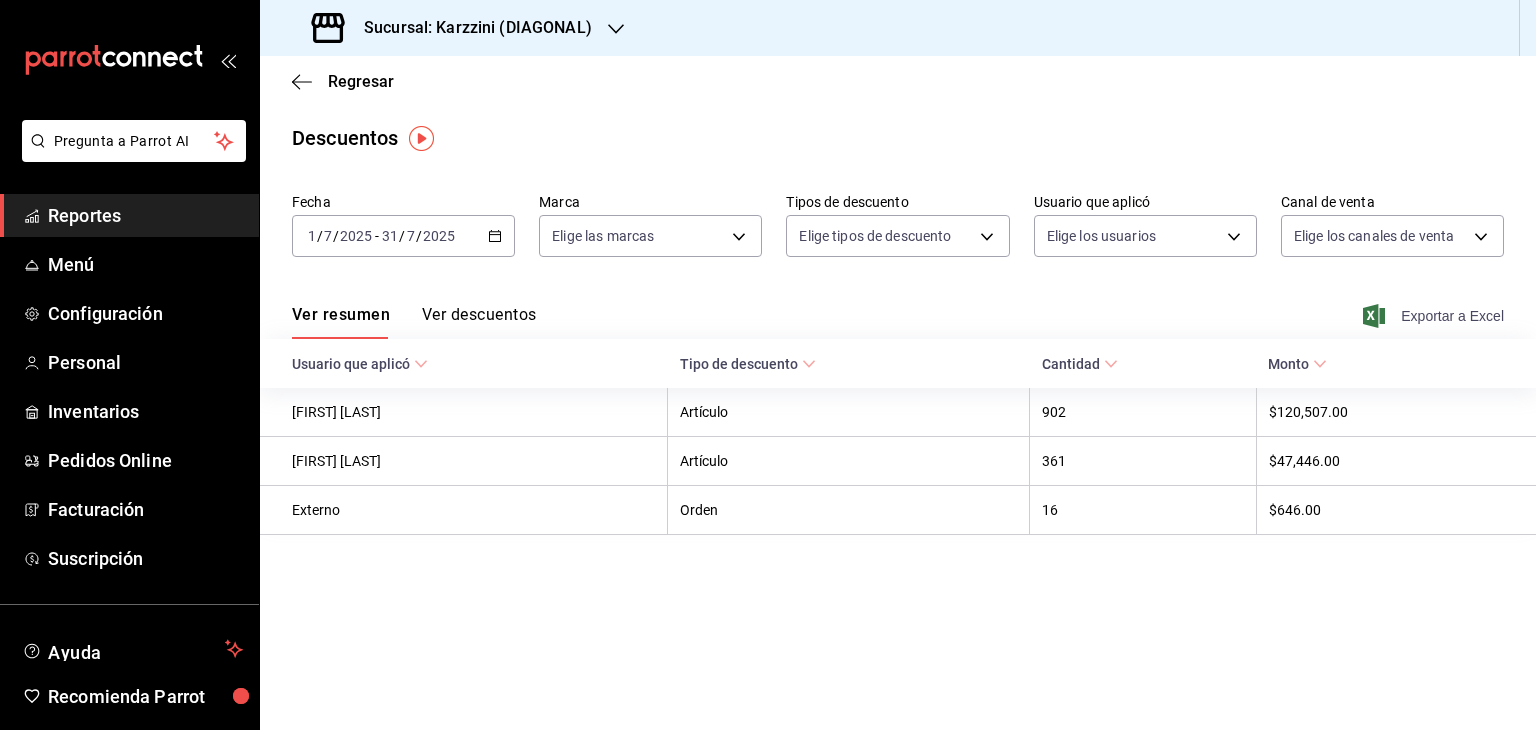 click on "Exportar a Excel" at bounding box center (1435, 316) 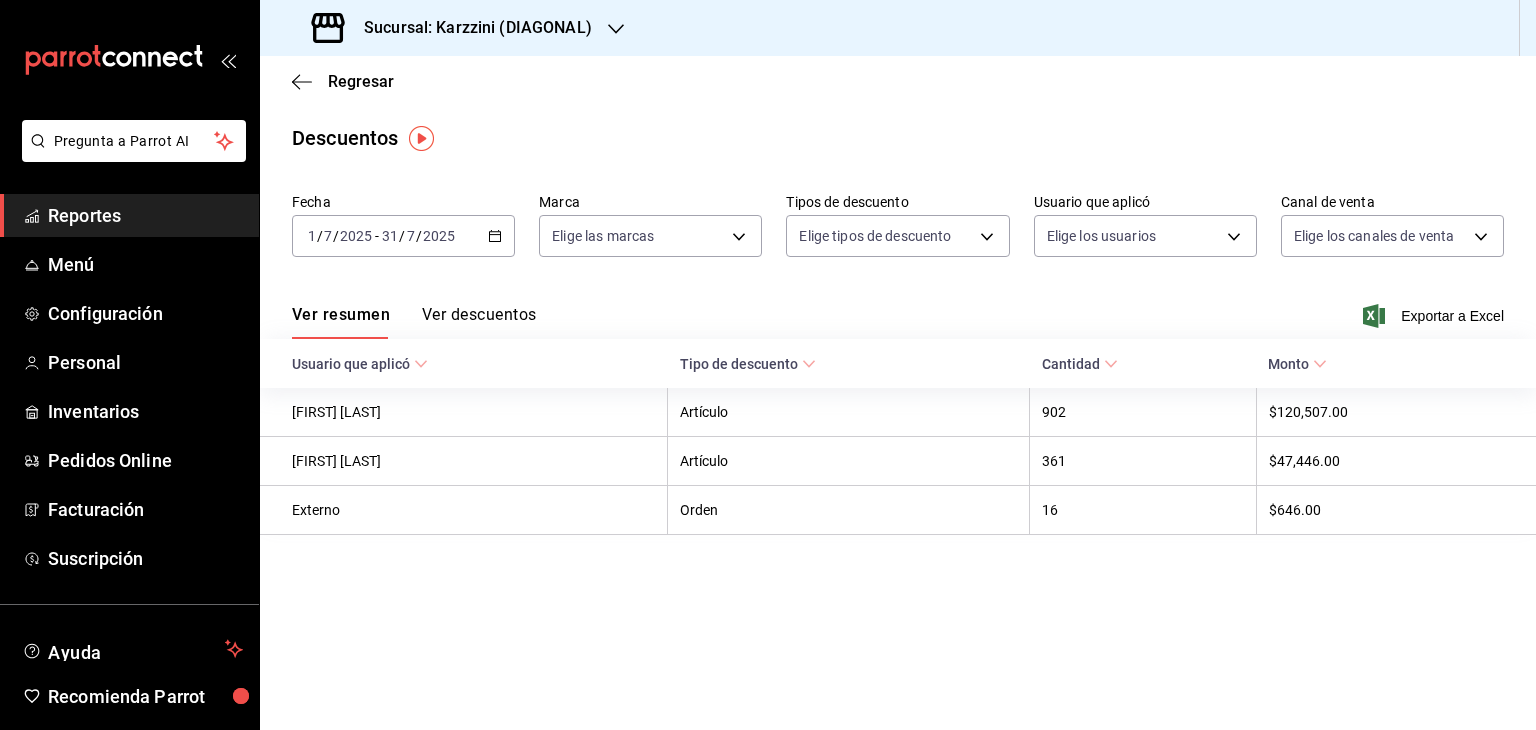 click 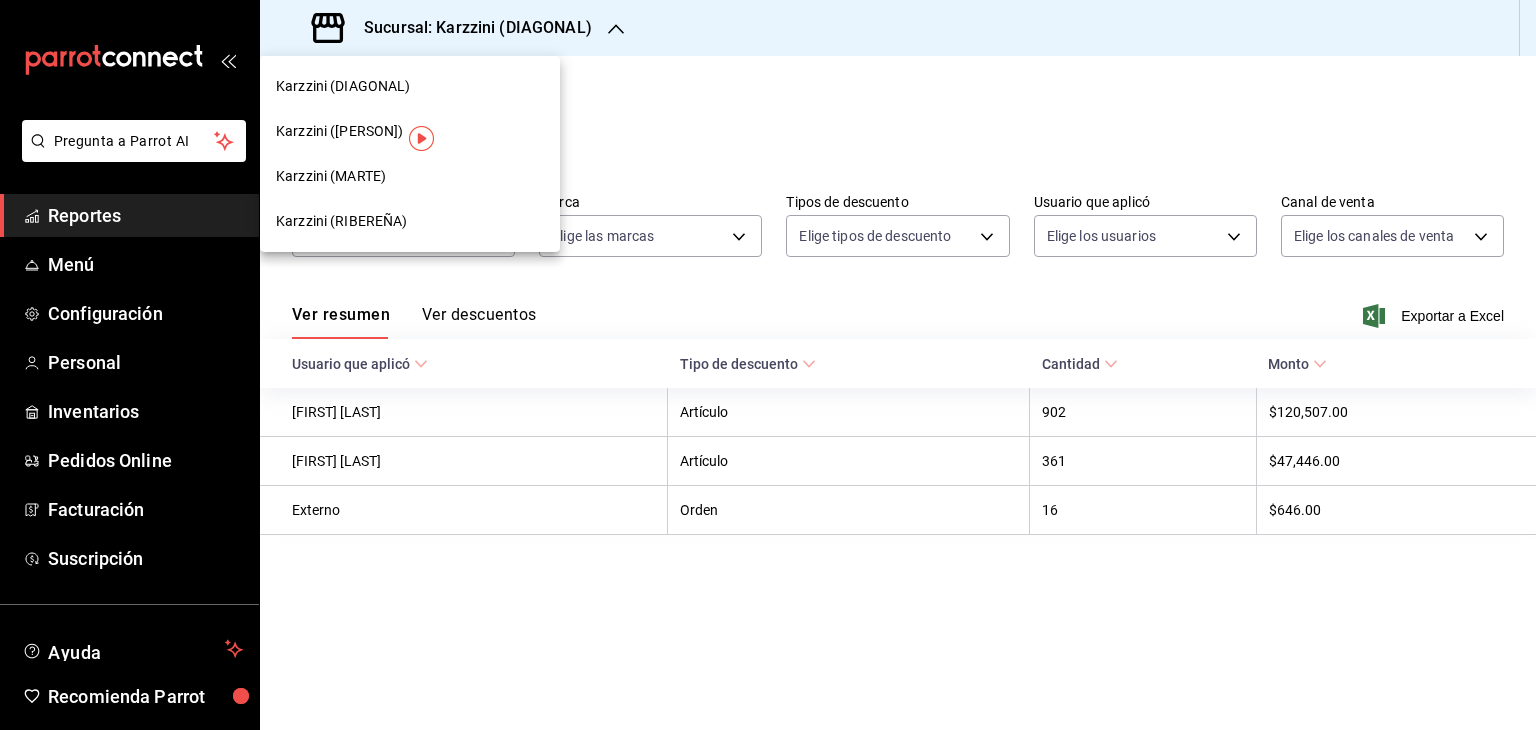 click on "Karzzini (MARTE)" at bounding box center (410, 176) 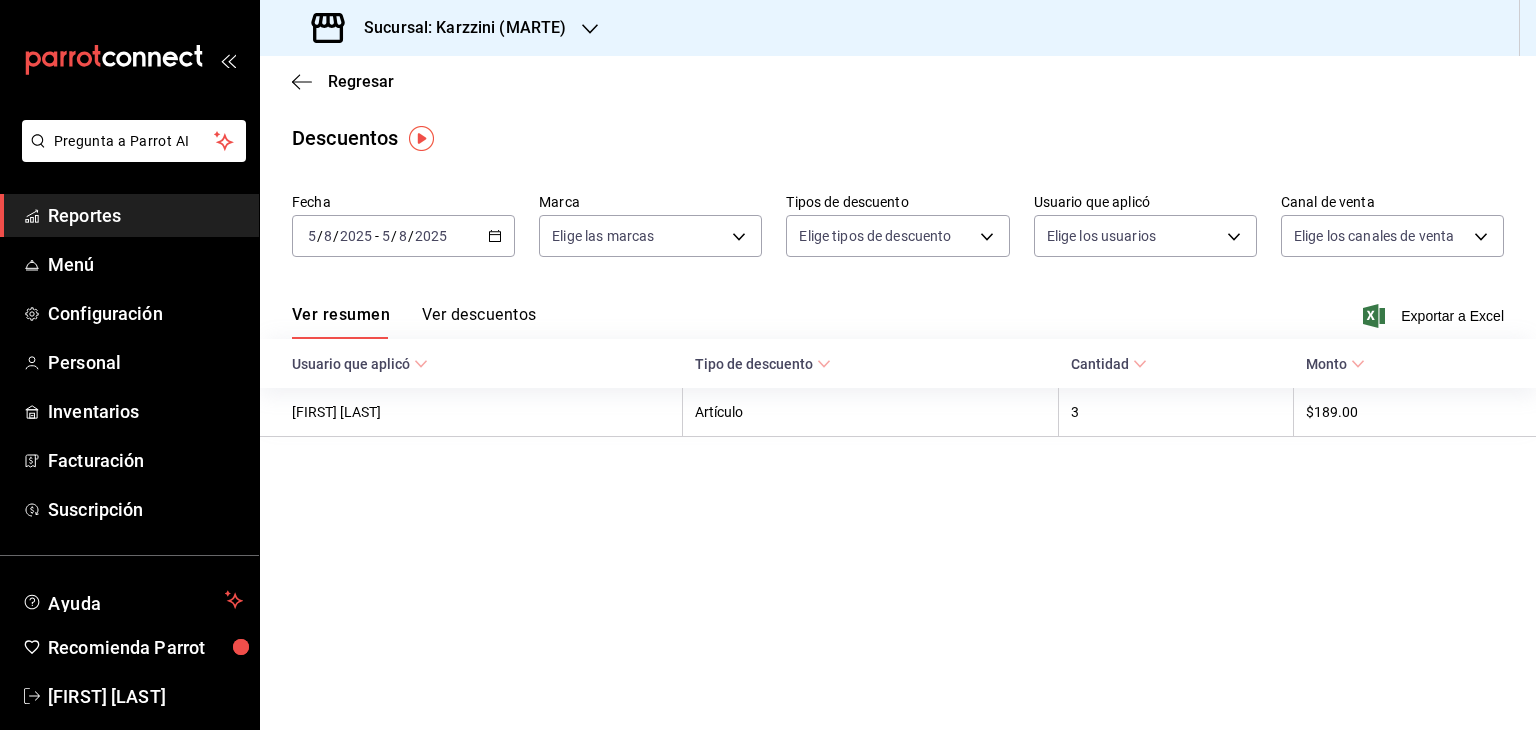 click on "Ver resumen Ver descuentos Exportar a Excel" at bounding box center [898, 310] 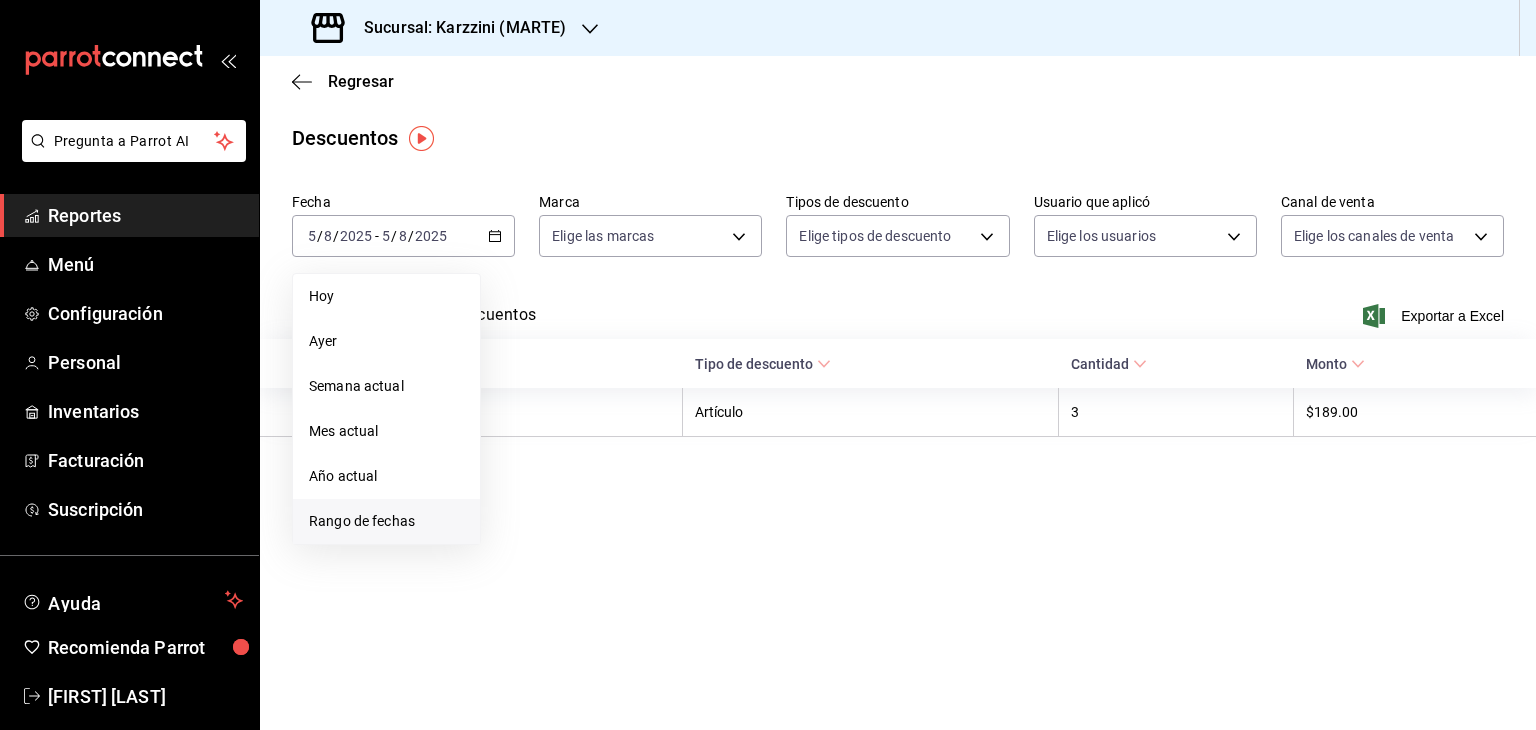 click on "Rango de fechas" at bounding box center [386, 521] 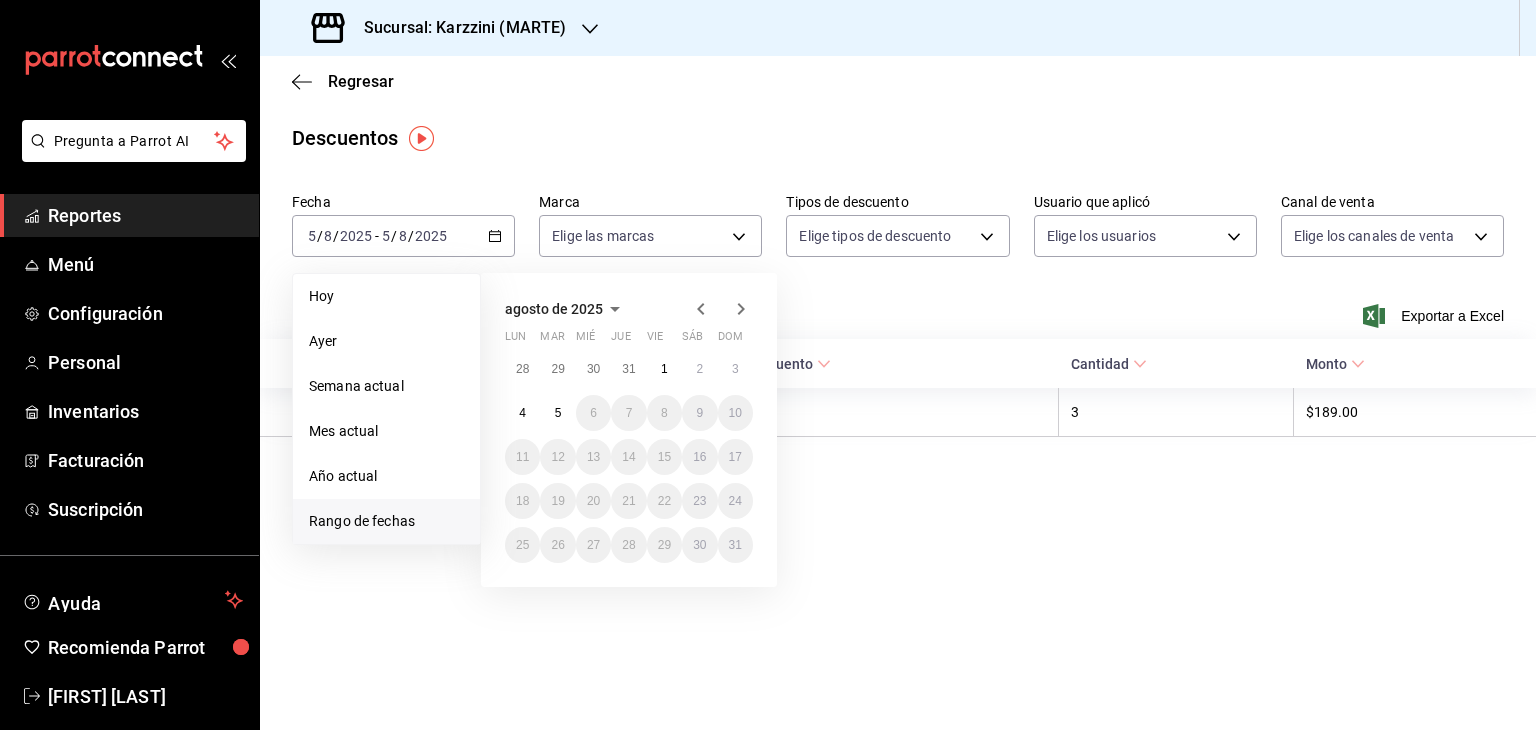 click 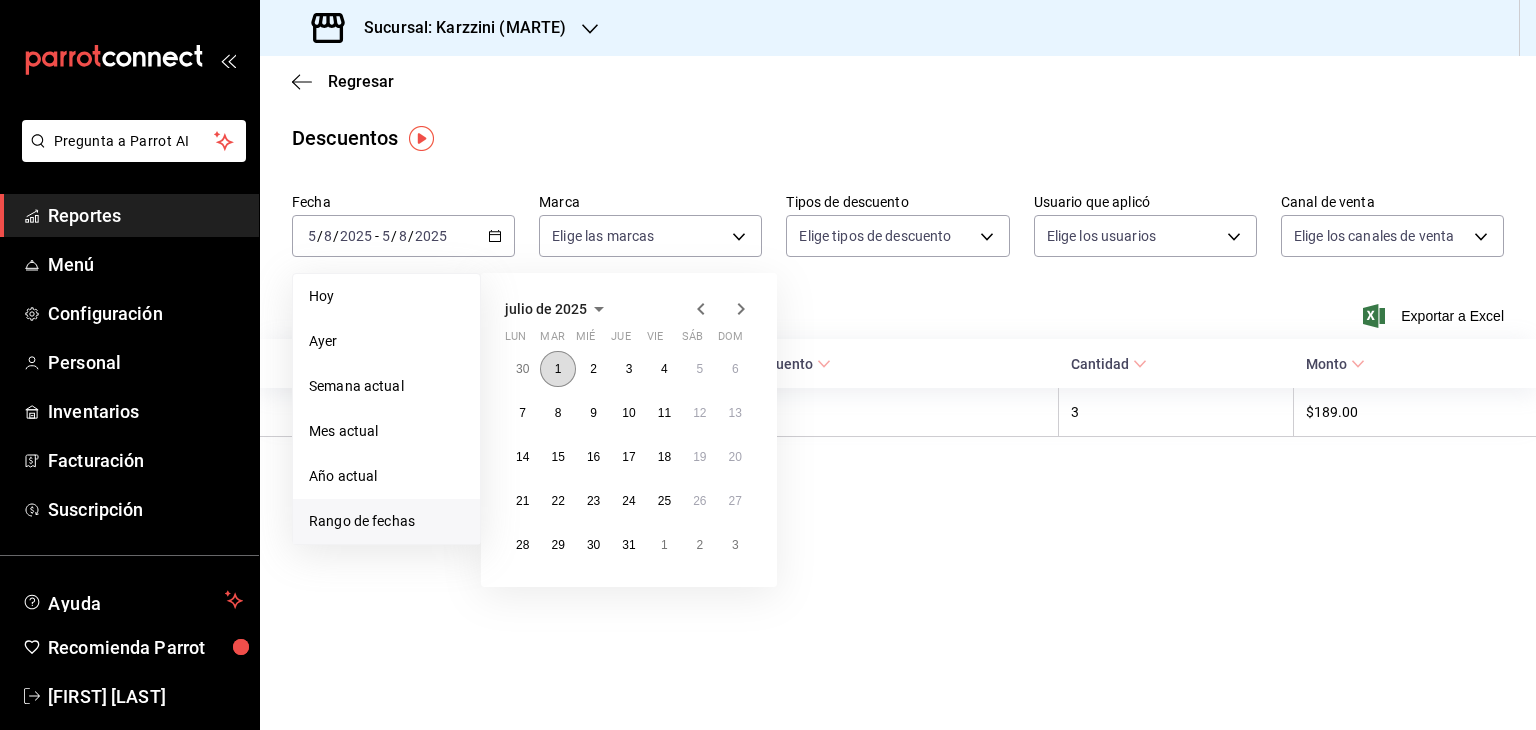 click on "1" at bounding box center [558, 369] 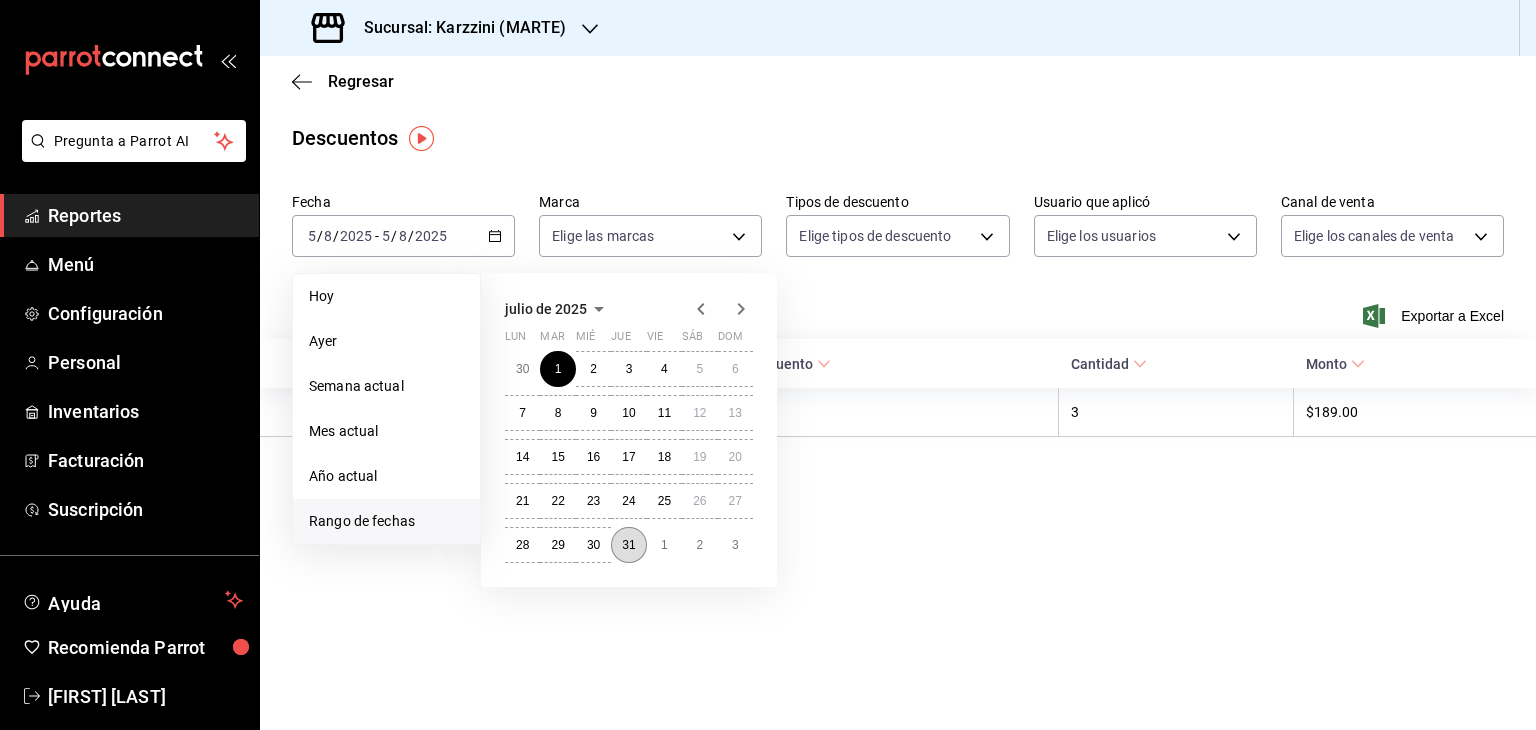 click on "31" at bounding box center [628, 545] 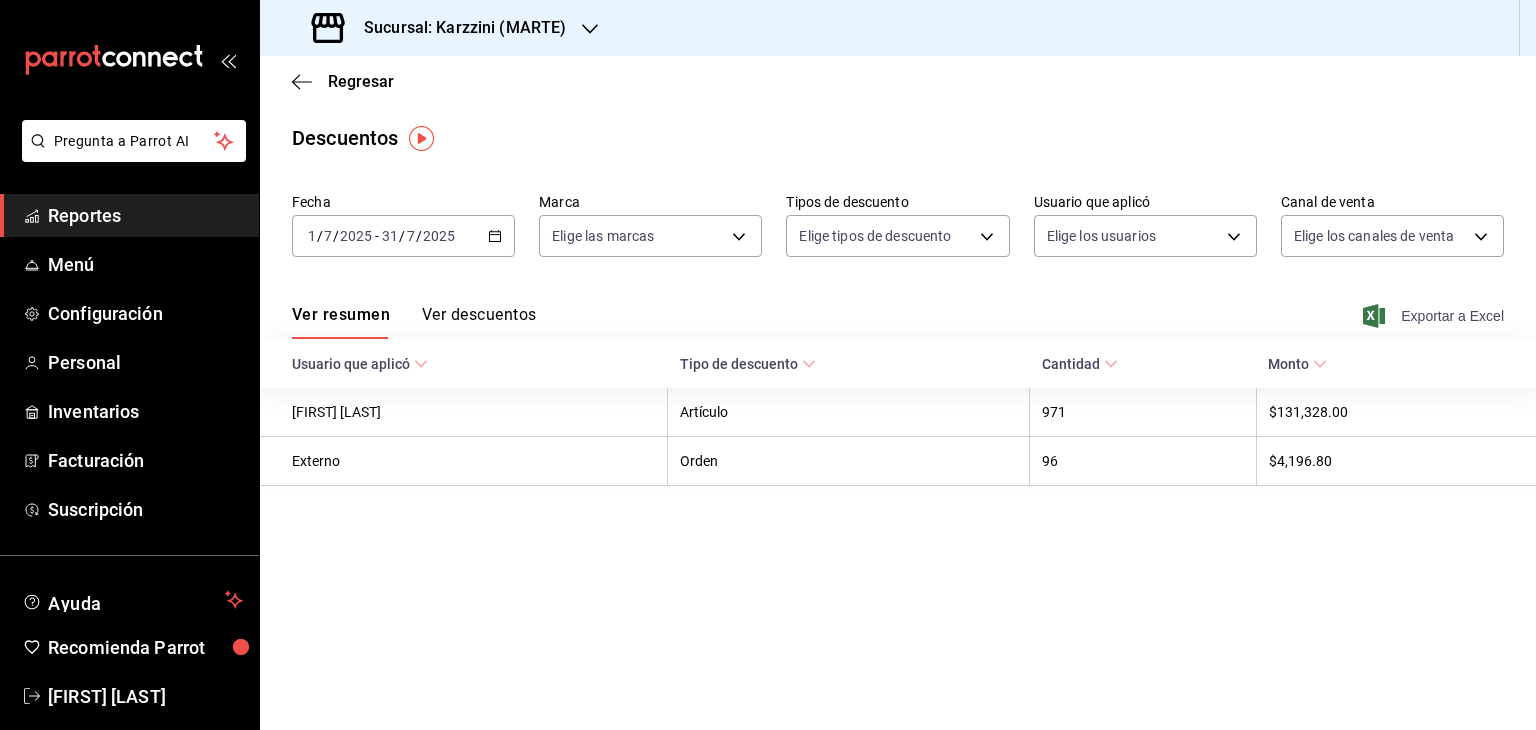 click on "Exportar a Excel" at bounding box center (1435, 316) 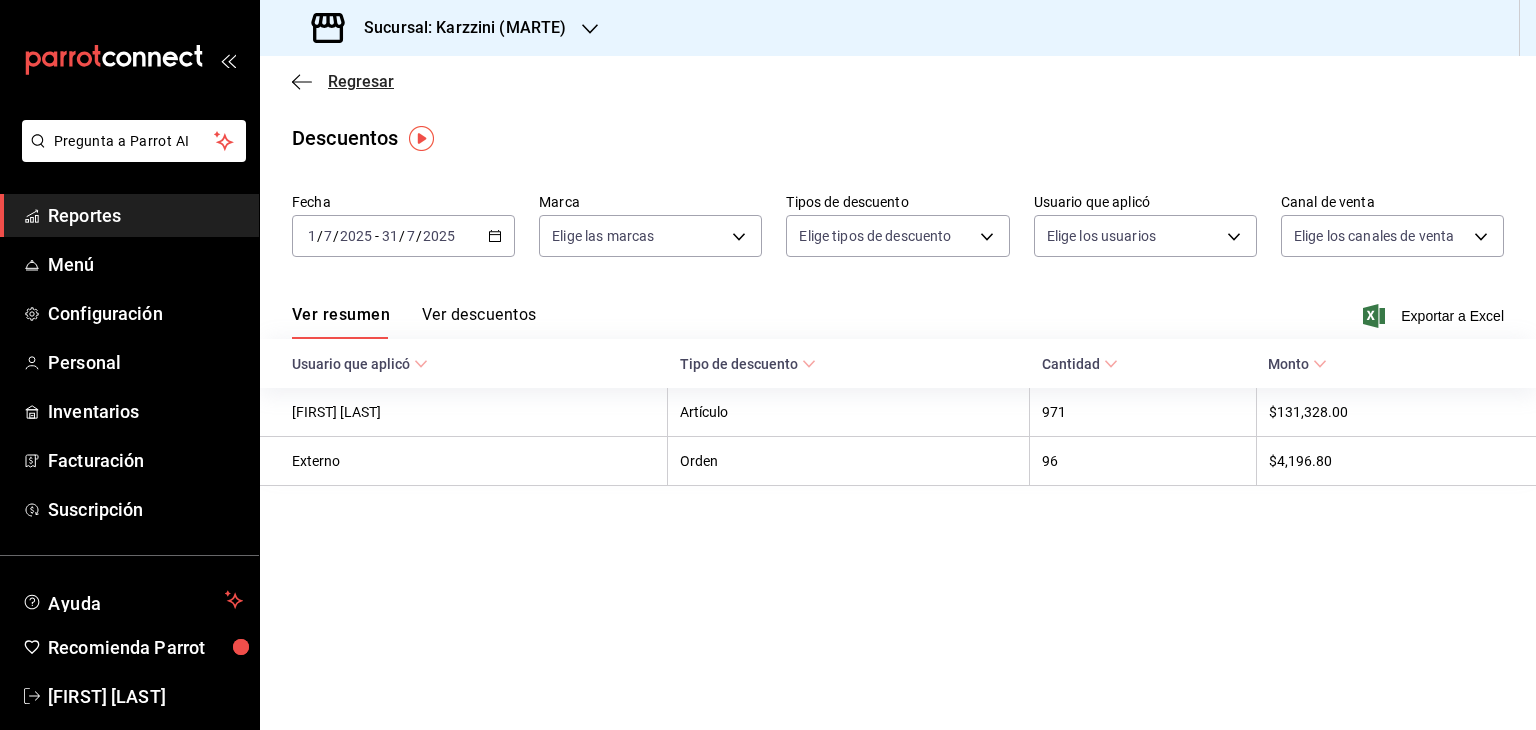 click on "Regresar" at bounding box center (361, 81) 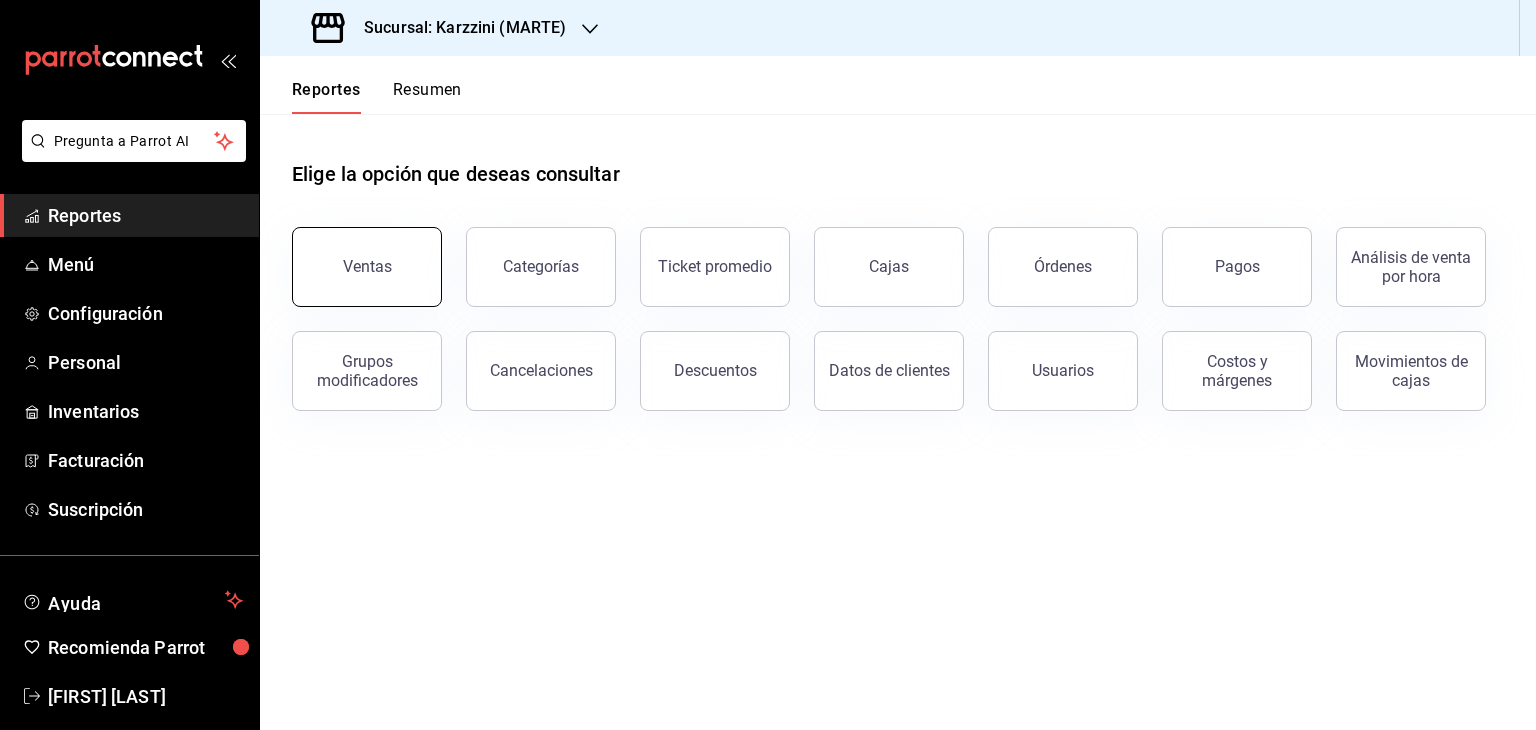 click on "Ventas" at bounding box center (367, 267) 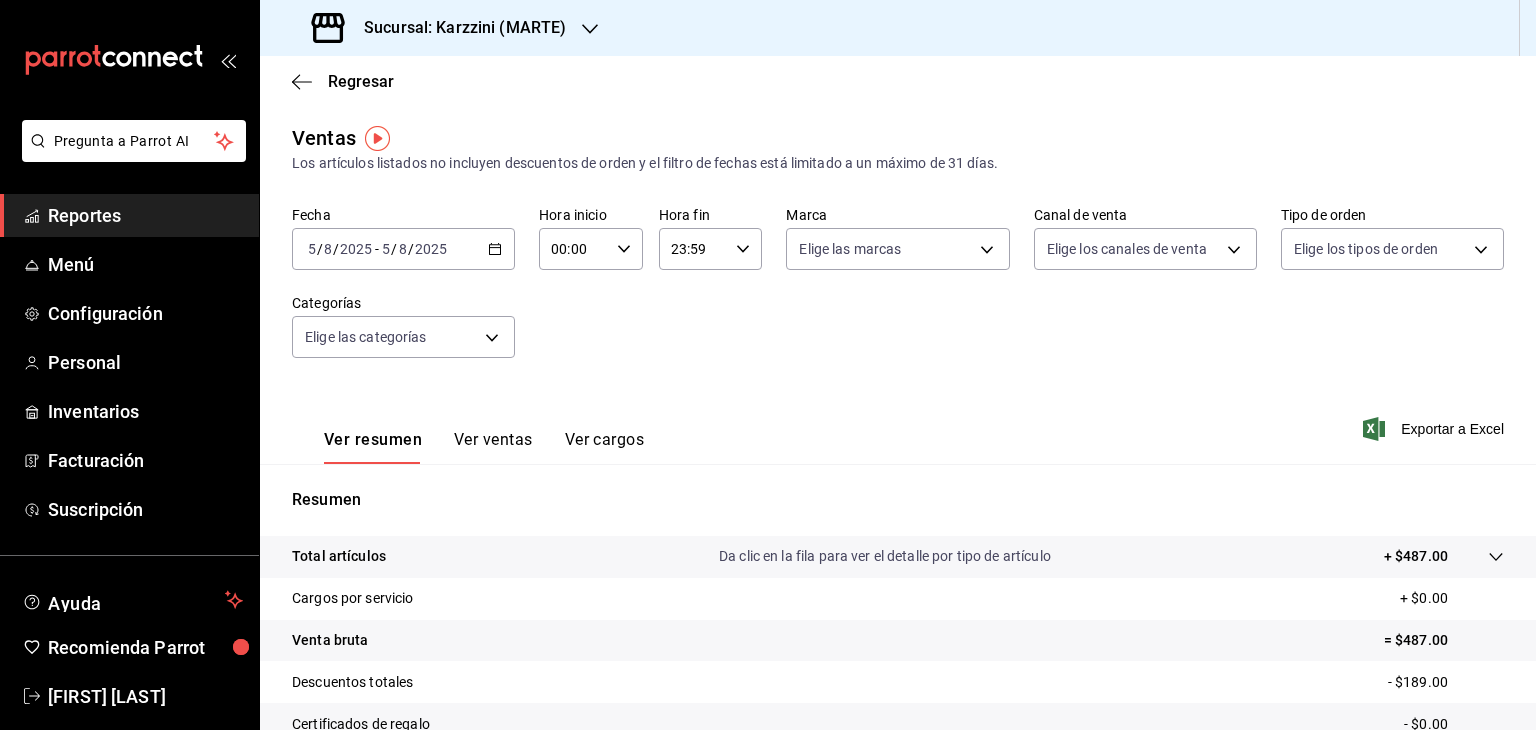 click 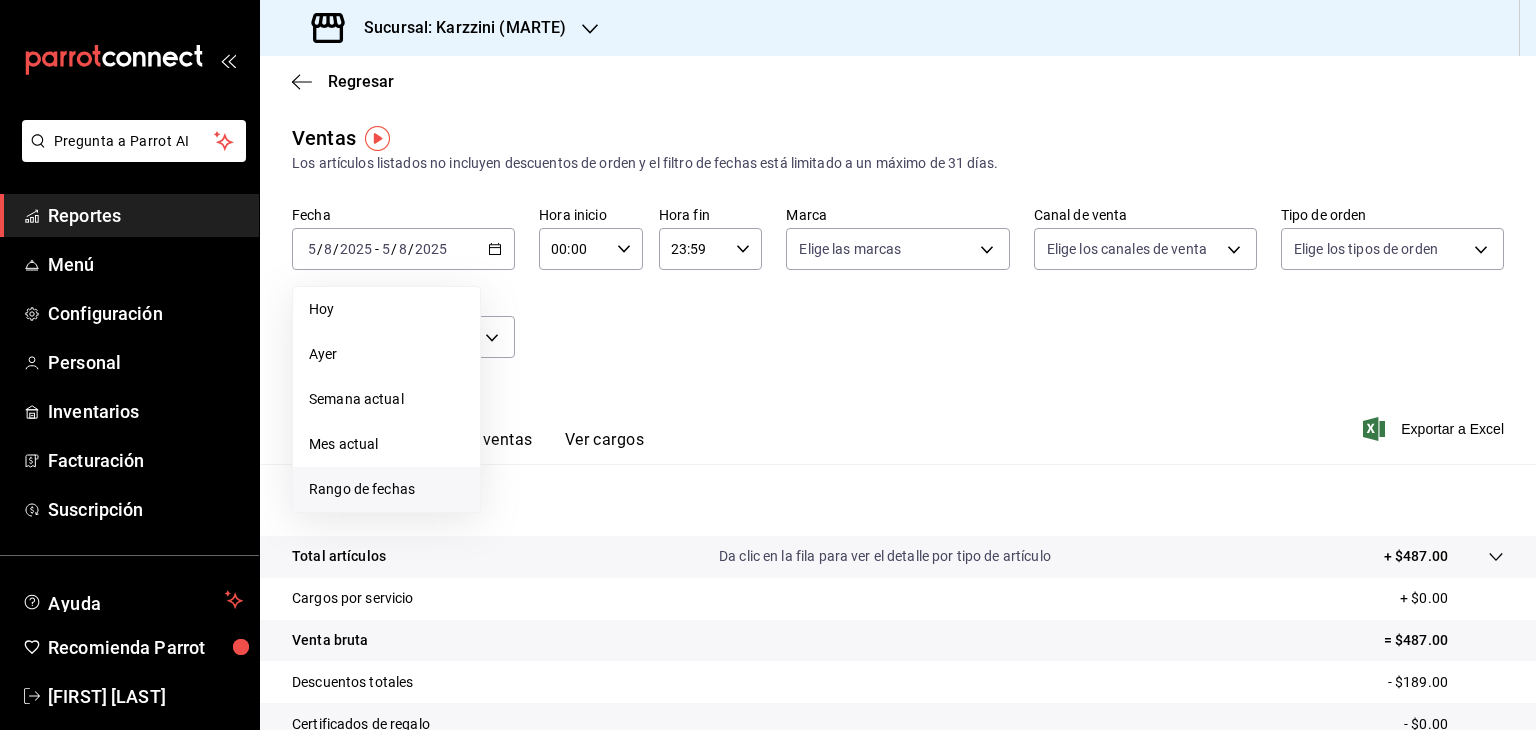 click on "Rango de fechas" at bounding box center (386, 489) 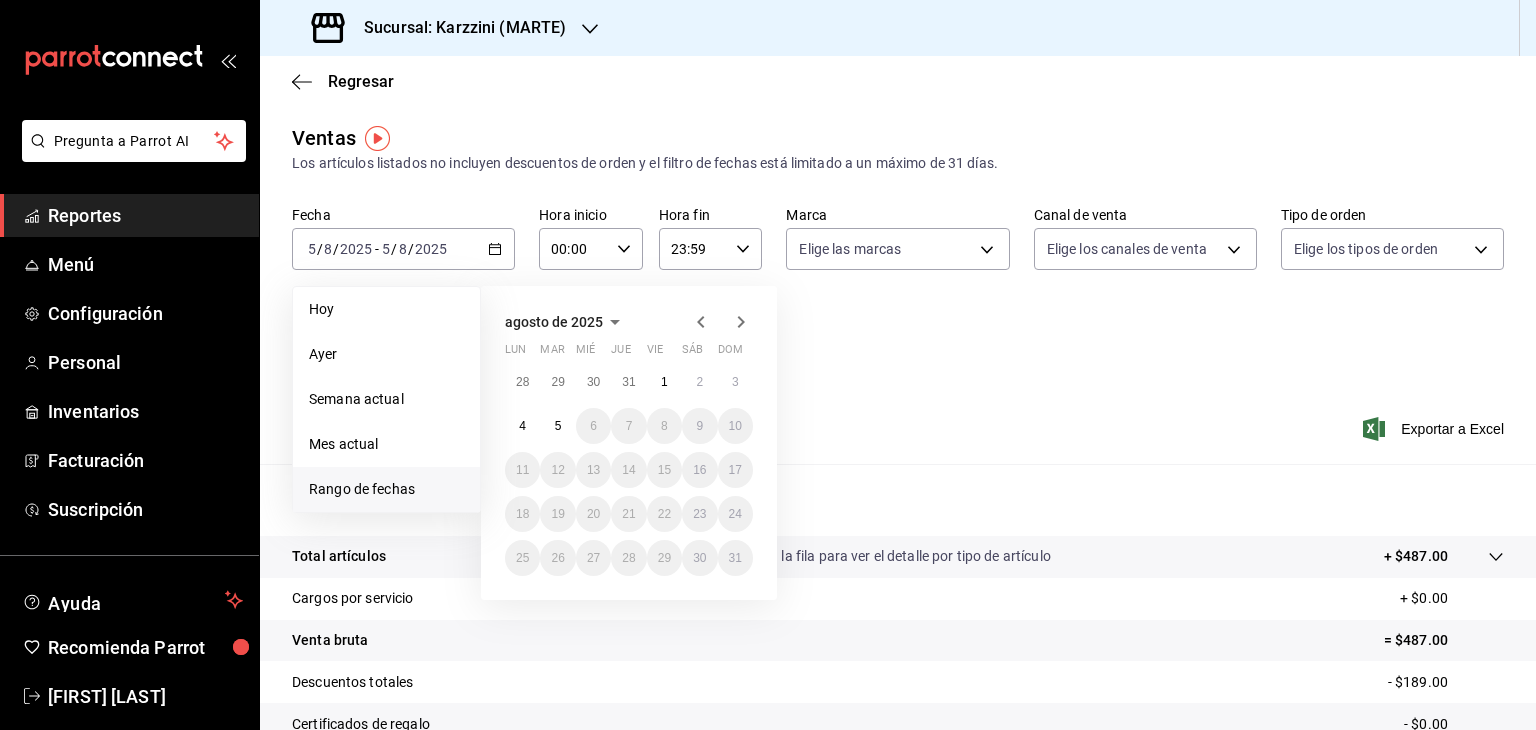 click 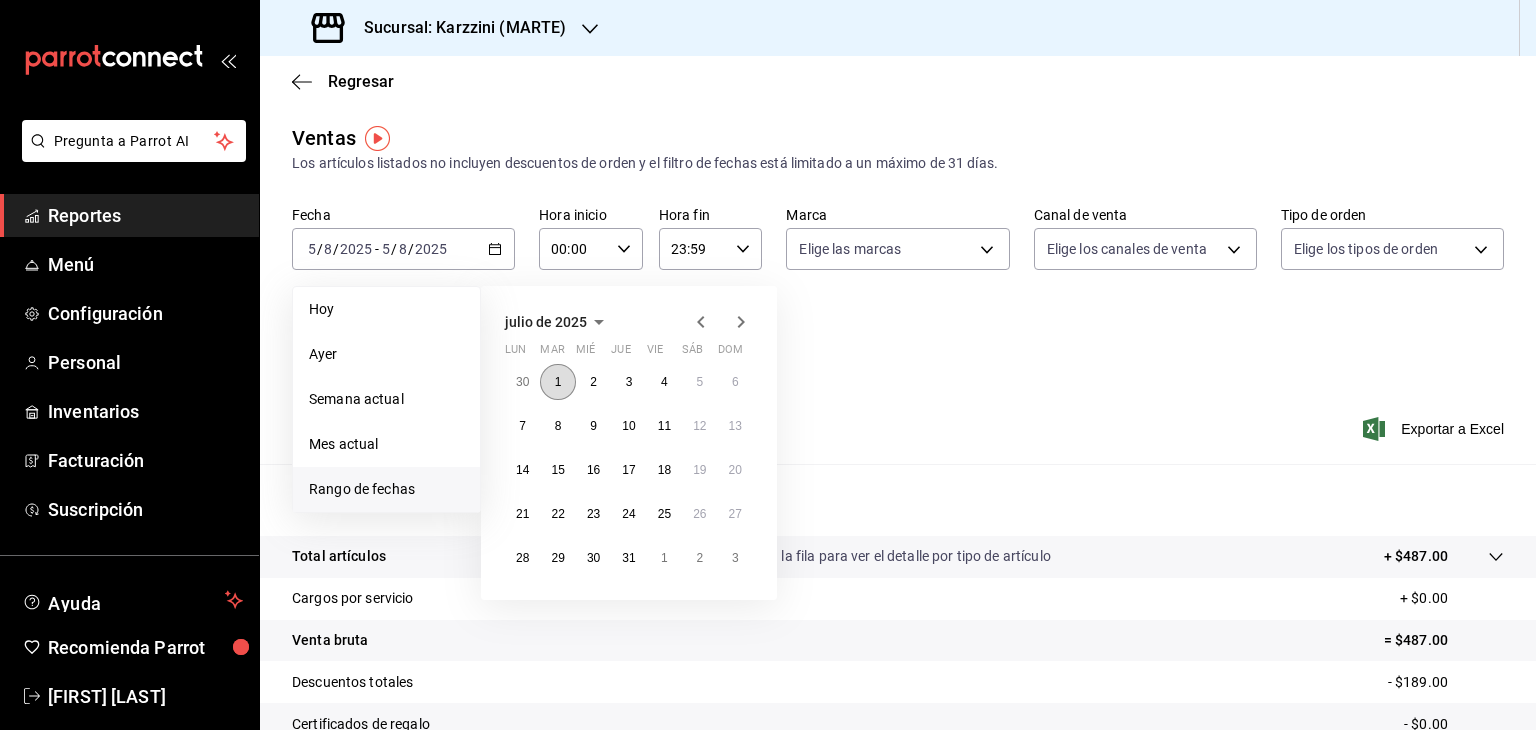 click on "1" at bounding box center [558, 382] 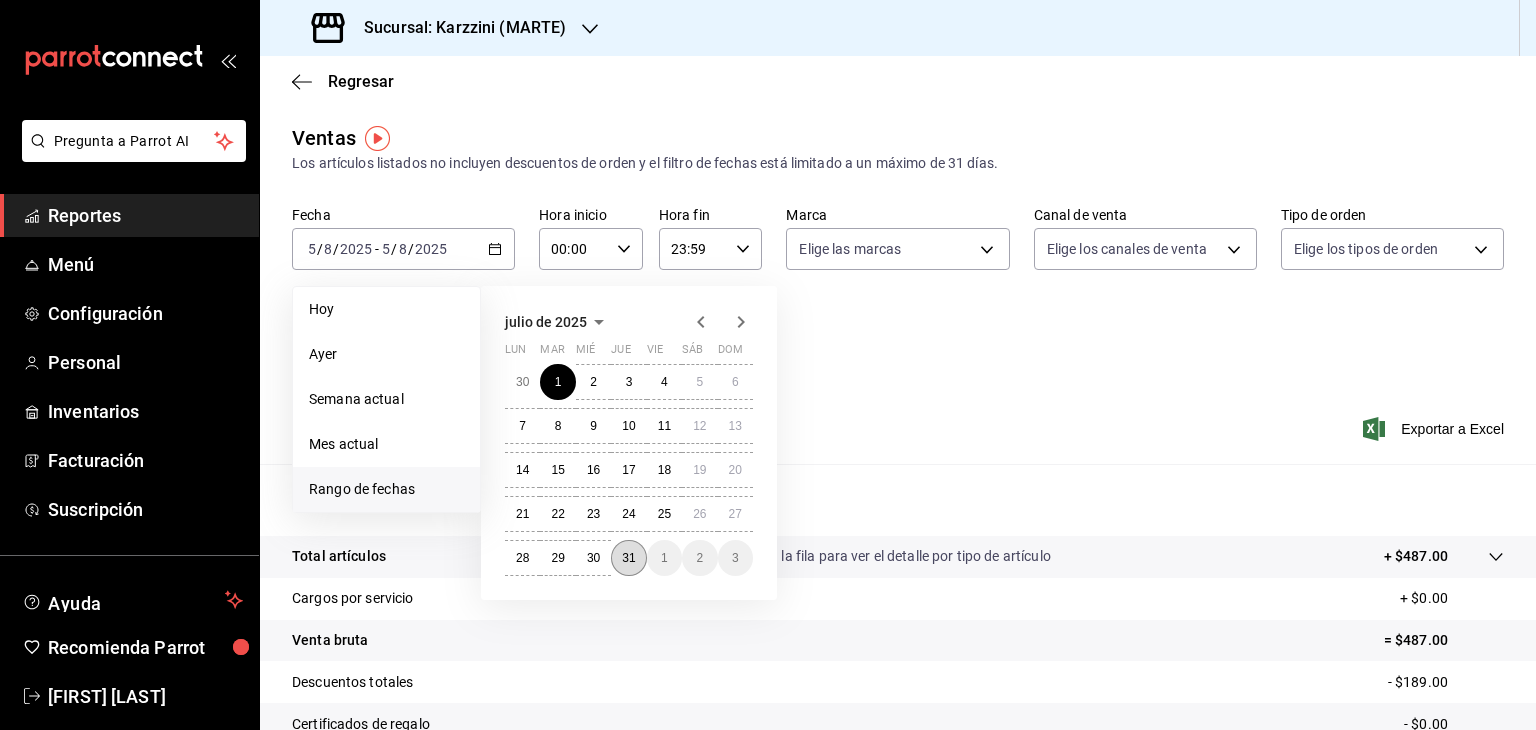 click on "31" at bounding box center (628, 558) 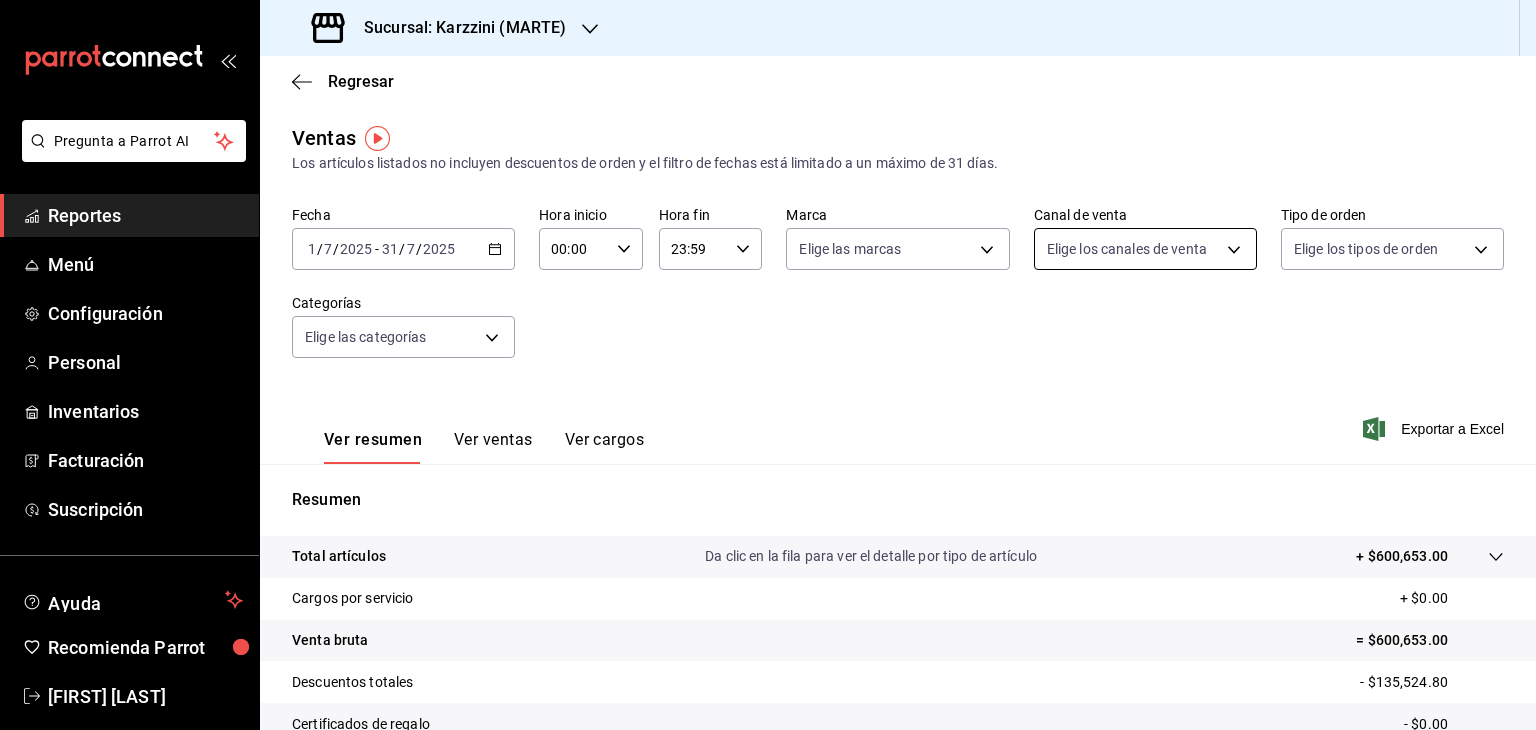 click on "Pregunta a Parrot AI Reportes   Menú   Configuración   Personal   Inventarios   Facturación   Suscripción   Ayuda Recomienda Parrot   Brenda Arizpe   Sugerir nueva función   Sucursal: Karzzini (MARTE) Regresar Ventas Los artículos listados no incluyen descuentos de orden y el filtro de fechas está limitado a un máximo de 31 días. Fecha 2025-07-01 1 / 7 / 2025 - 2025-07-31 31 / 7 / 2025 Hora inicio 00:00 Hora inicio Hora fin 23:59 Hora fin Marca Elige las marcas Canal de venta Elige los canales de venta Tipo de orden Elige los tipos de orden Categorías Elige las categorías Ver resumen Ver ventas Ver cargos Exportar a Excel Resumen Total artículos Da clic en la fila para ver el detalle por tipo de artículo + $600,653.00 Cargos por servicio + $0.00 Venta bruta = $600,653.00 Descuentos totales - $135,524.80 Certificados de regalo - $0.00 Venta total = $465,128.20 Impuestos - $34,453.94 Venta neta = $430,674.26 GANA 1 MES GRATIS EN TU SUSCRIPCIÓN AQUÍ Ver video tutorial Ir a video Reportes   Menú" at bounding box center (768, 365) 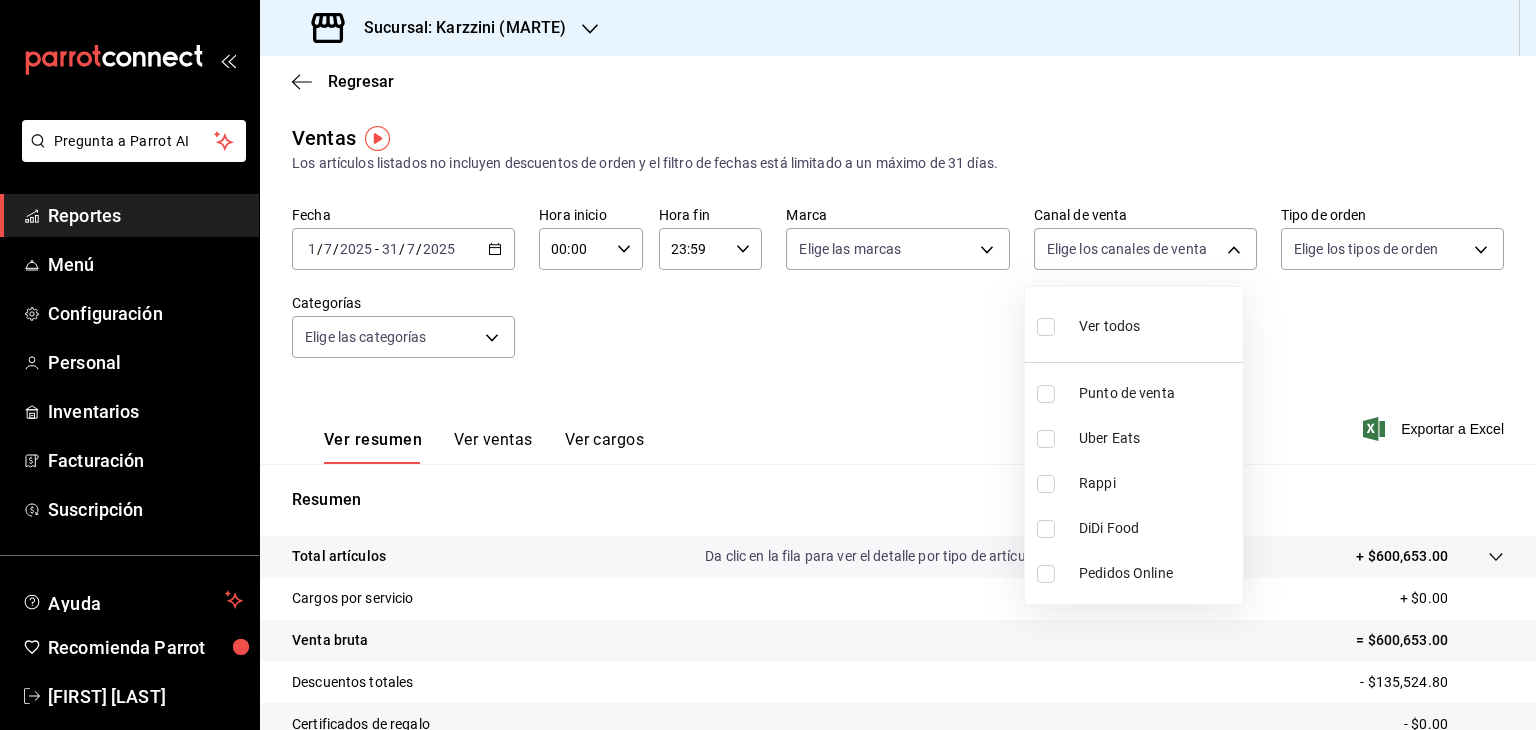click on "DiDi Food" at bounding box center (1157, 528) 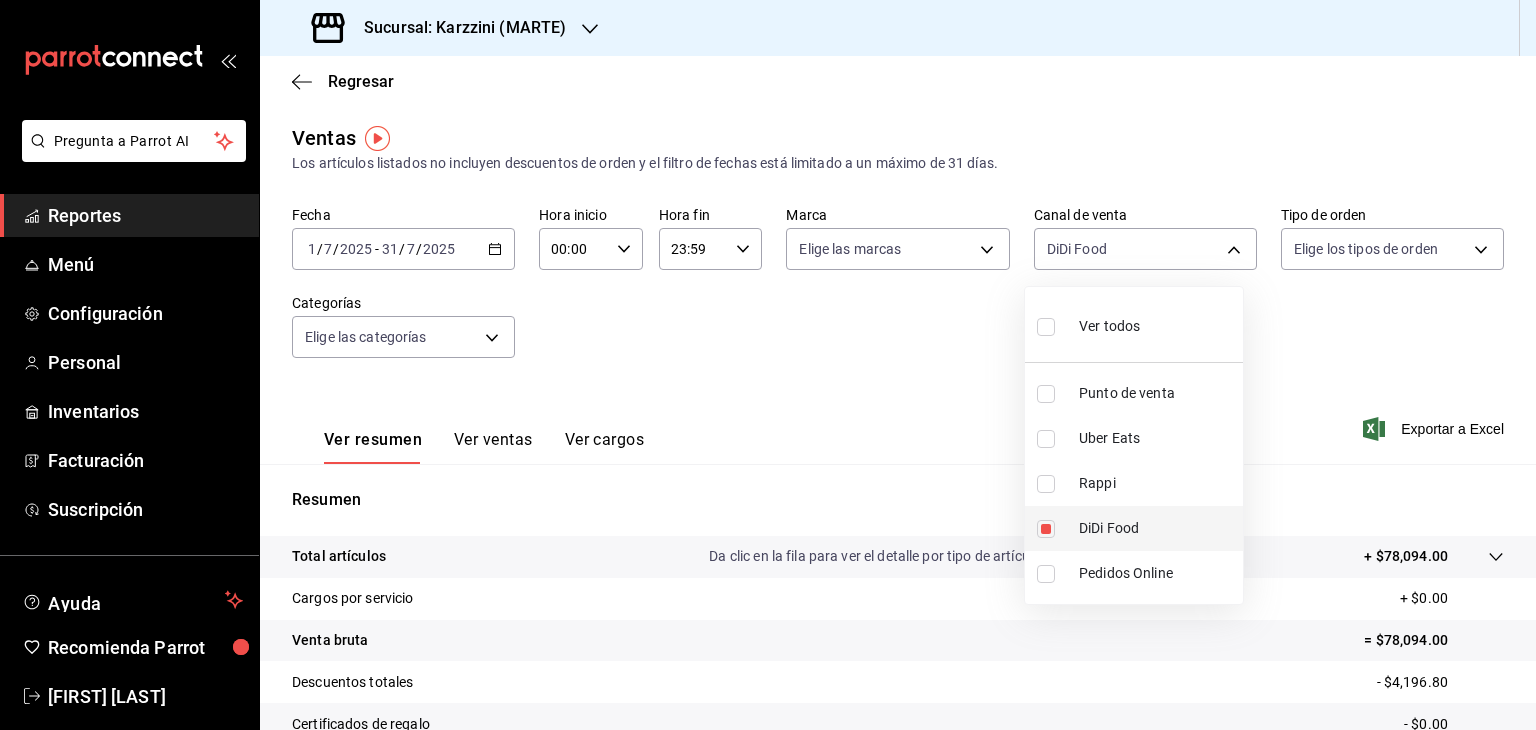 click on "DiDi Food" at bounding box center [1157, 528] 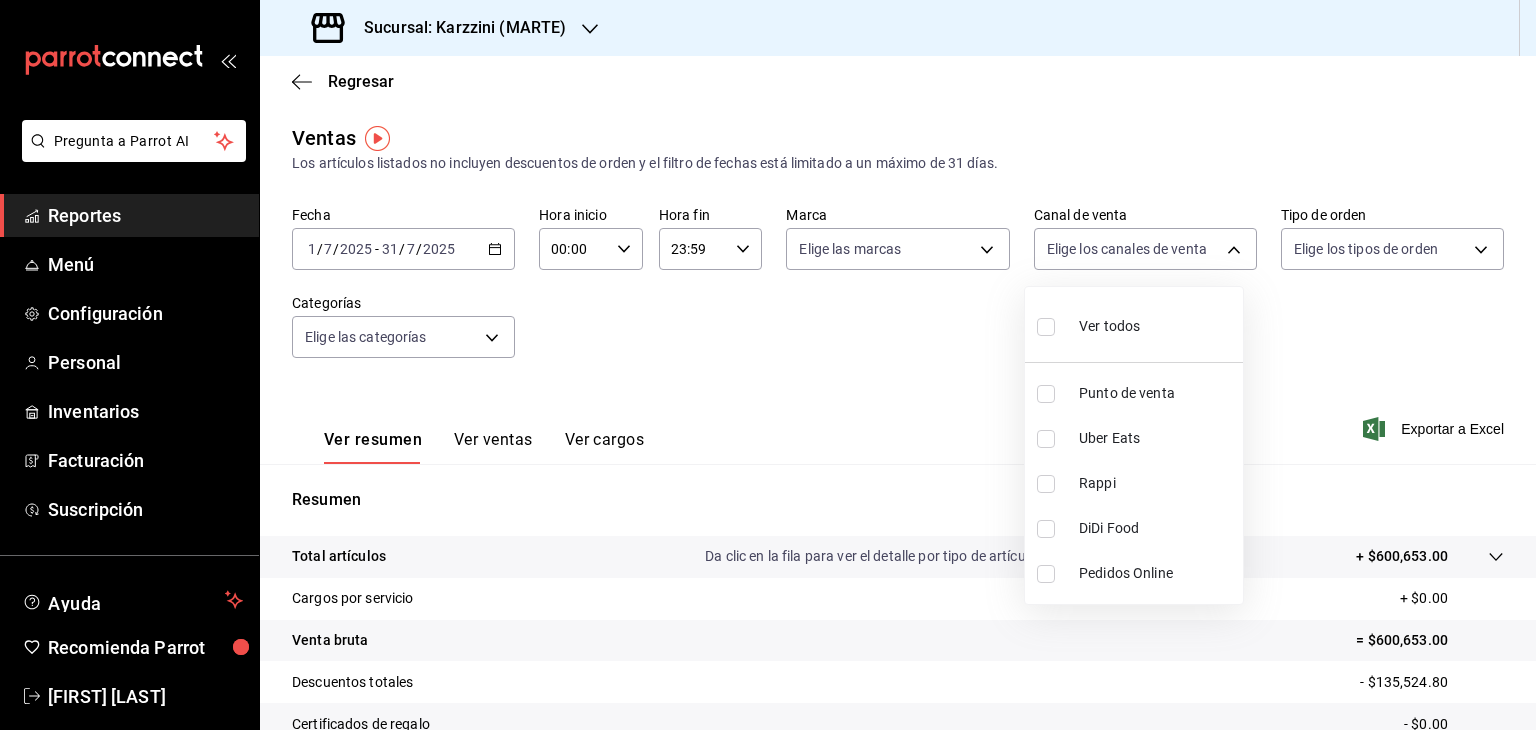 click on "Rappi" at bounding box center (1157, 483) 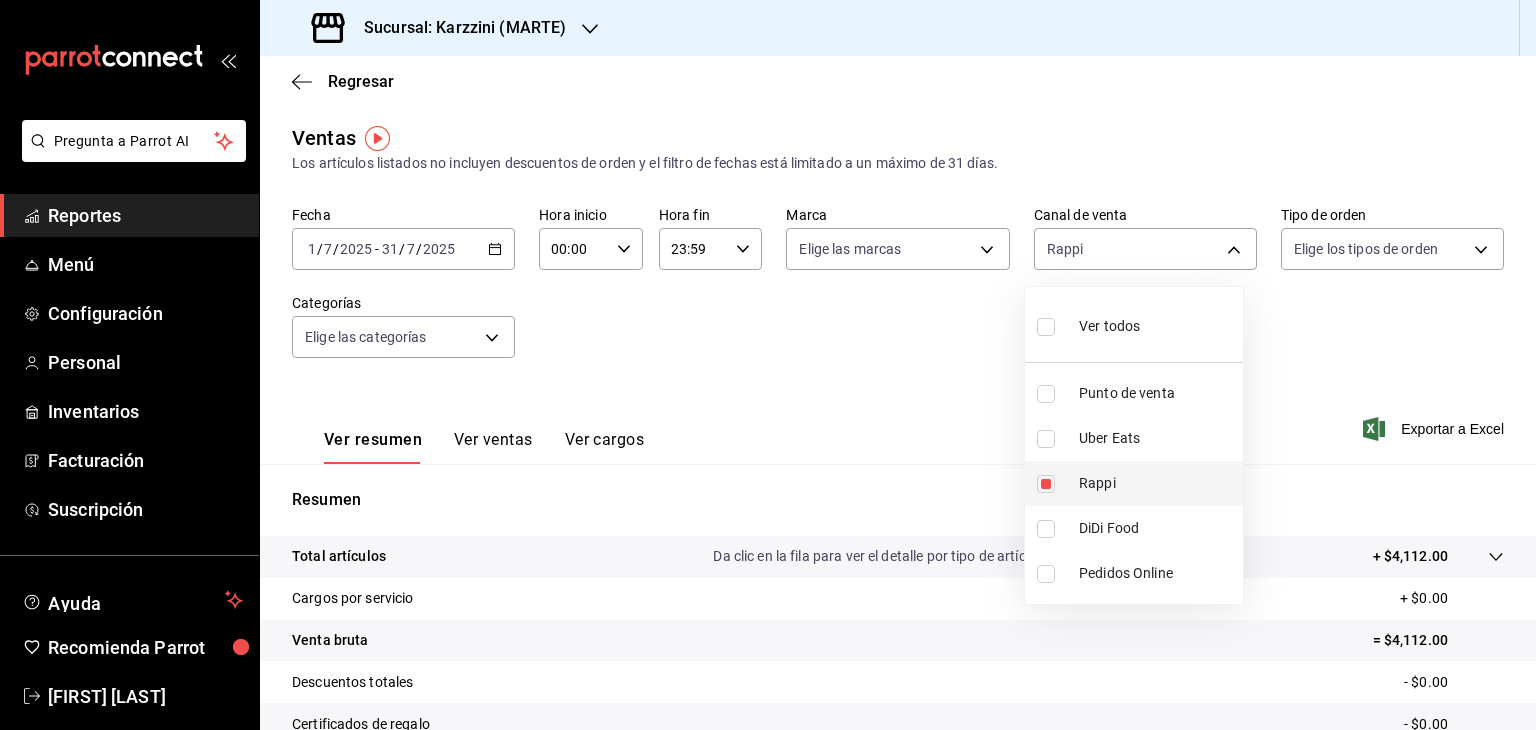 click on "Rappi" at bounding box center (1157, 483) 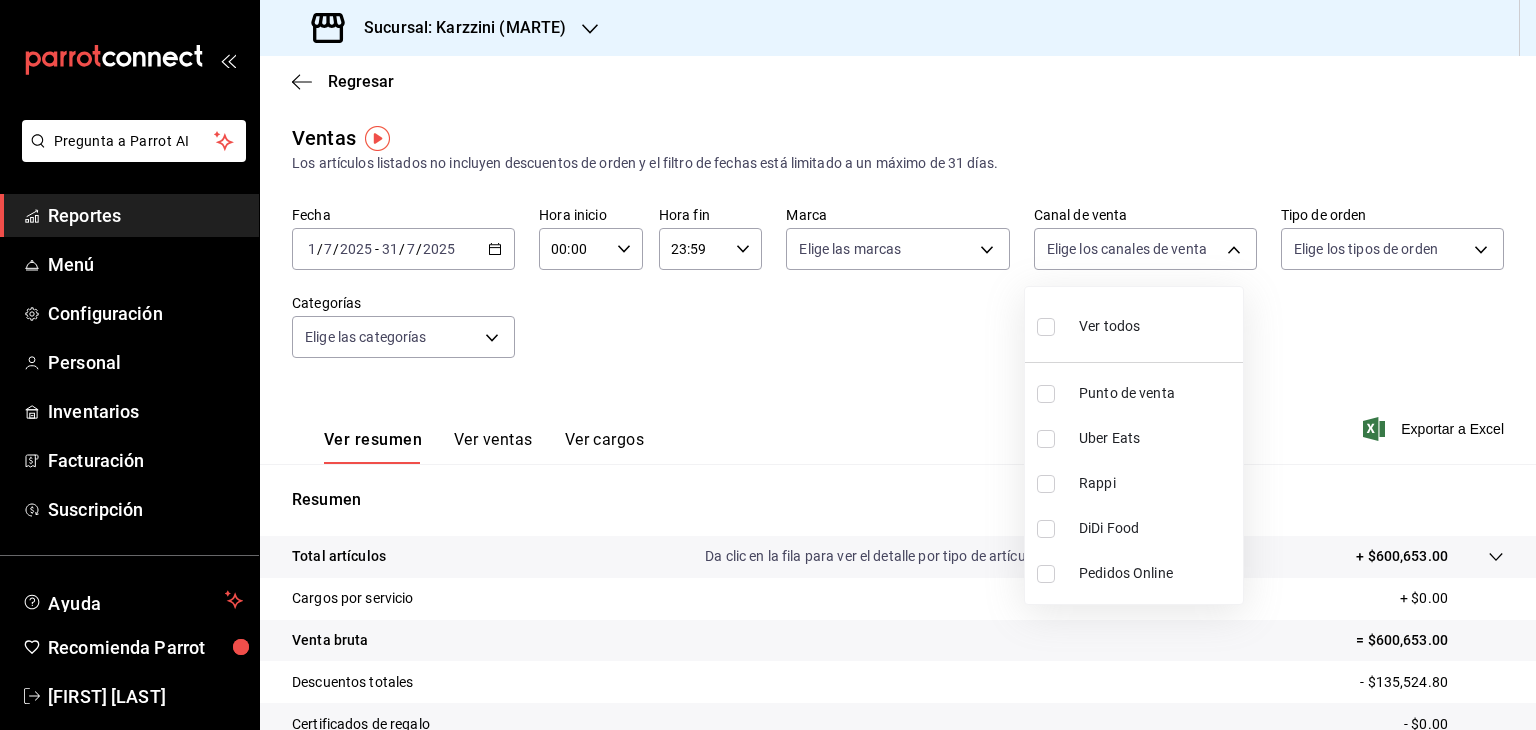 click on "Uber Eats" at bounding box center (1157, 438) 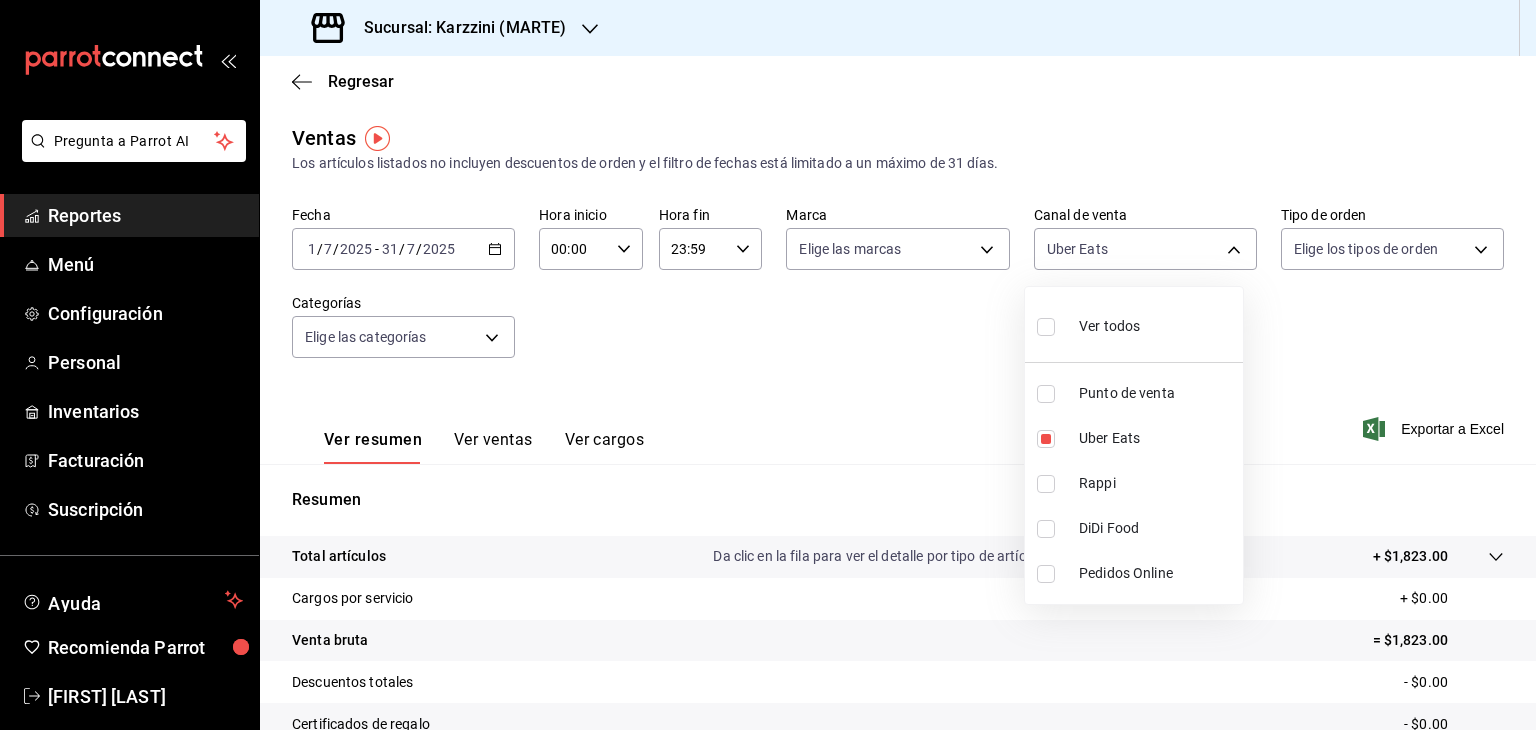 click at bounding box center (768, 365) 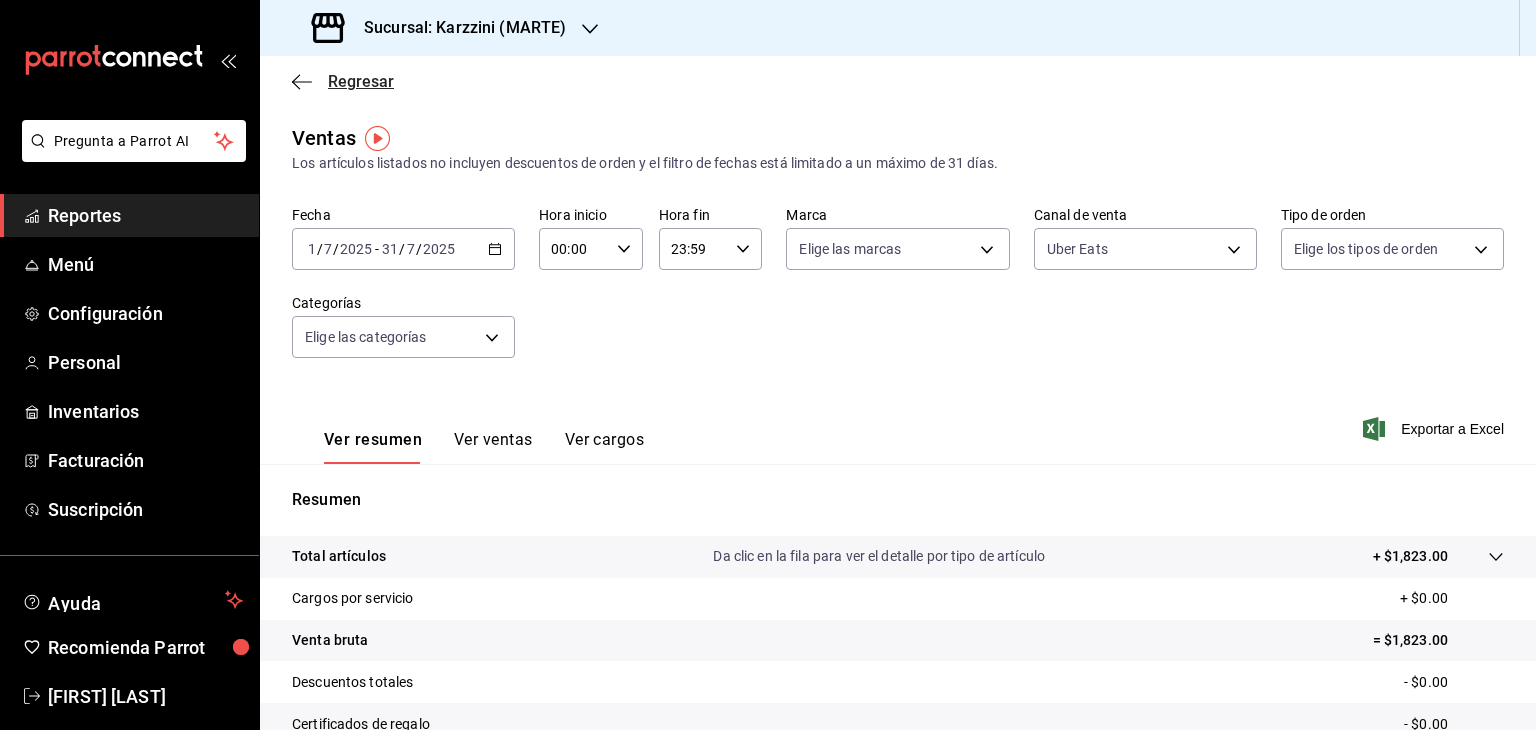click on "Regresar" at bounding box center (361, 81) 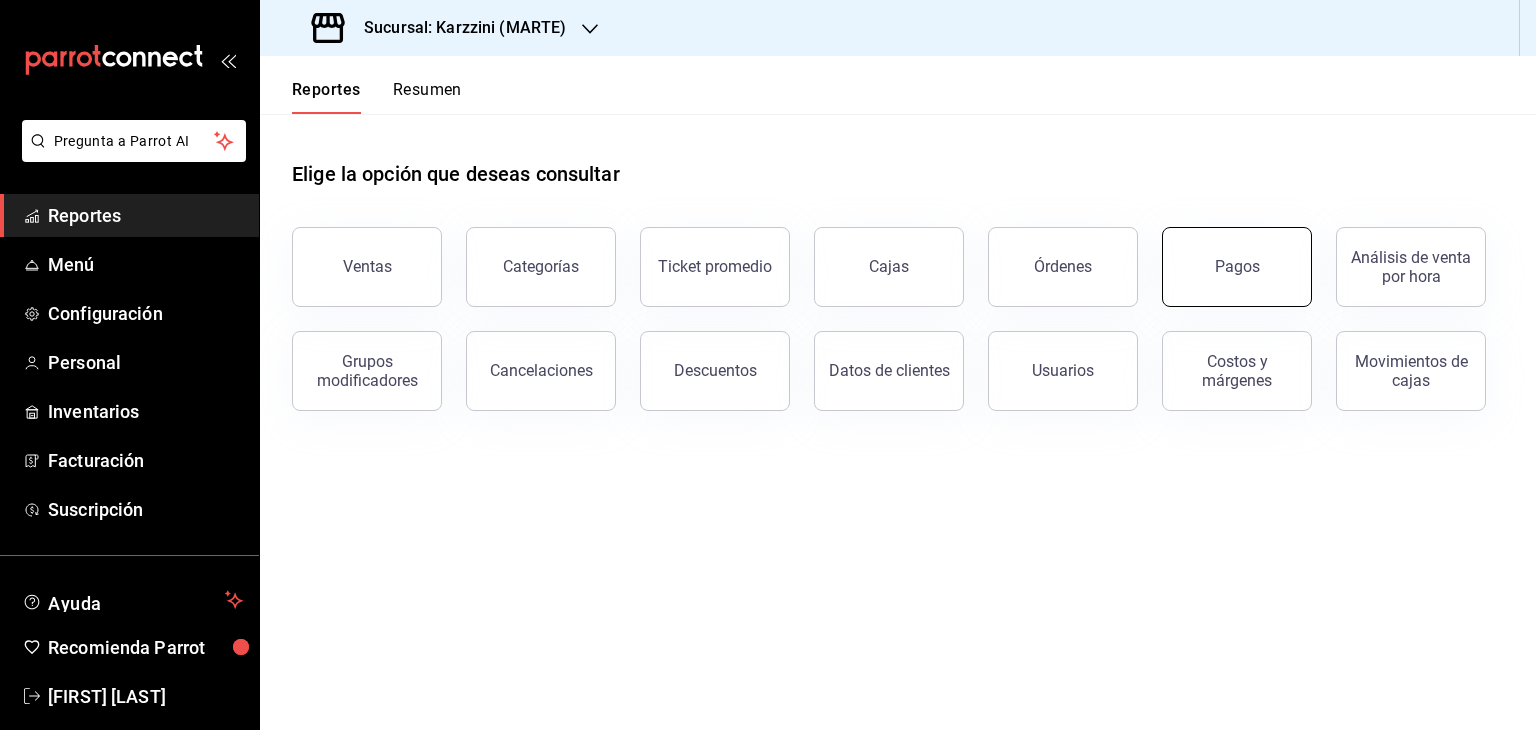click on "Pagos" at bounding box center [1237, 267] 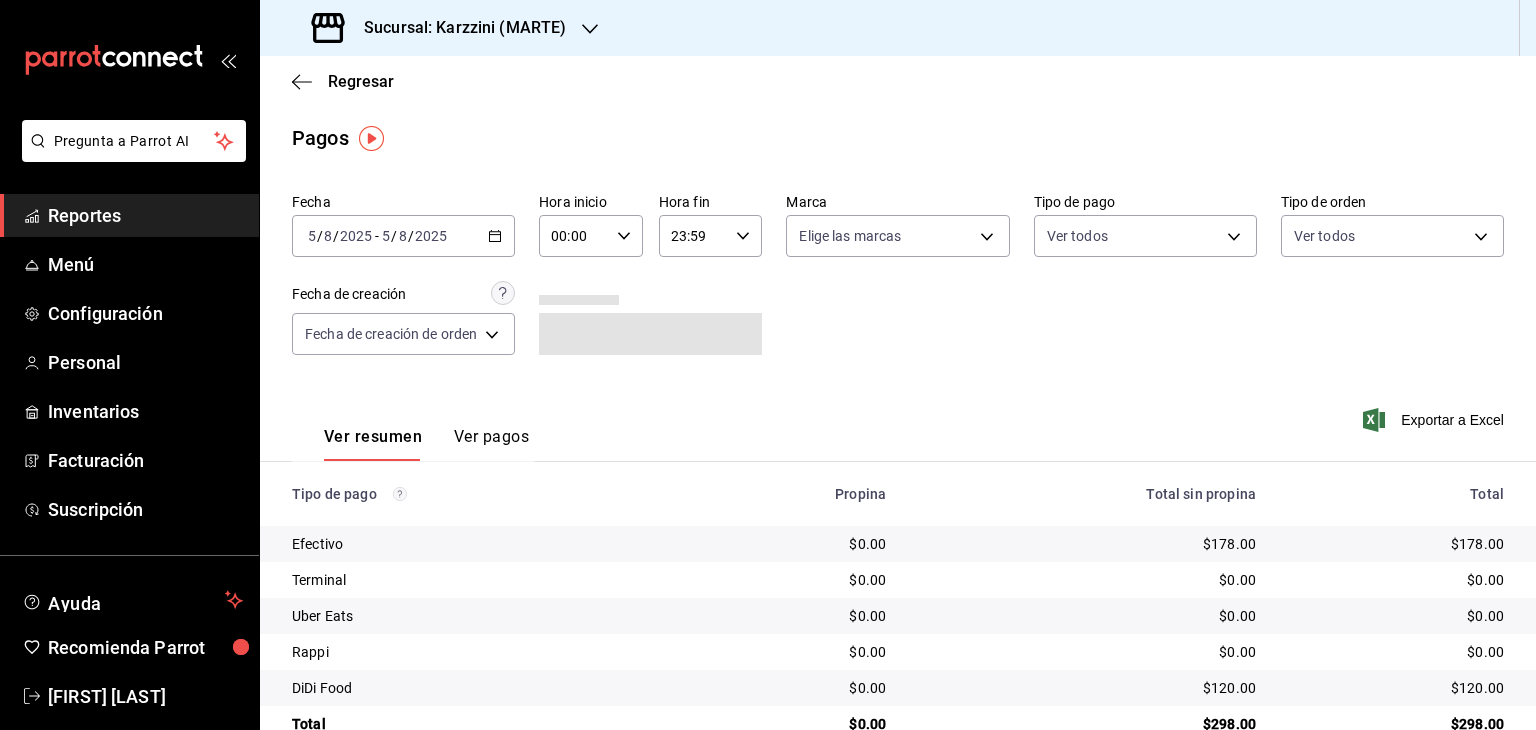 click 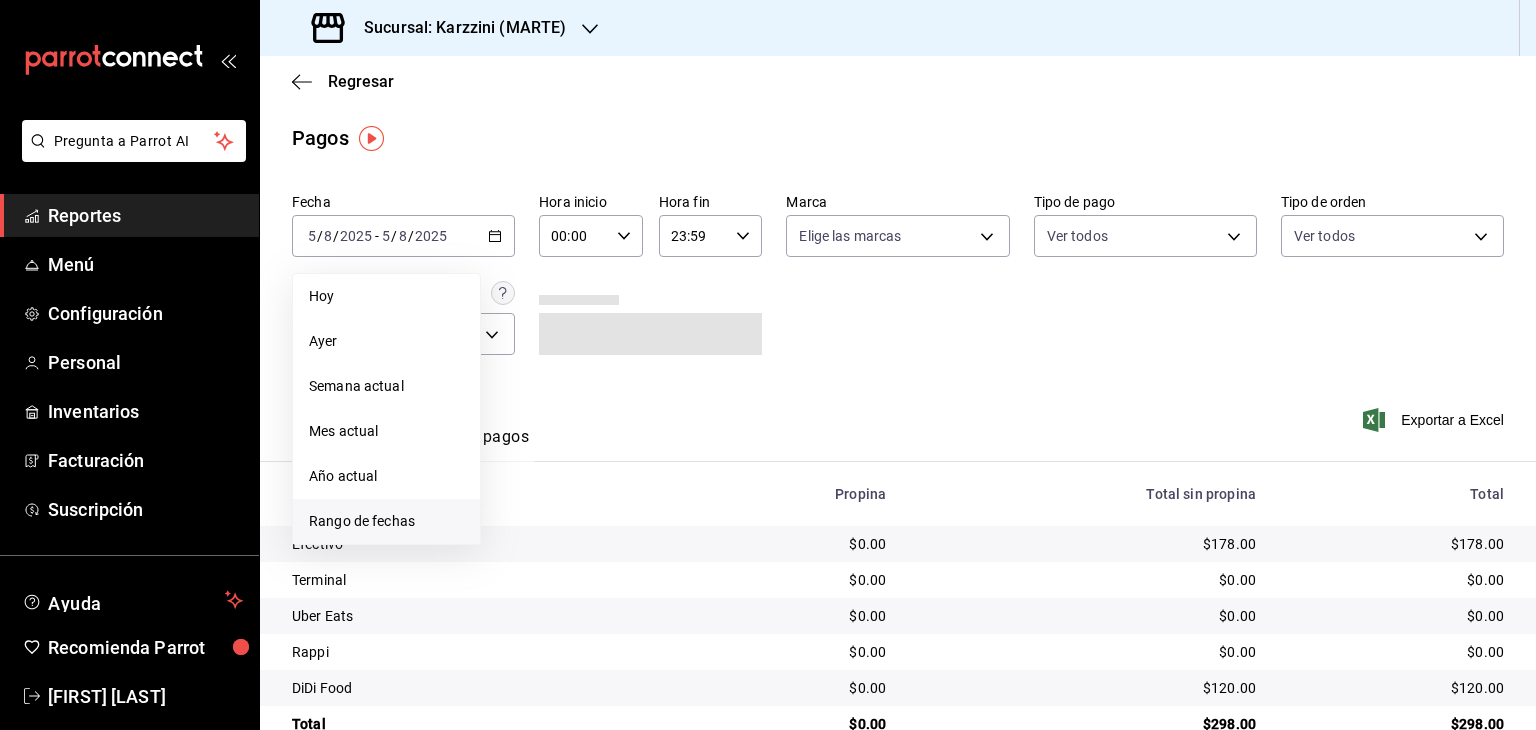 click on "Rango de fechas" at bounding box center (386, 521) 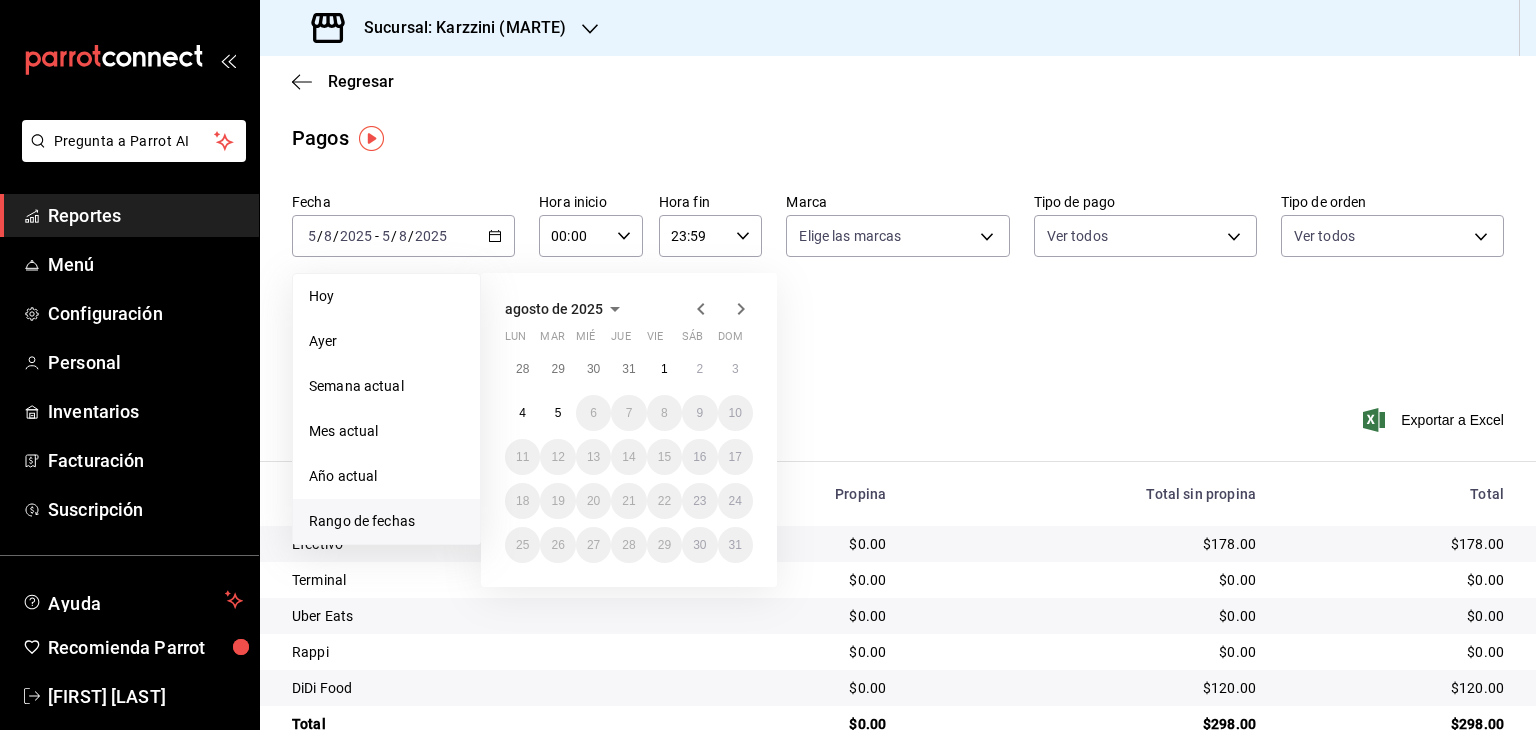 click 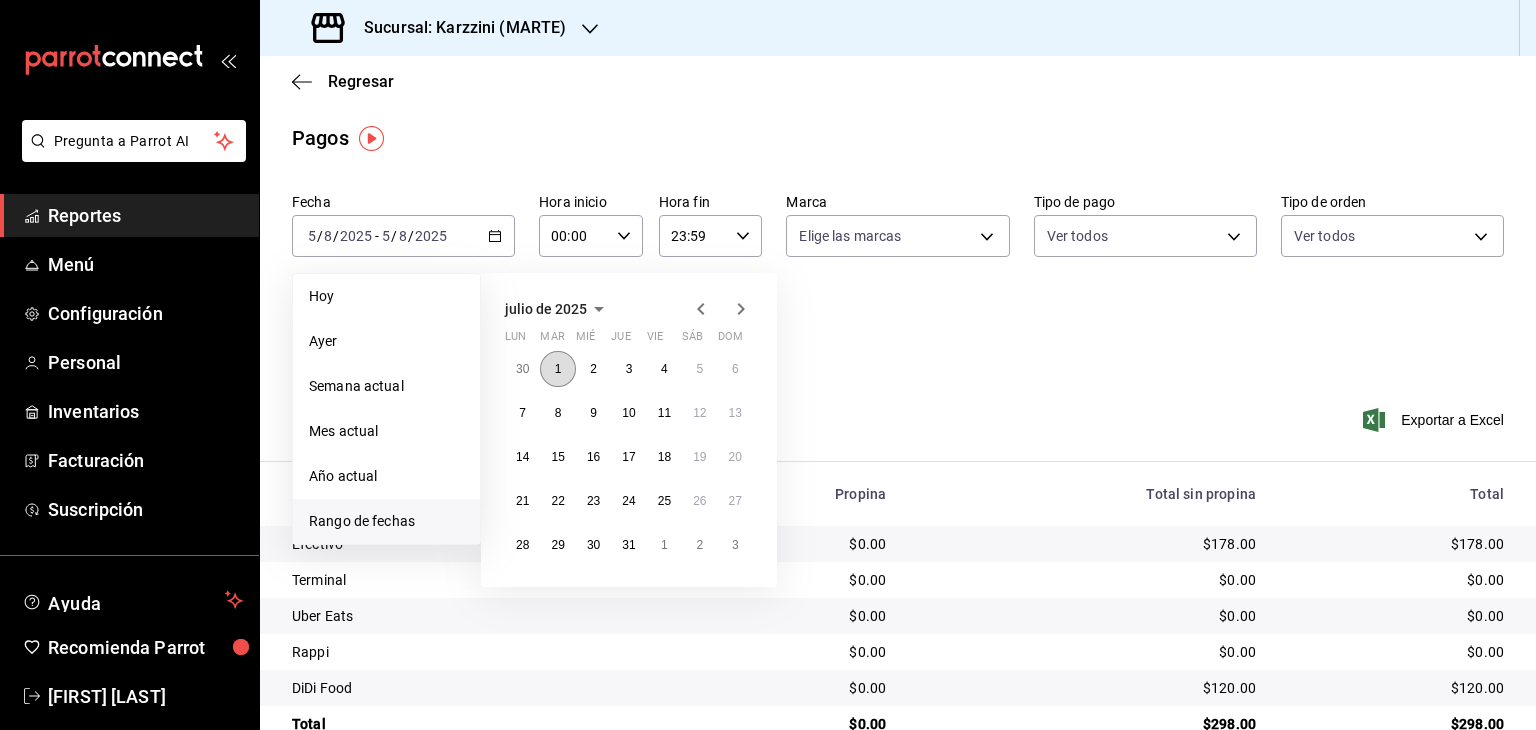 click on "1" at bounding box center (557, 369) 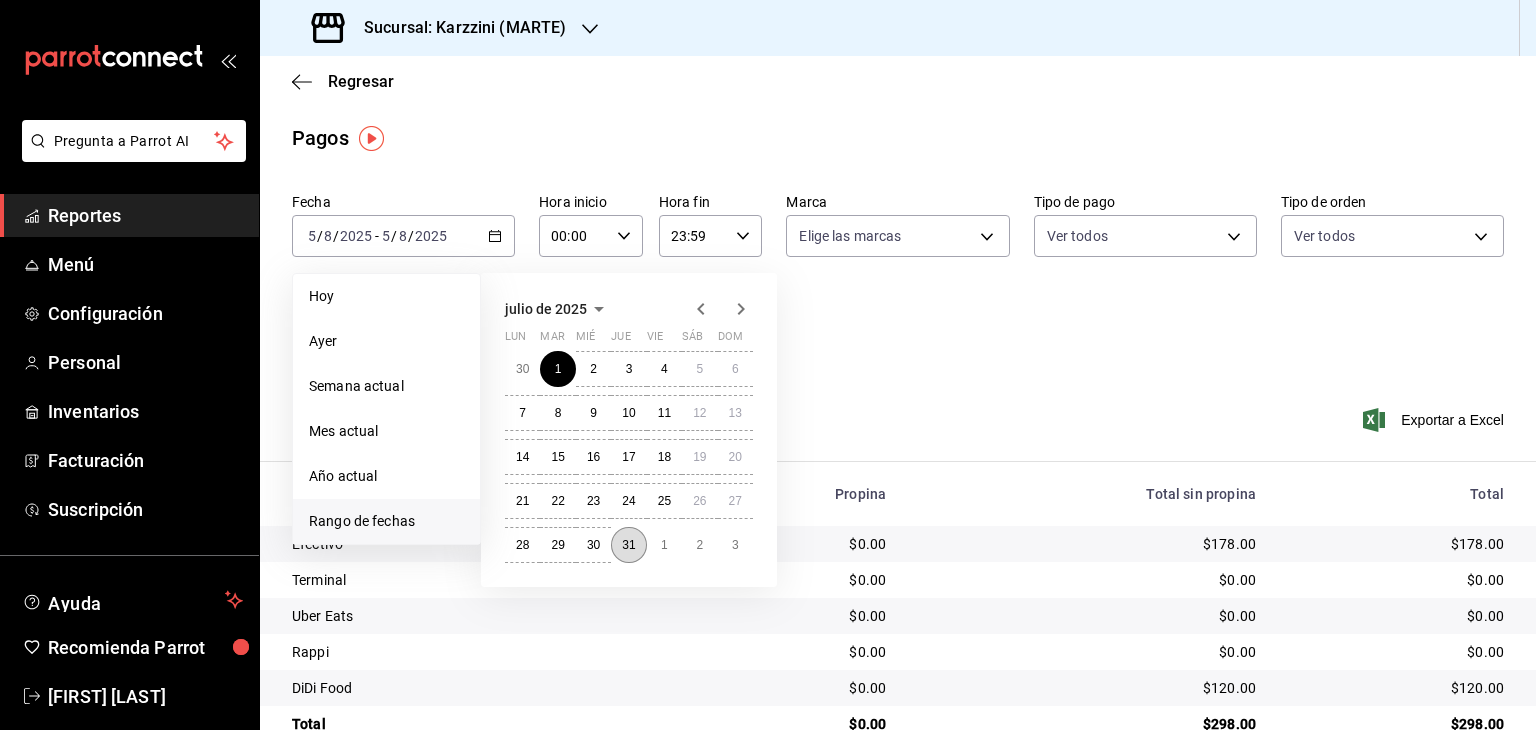 click on "31" at bounding box center (628, 545) 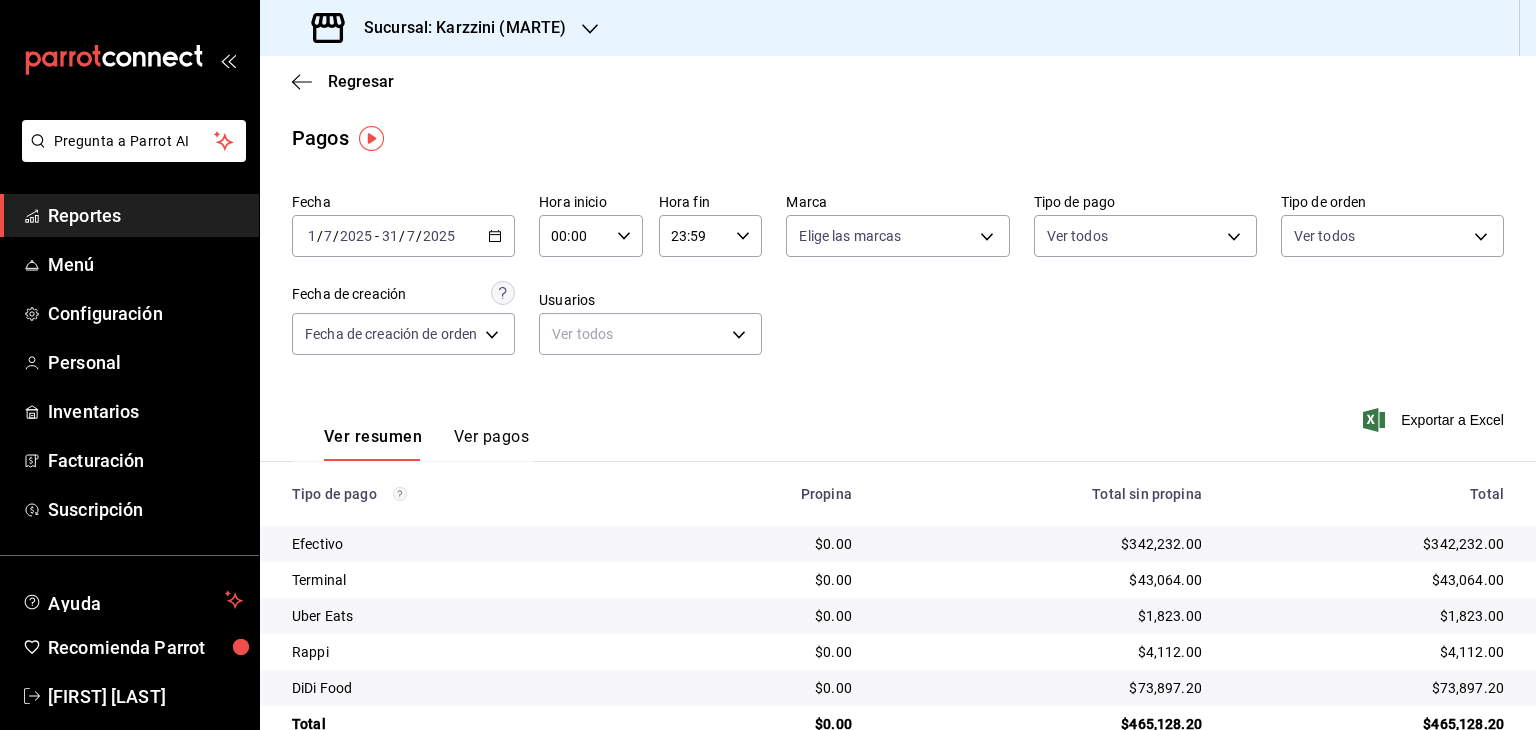 click 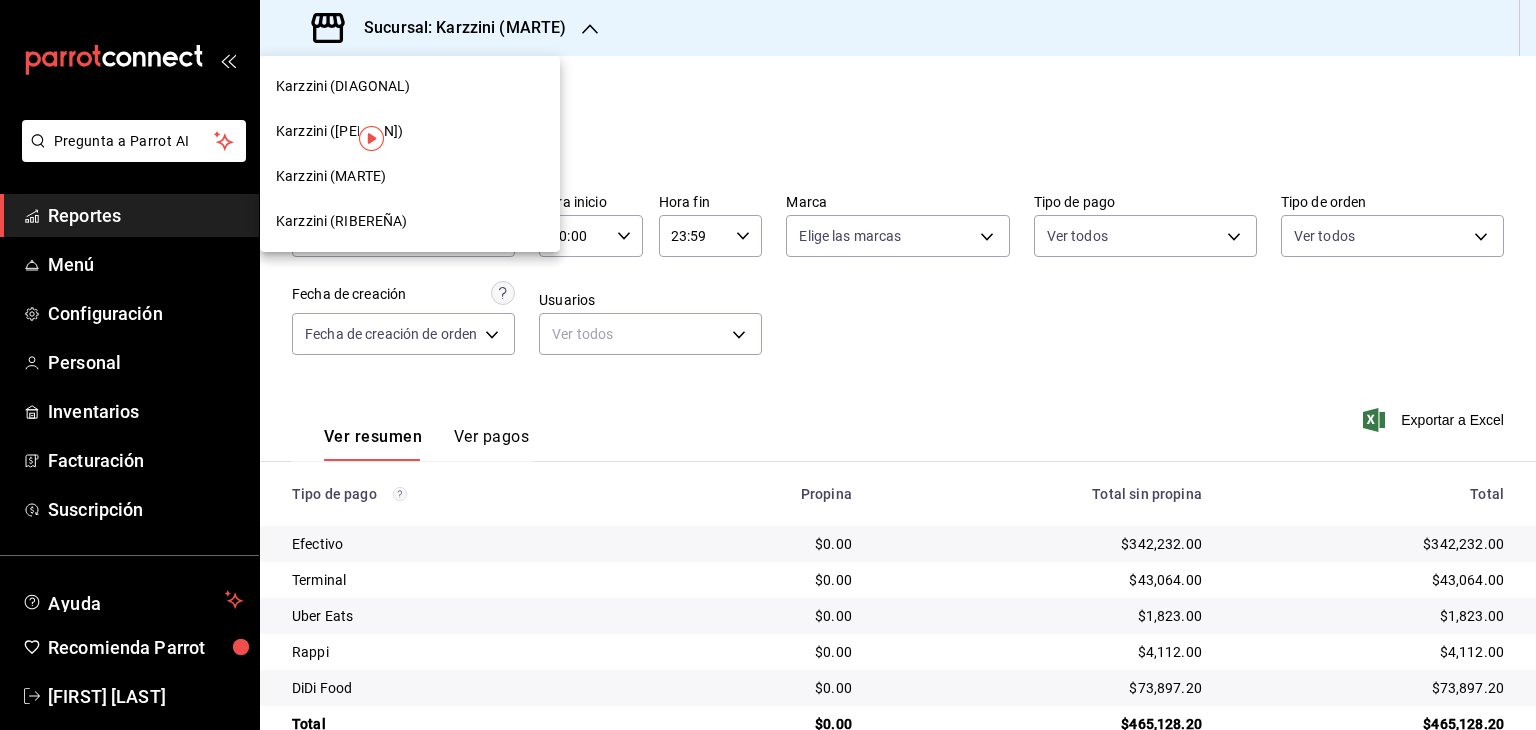 click on "Karzzini (RIBEREÑA)" at bounding box center [410, 221] 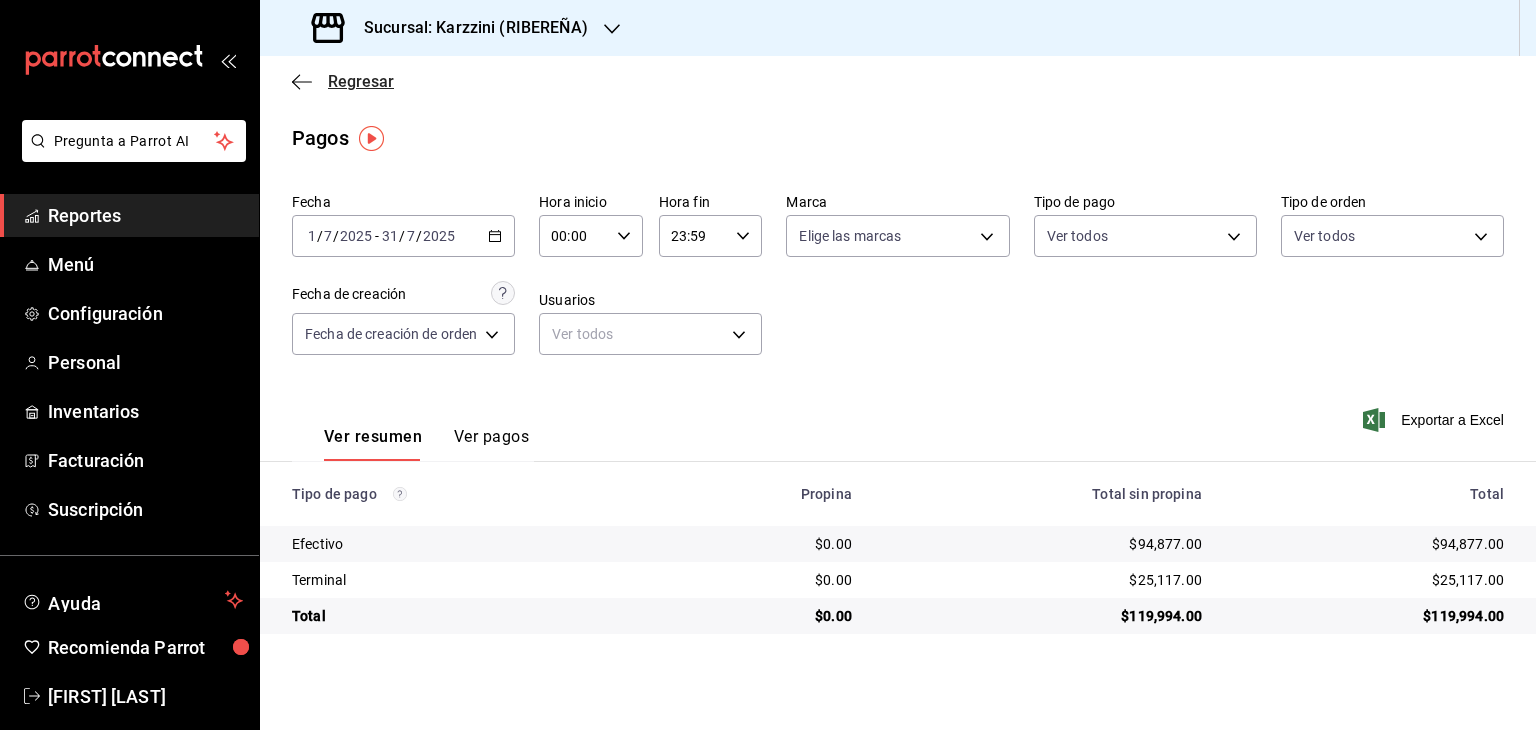 click on "Regresar" at bounding box center (361, 81) 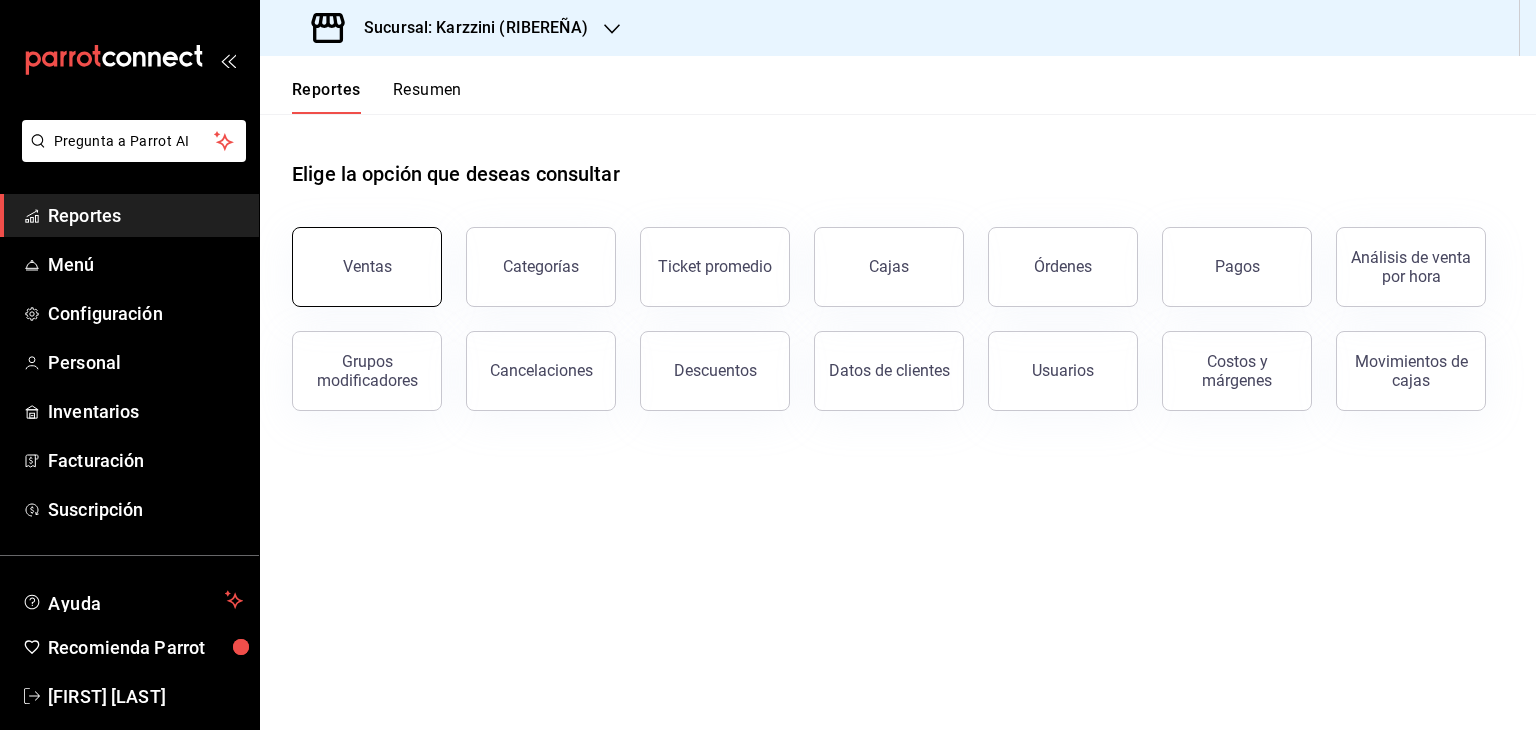 click on "Ventas" at bounding box center [367, 267] 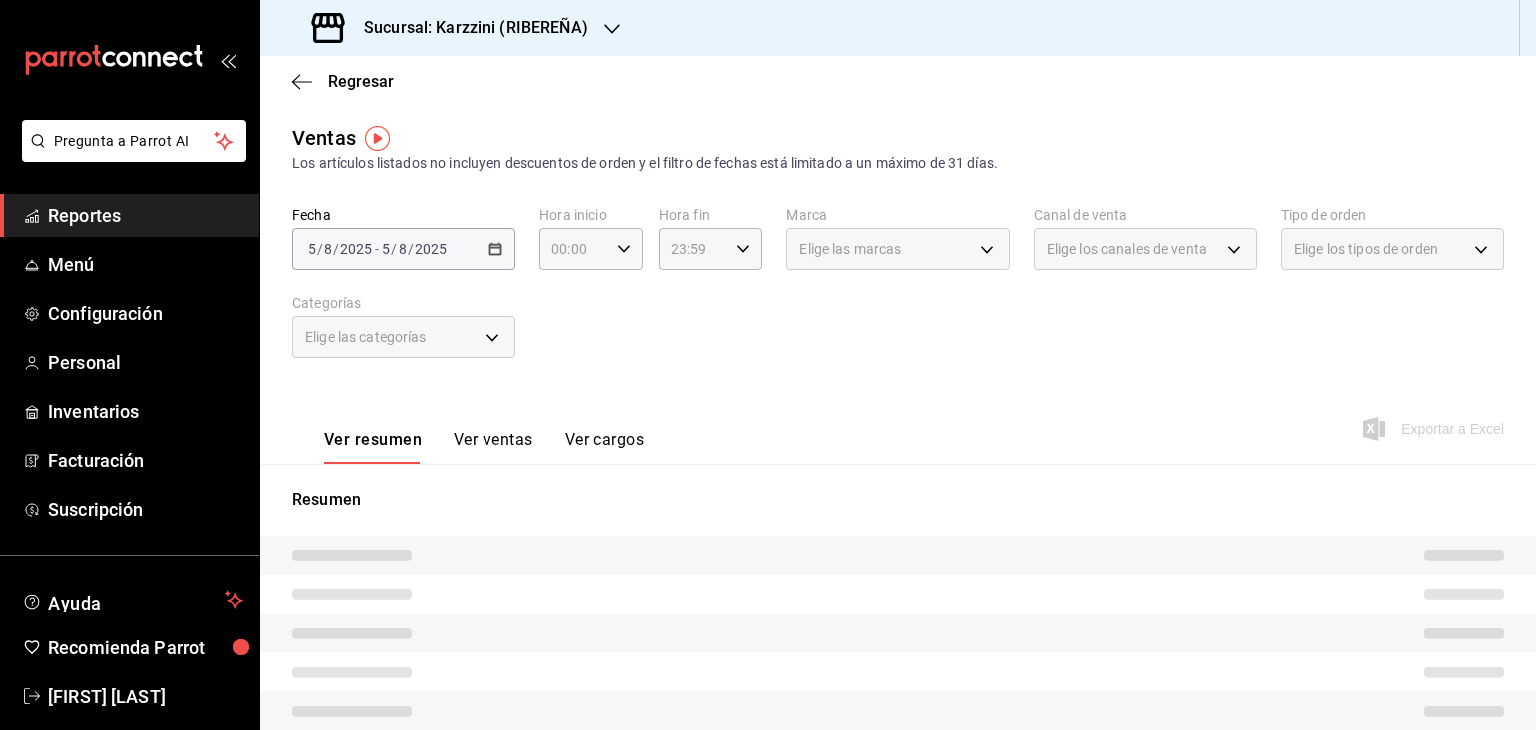 click on "2025-08-05 5 / 8 / 2025 - 2025-08-05 5 / 8 / 2025" at bounding box center [403, 249] 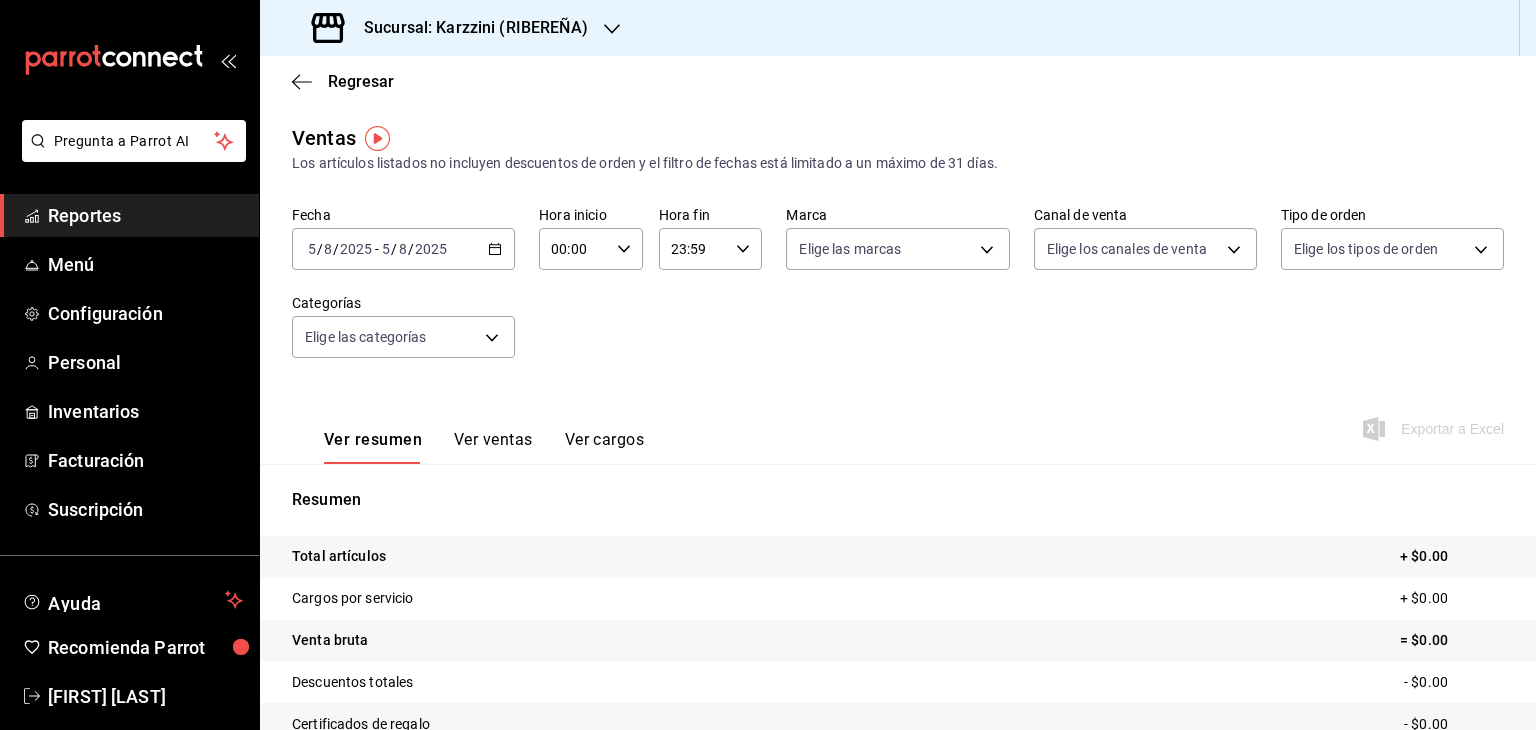 click 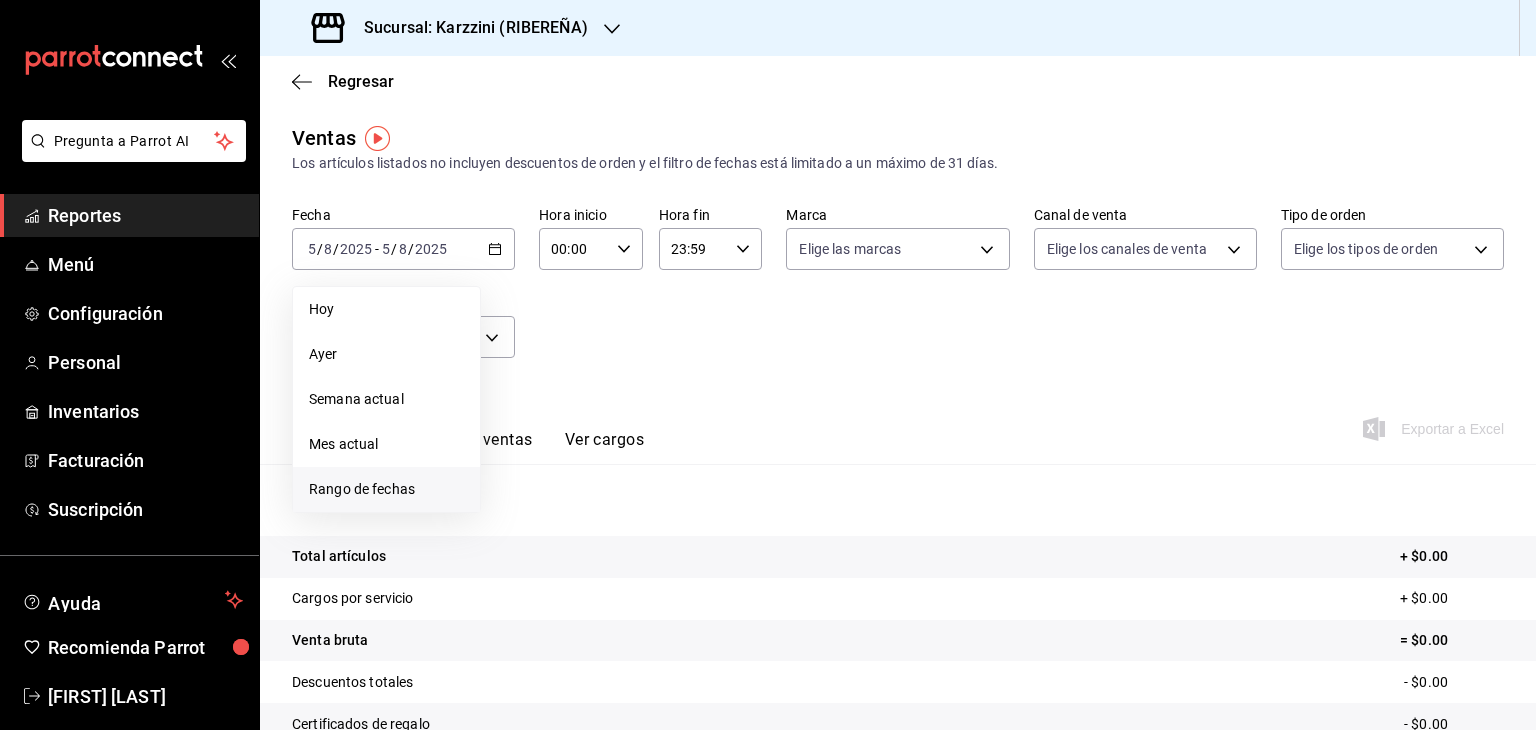 click on "Rango de fechas" at bounding box center [386, 489] 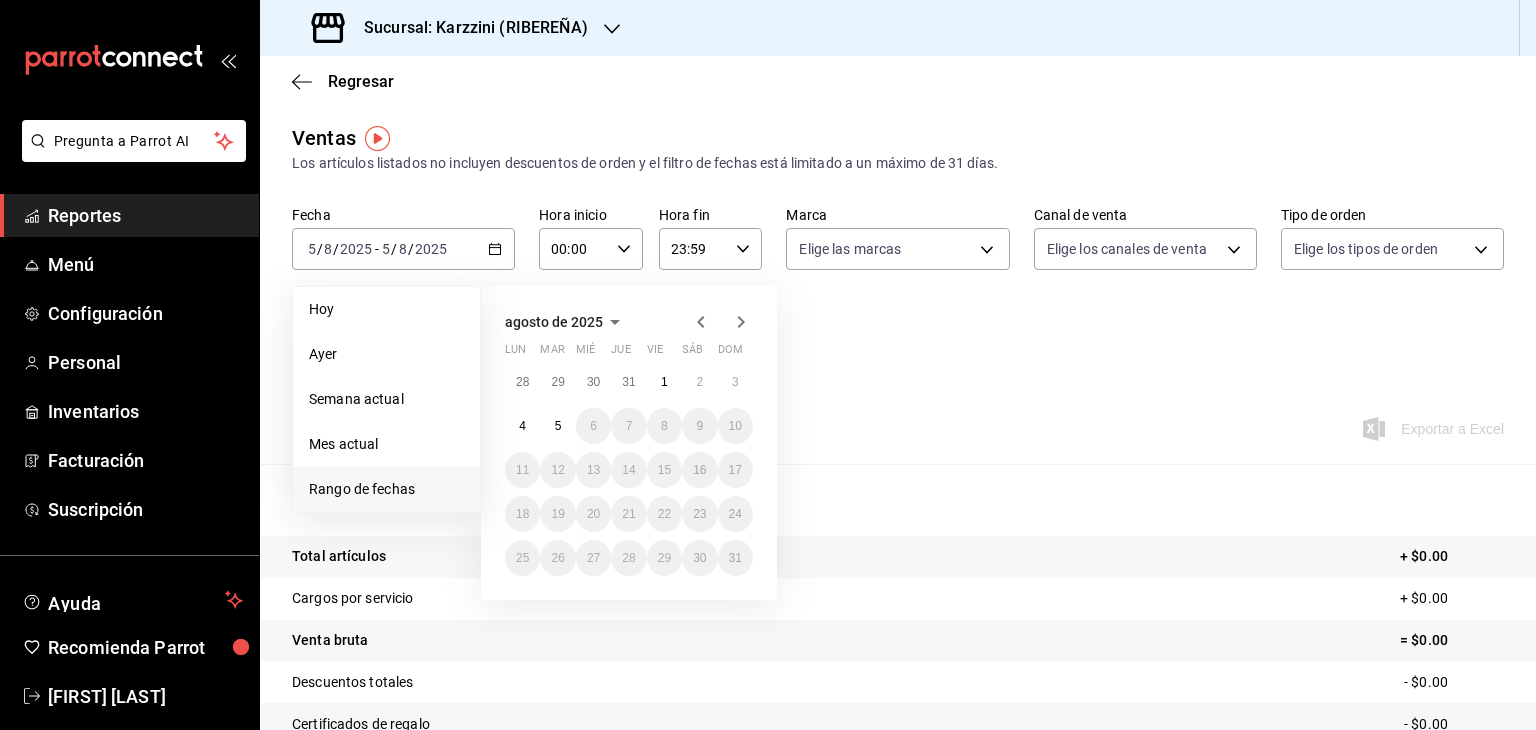 click 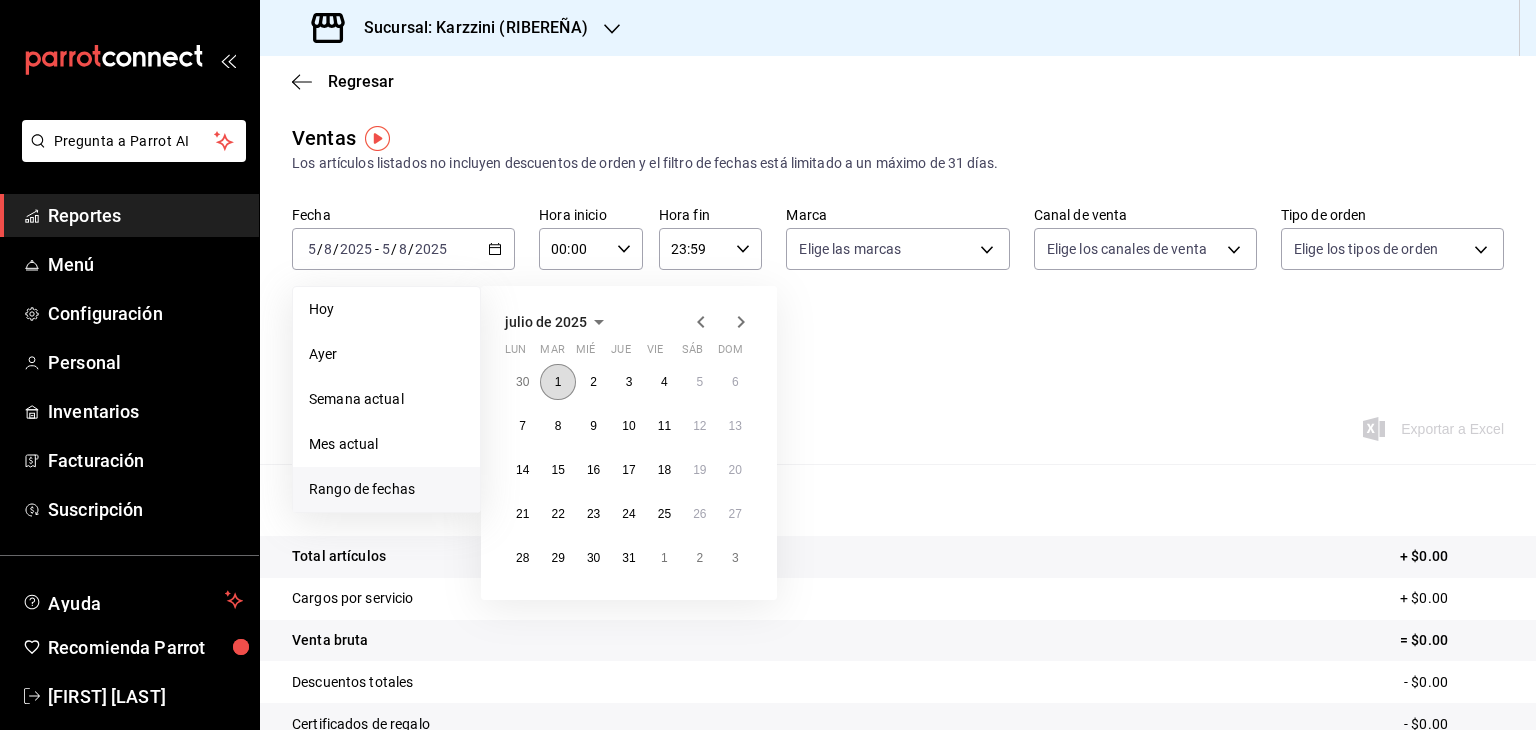 click on "1" at bounding box center (557, 382) 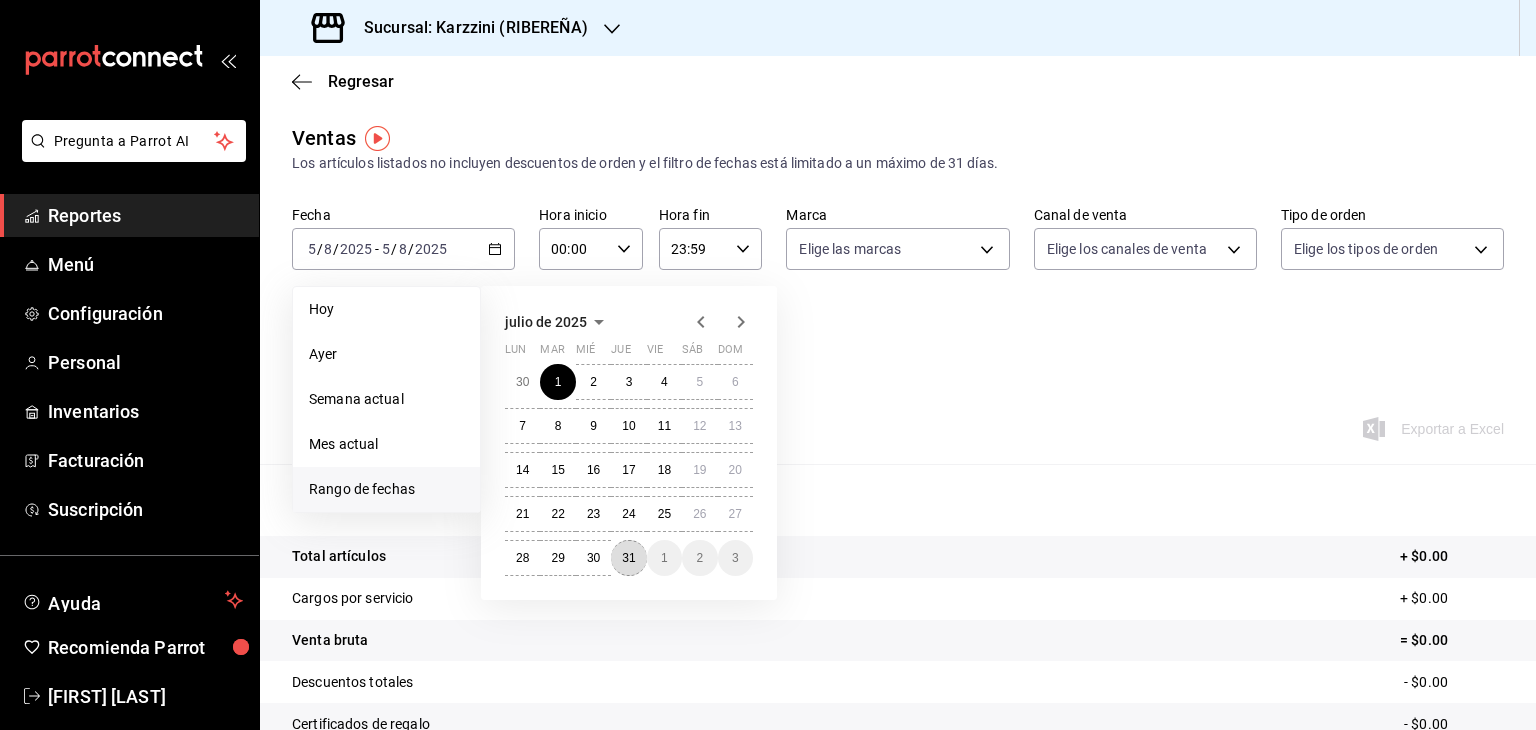 click on "31" at bounding box center (628, 558) 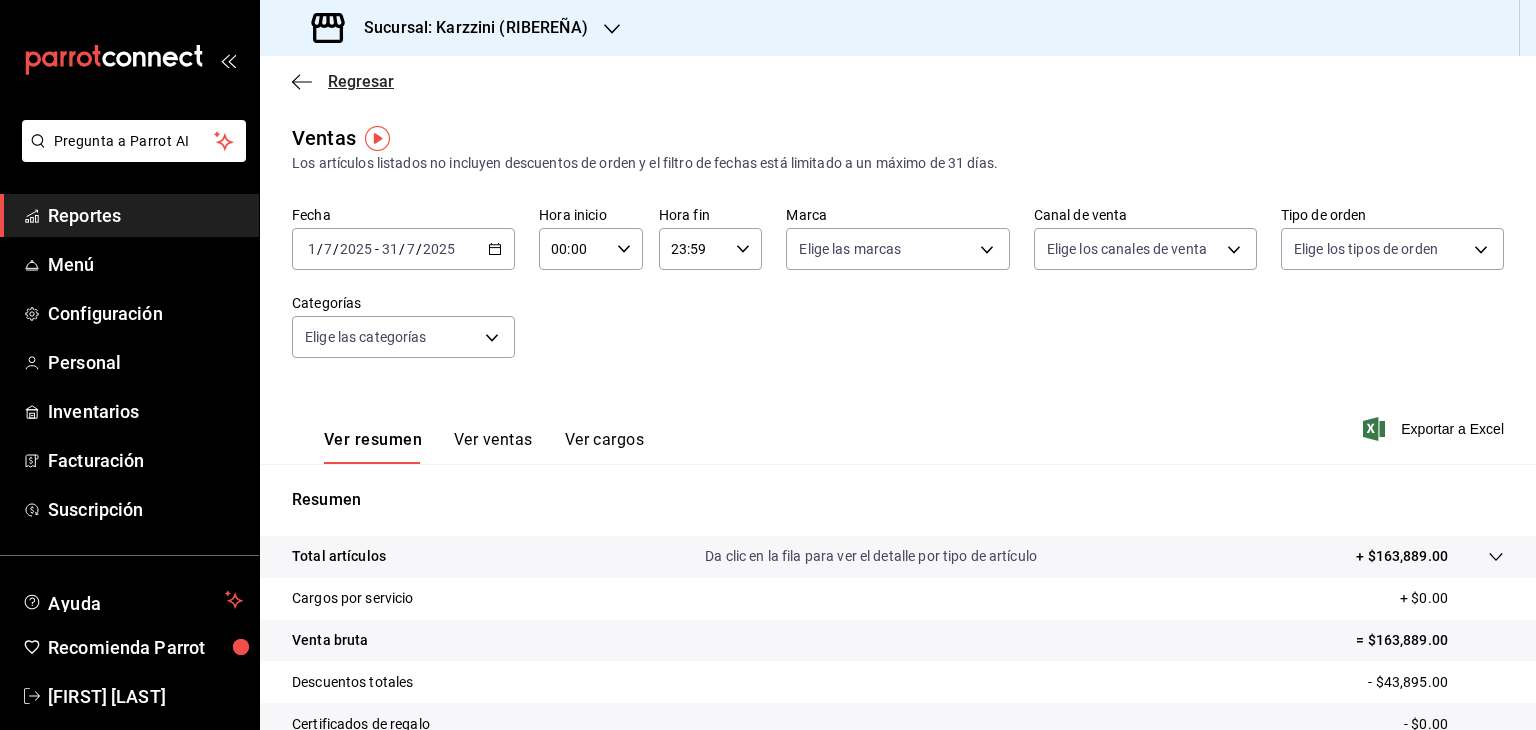 click on "Regresar" at bounding box center [361, 81] 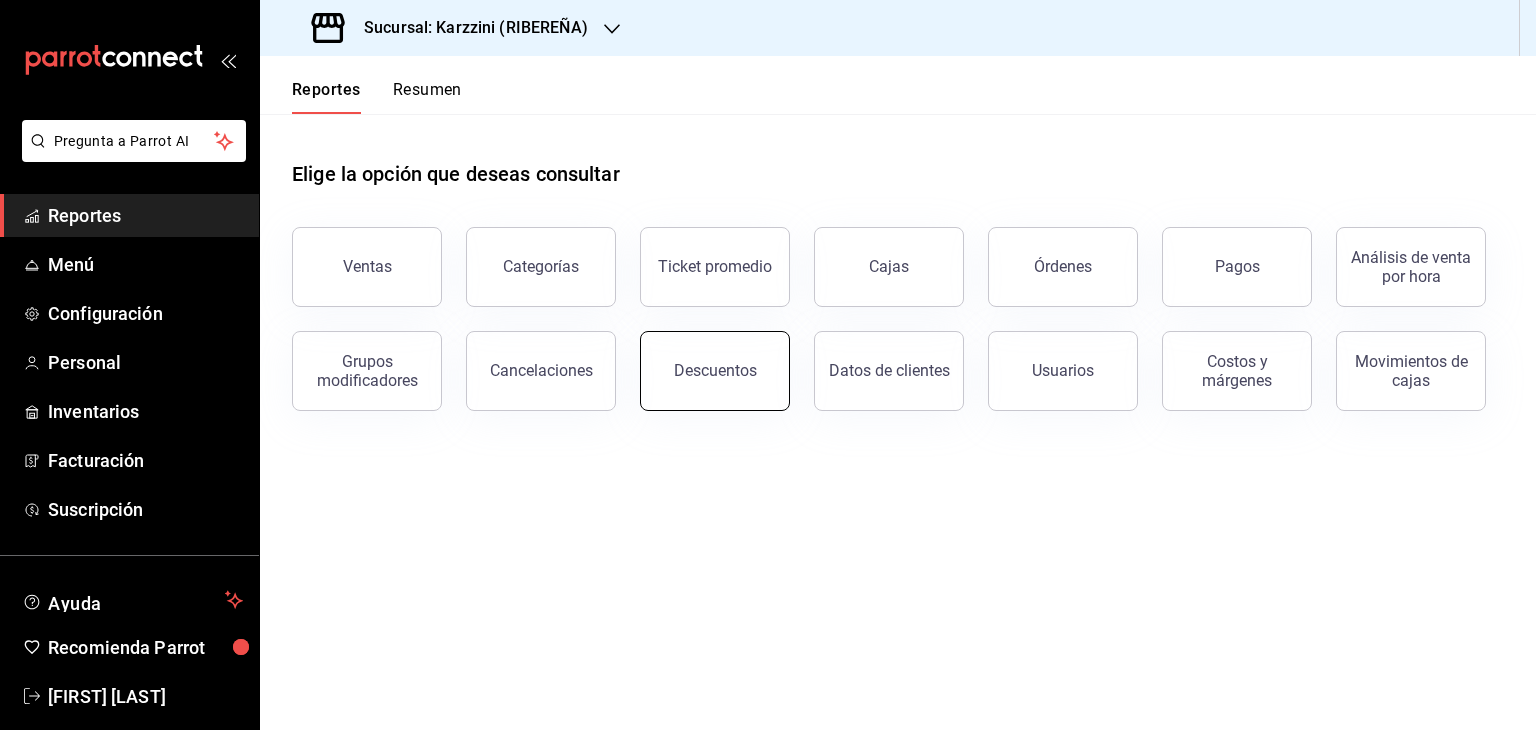 click on "Descuentos" at bounding box center [715, 371] 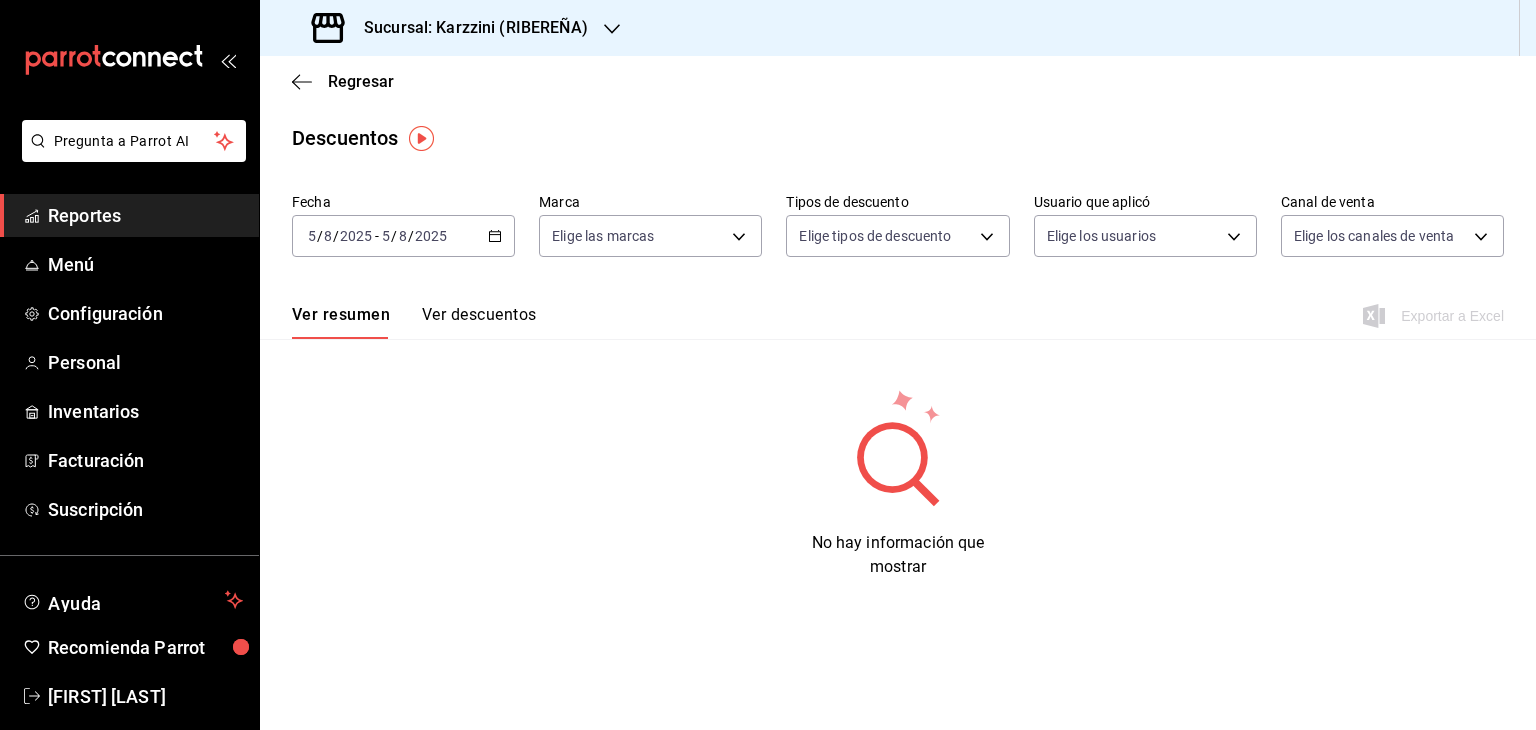 click on "2025-08-05 5 / 8 / 2025 - 2025-08-05 5 / 8 / 2025" at bounding box center [403, 236] 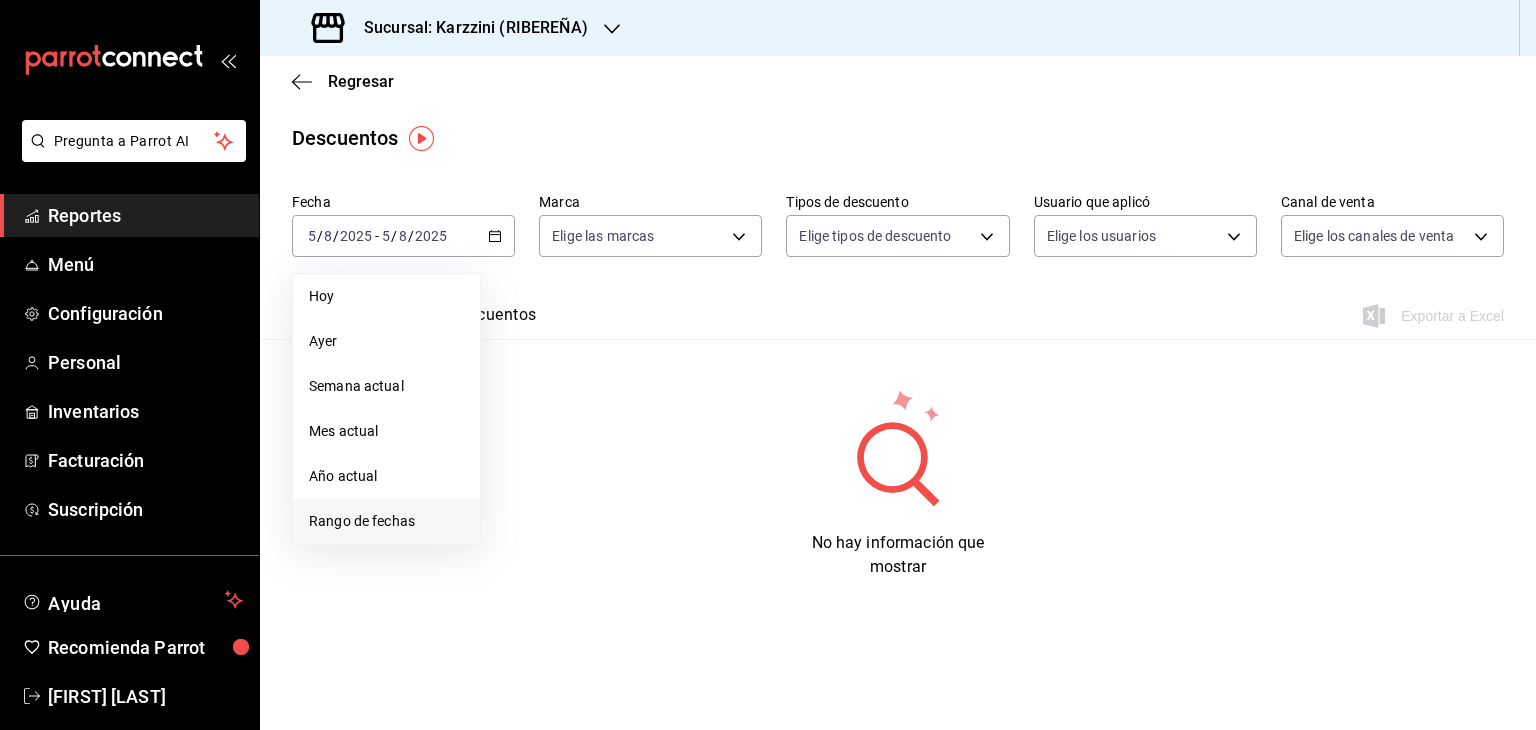 click on "Rango de fechas" at bounding box center [386, 521] 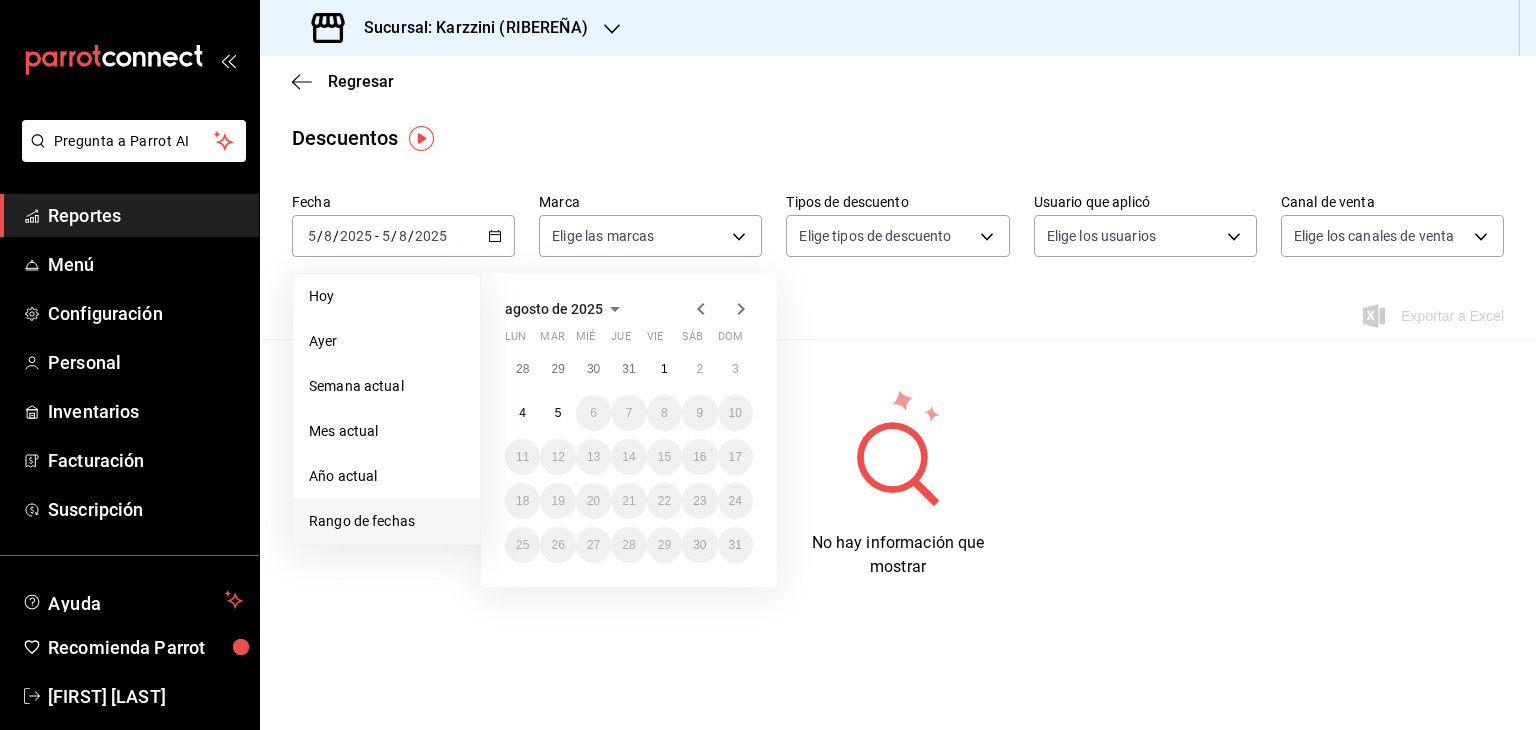 click 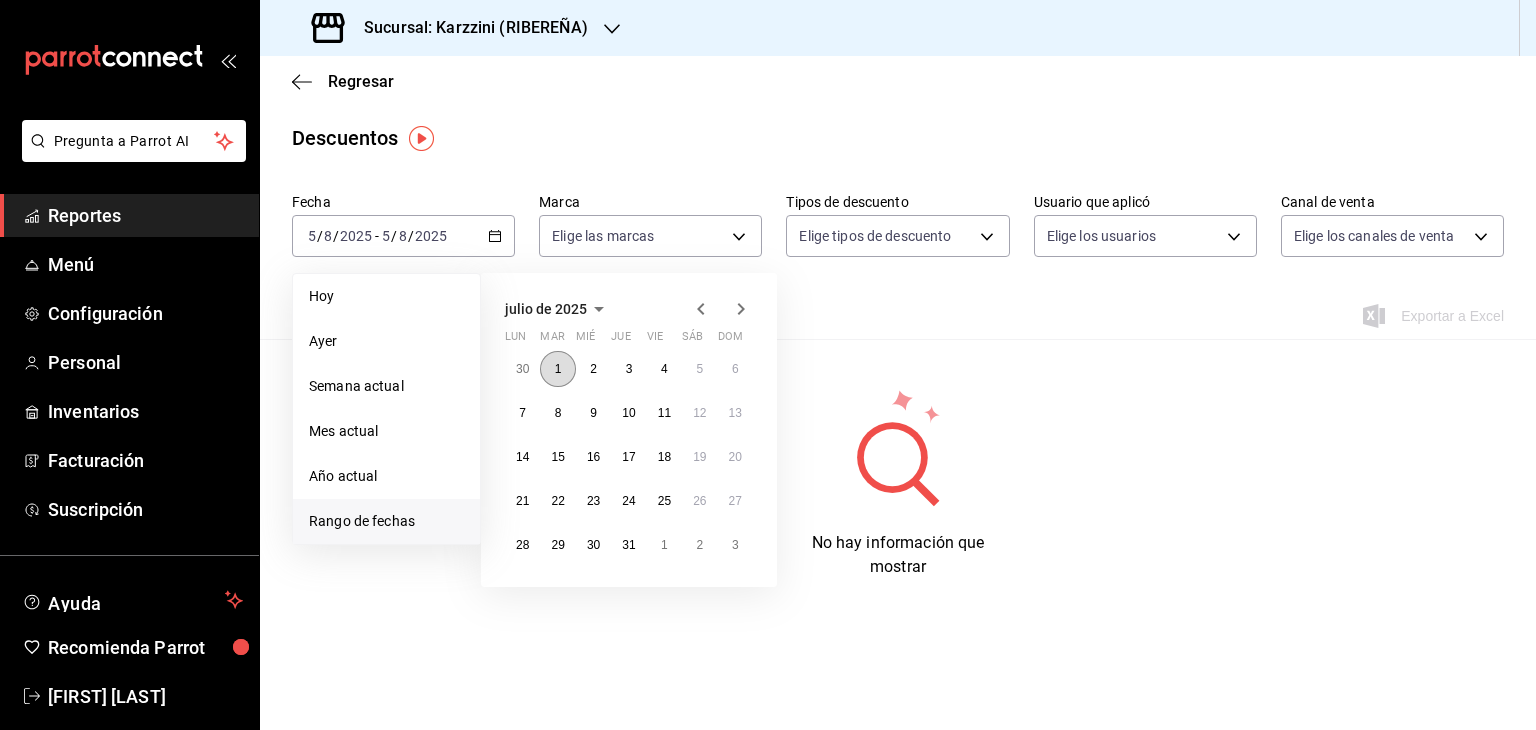 click on "1" at bounding box center (557, 369) 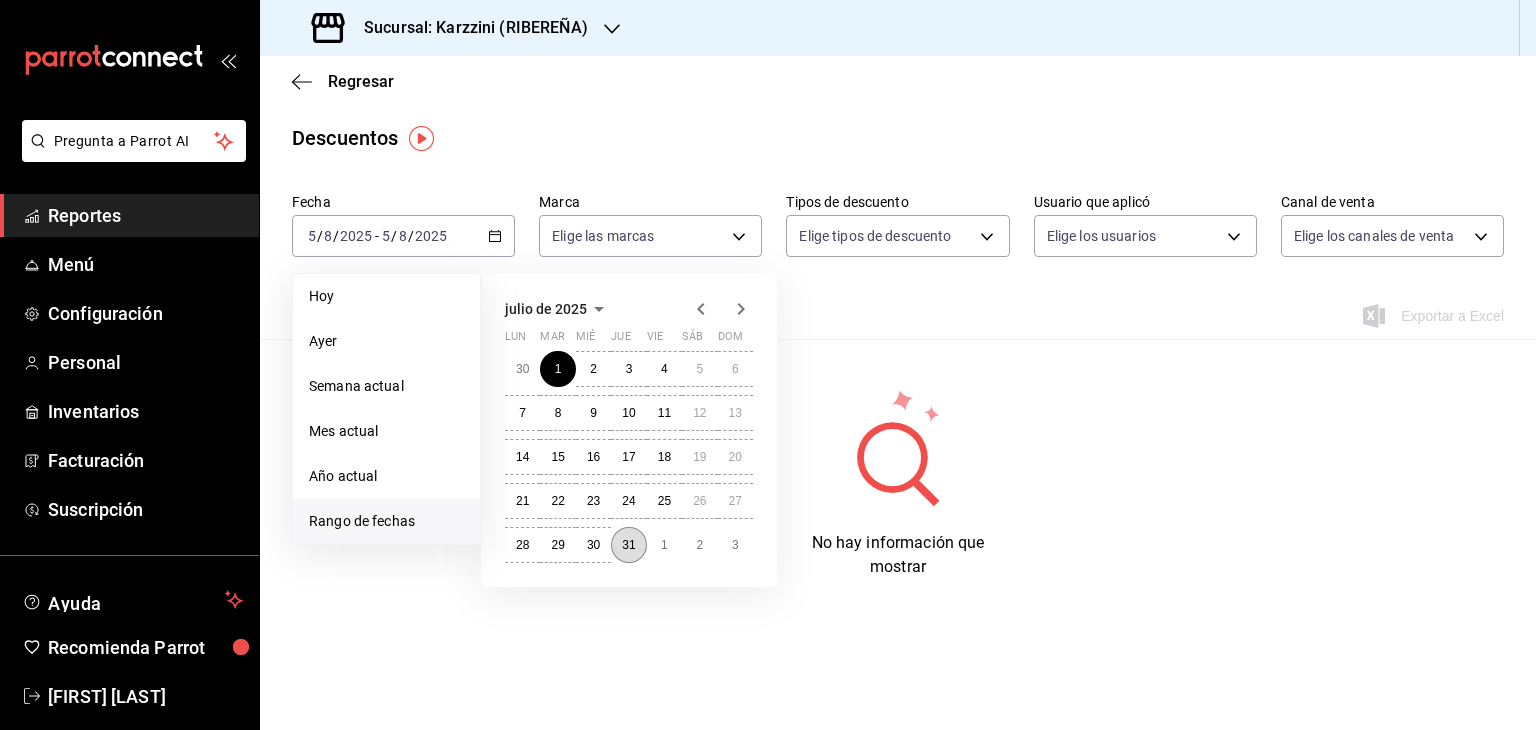 click on "31" at bounding box center (628, 545) 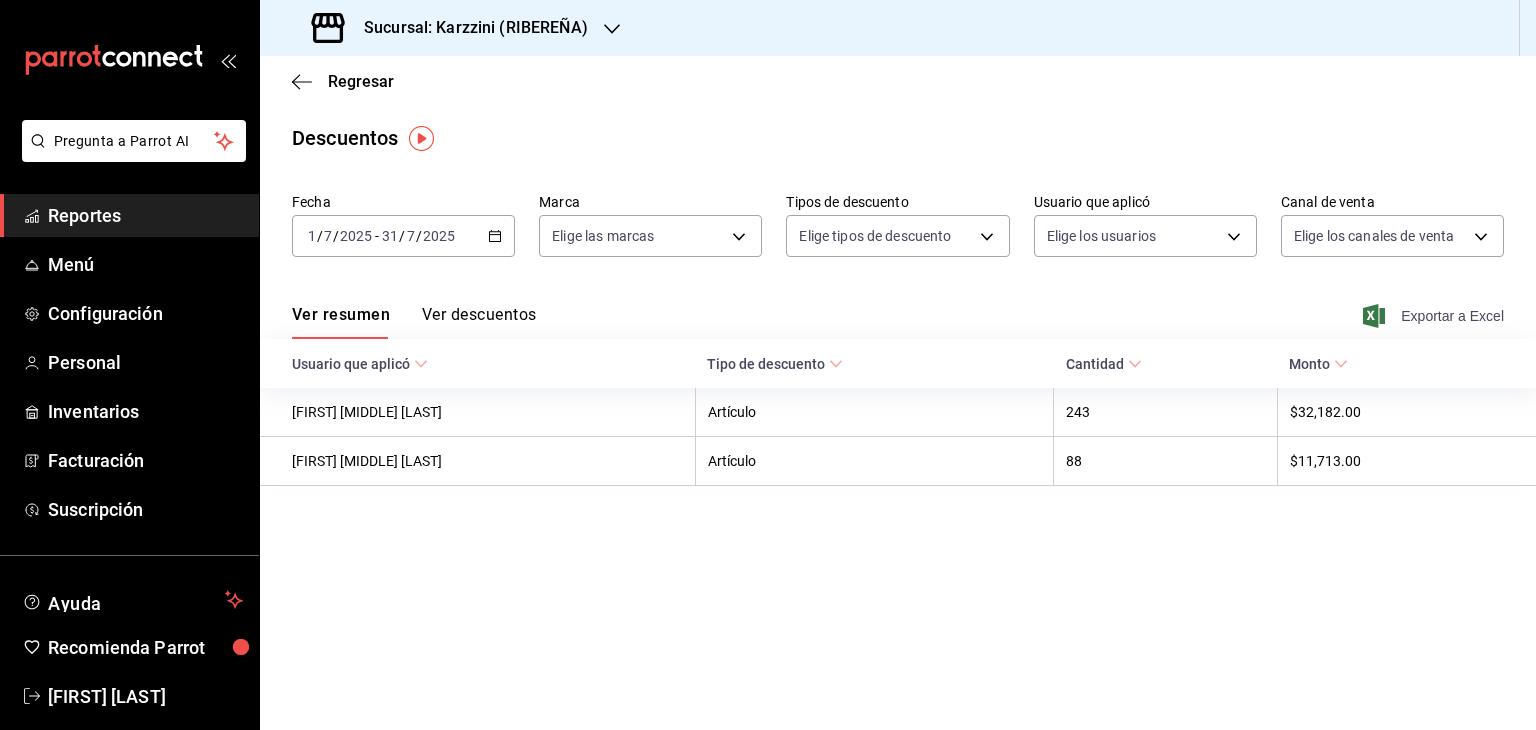 click on "Exportar a Excel" at bounding box center (1435, 316) 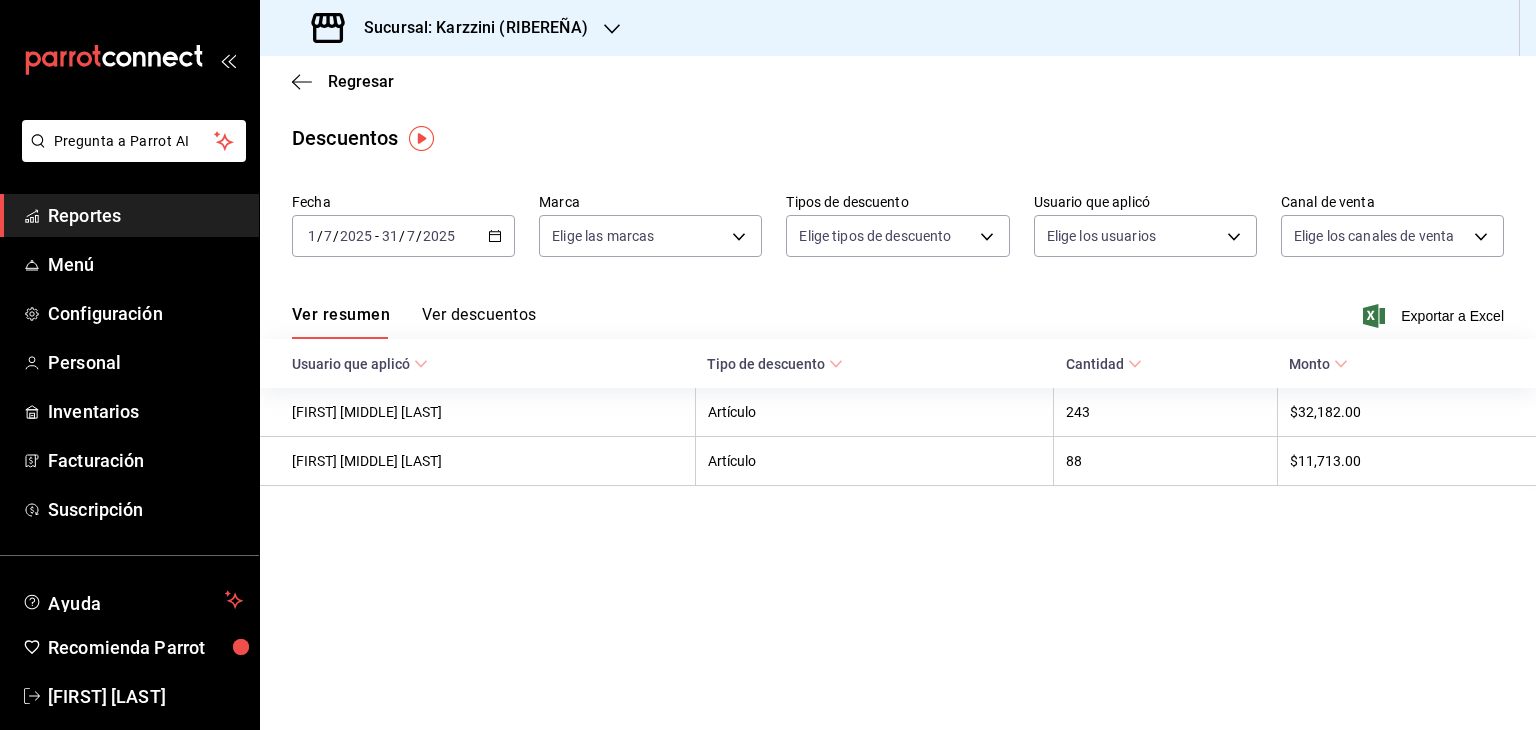 click 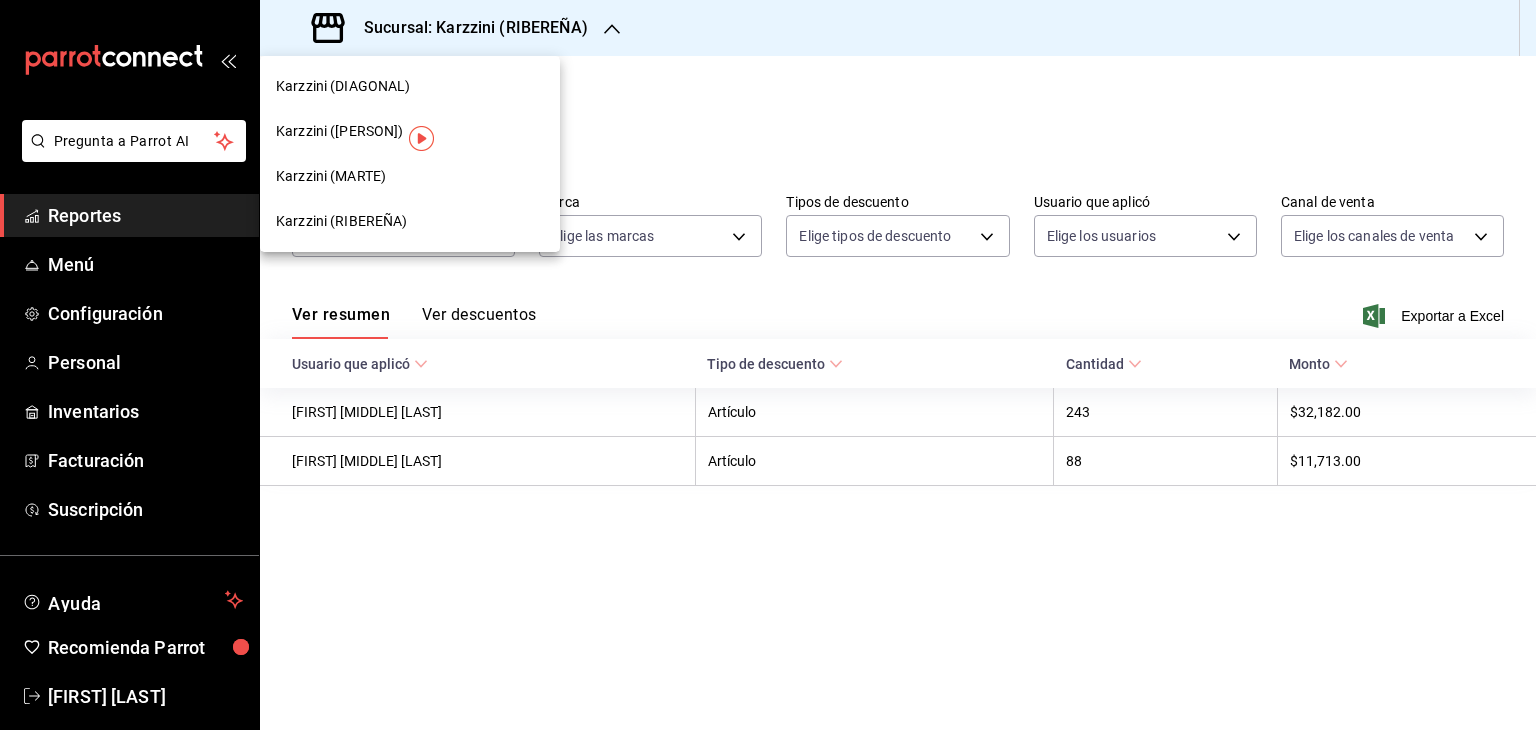 click on "Karzzini  (ROBERTO GUERRA)" at bounding box center (410, 131) 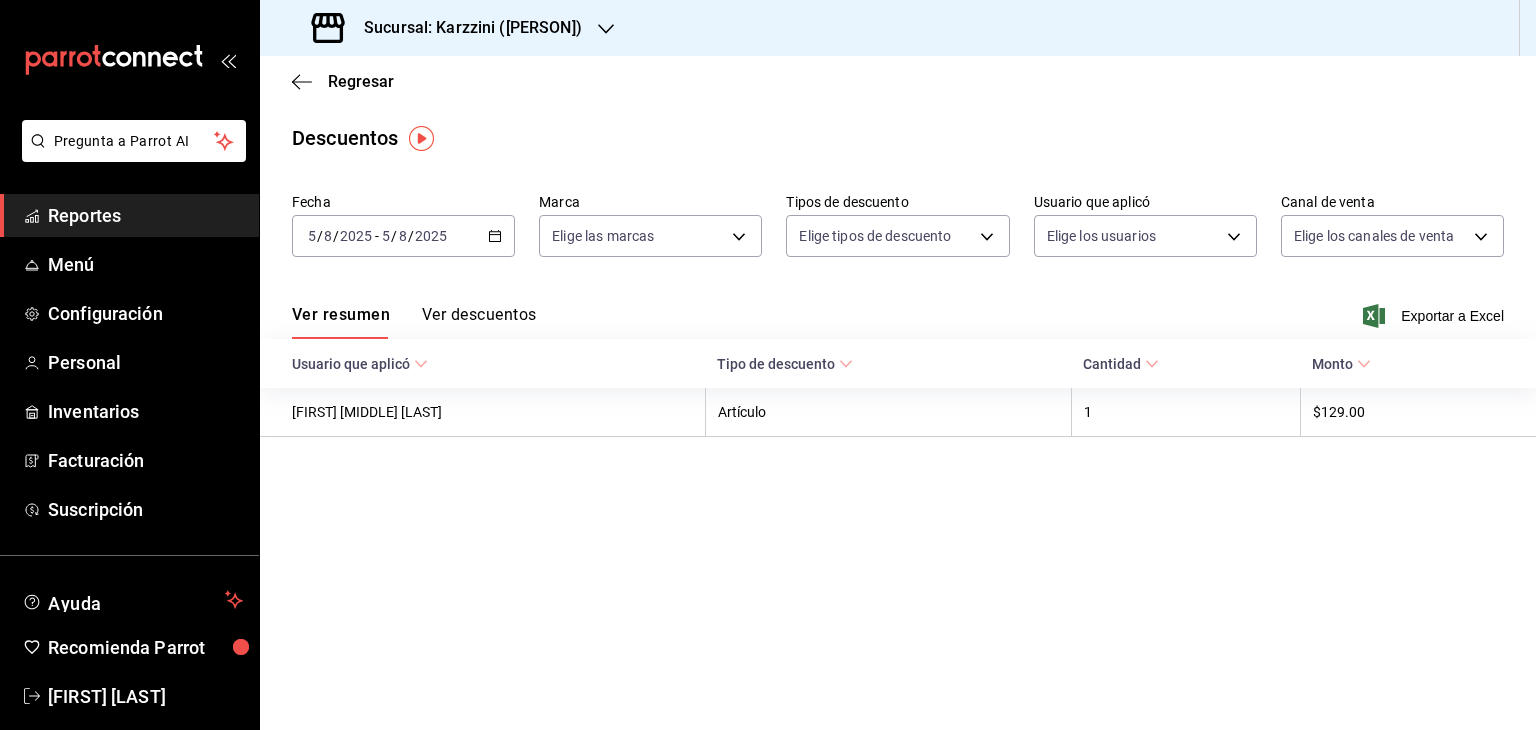 click 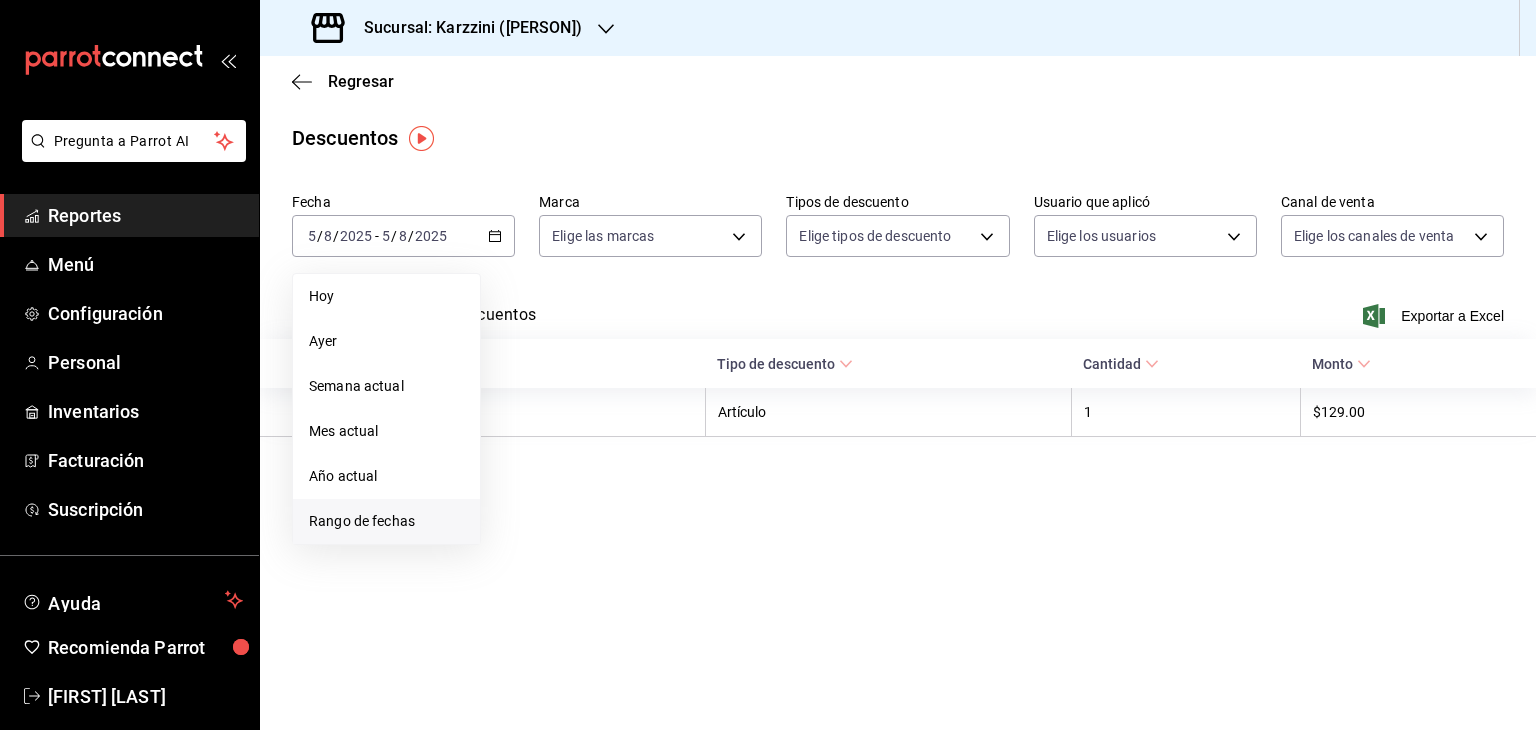 click on "Rango de fechas" at bounding box center (386, 521) 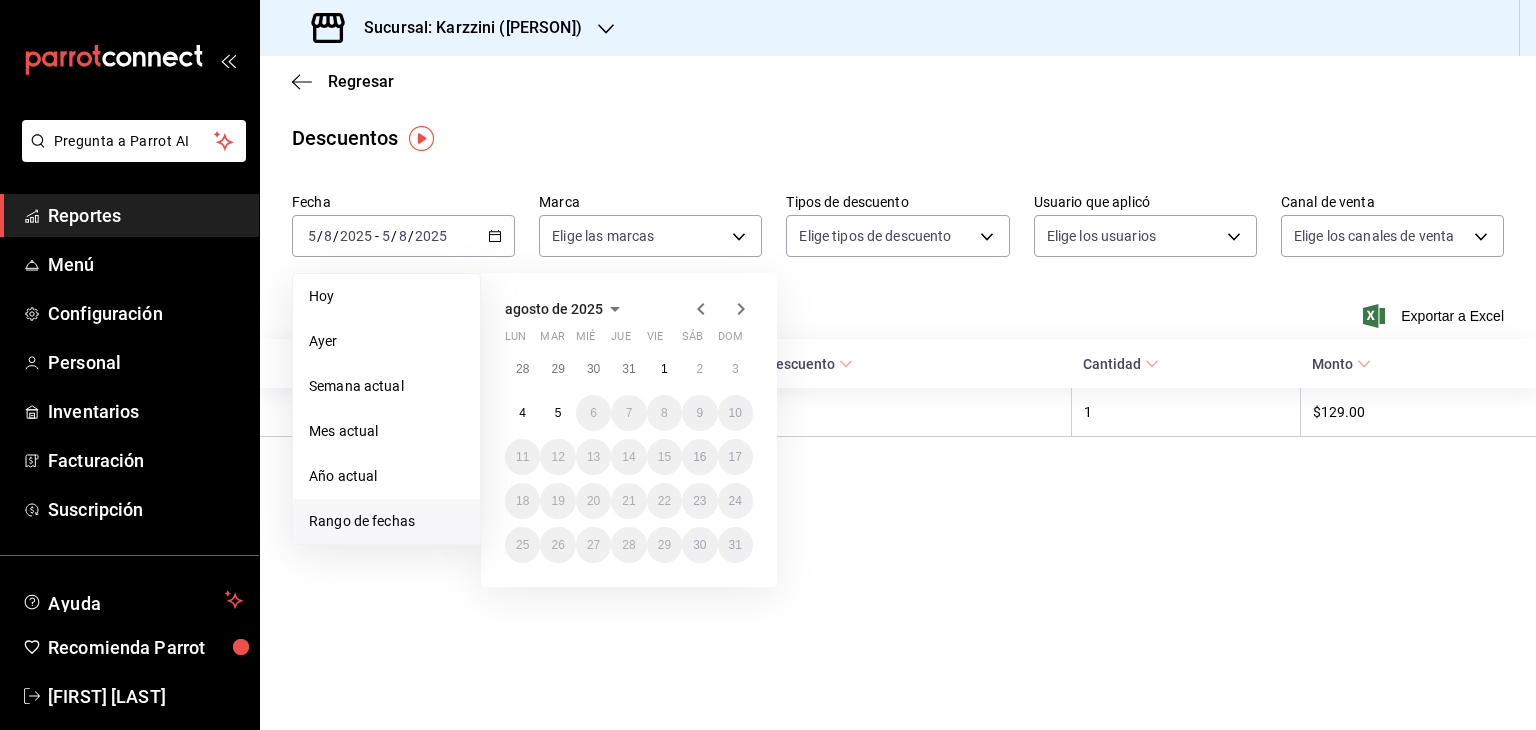 click 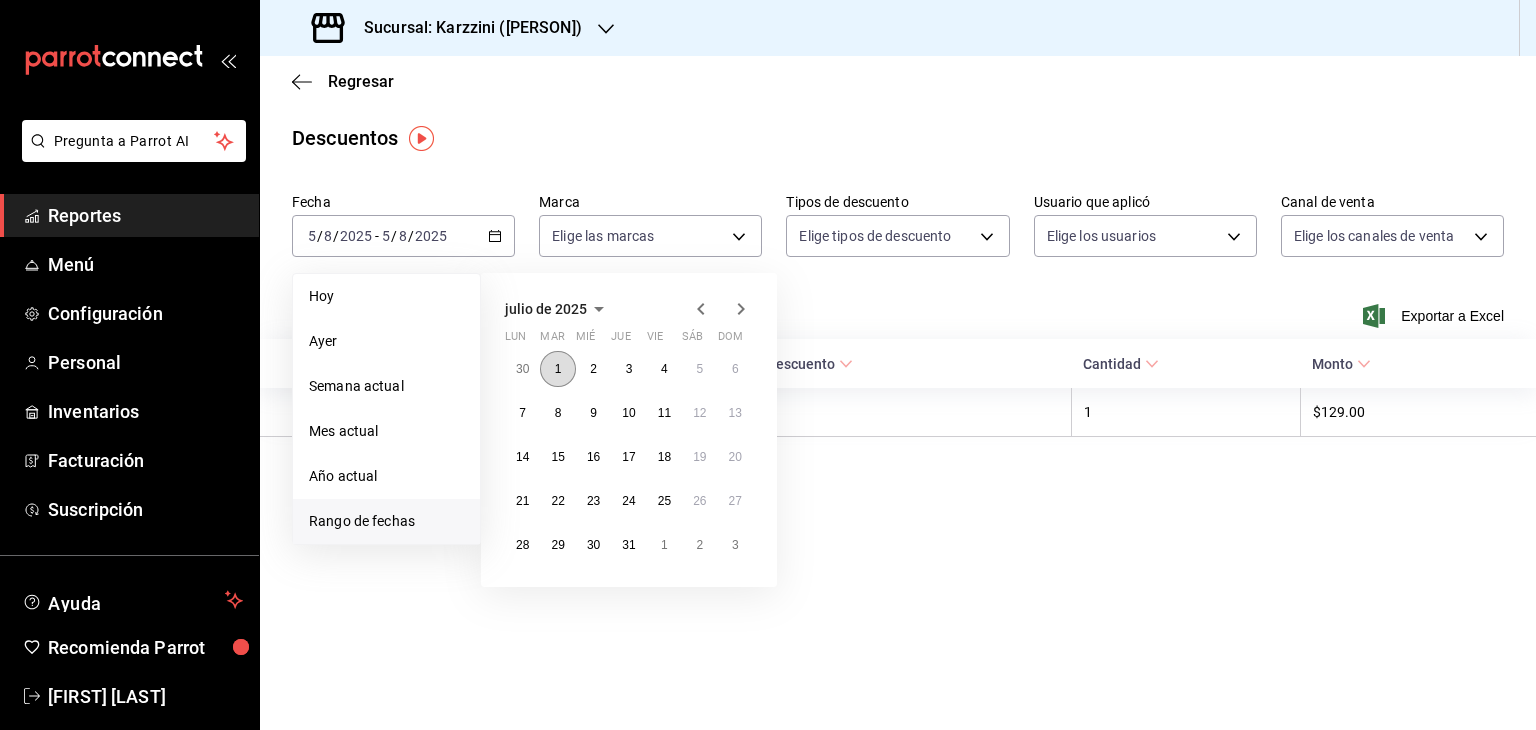 click on "1" at bounding box center [557, 369] 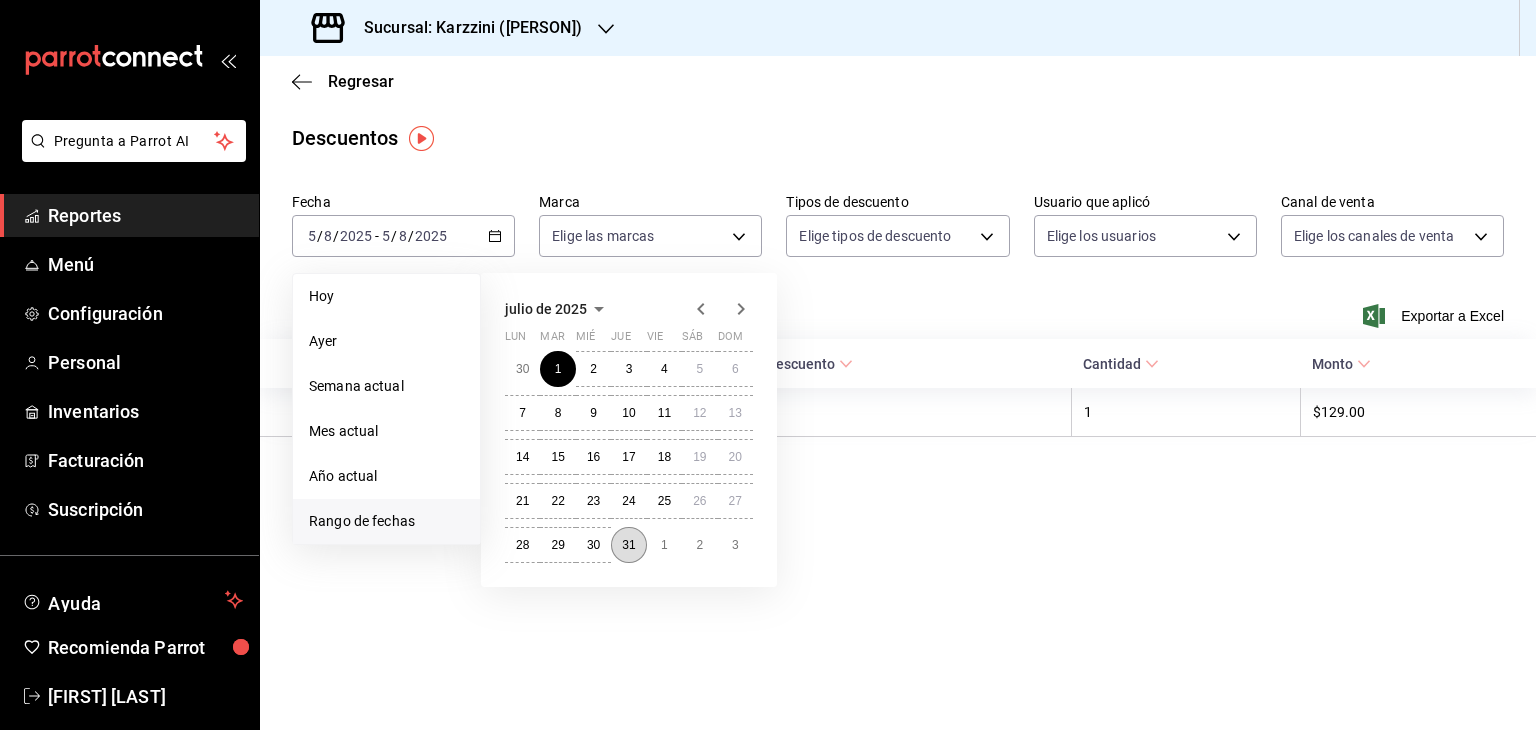 click on "31" at bounding box center (628, 545) 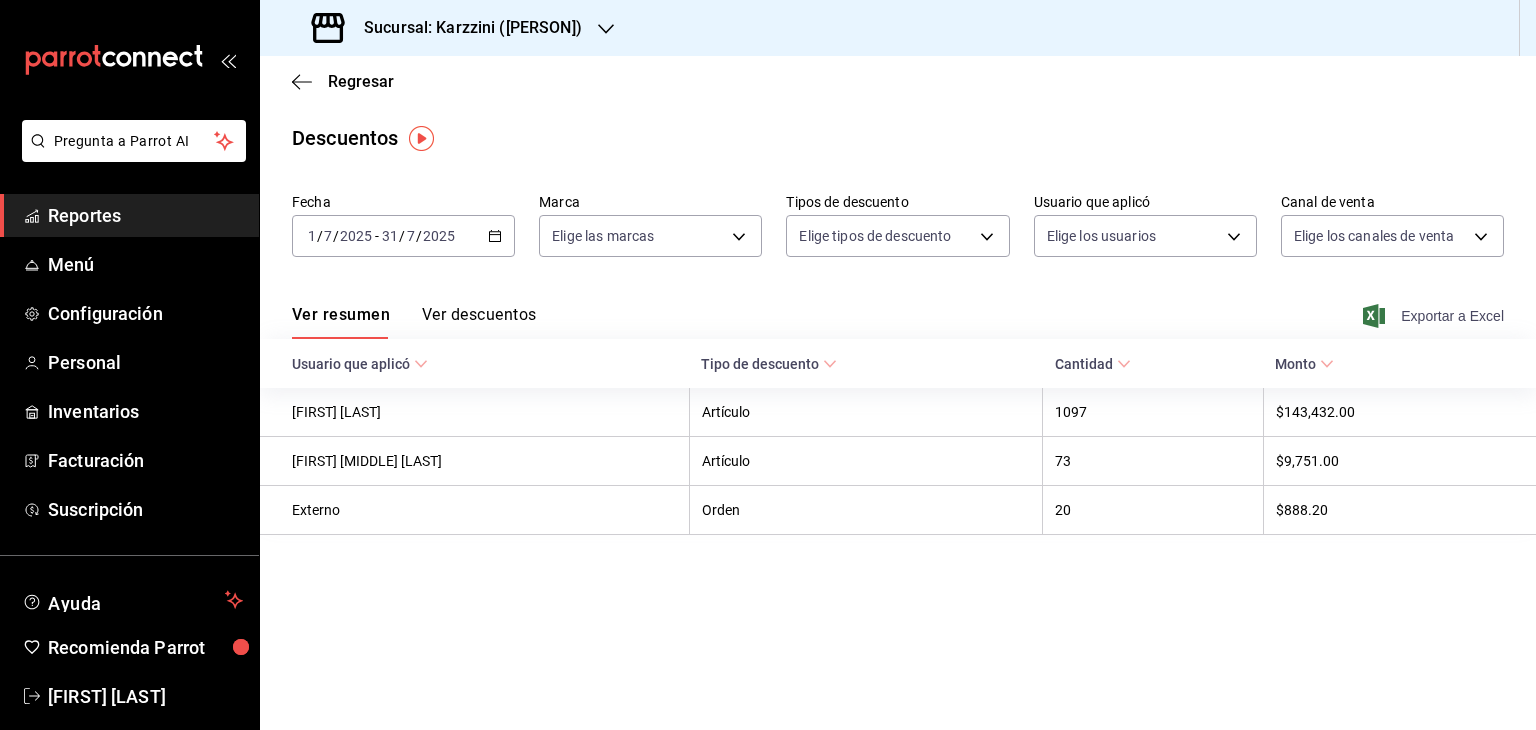 click on "Exportar a Excel" at bounding box center [1435, 316] 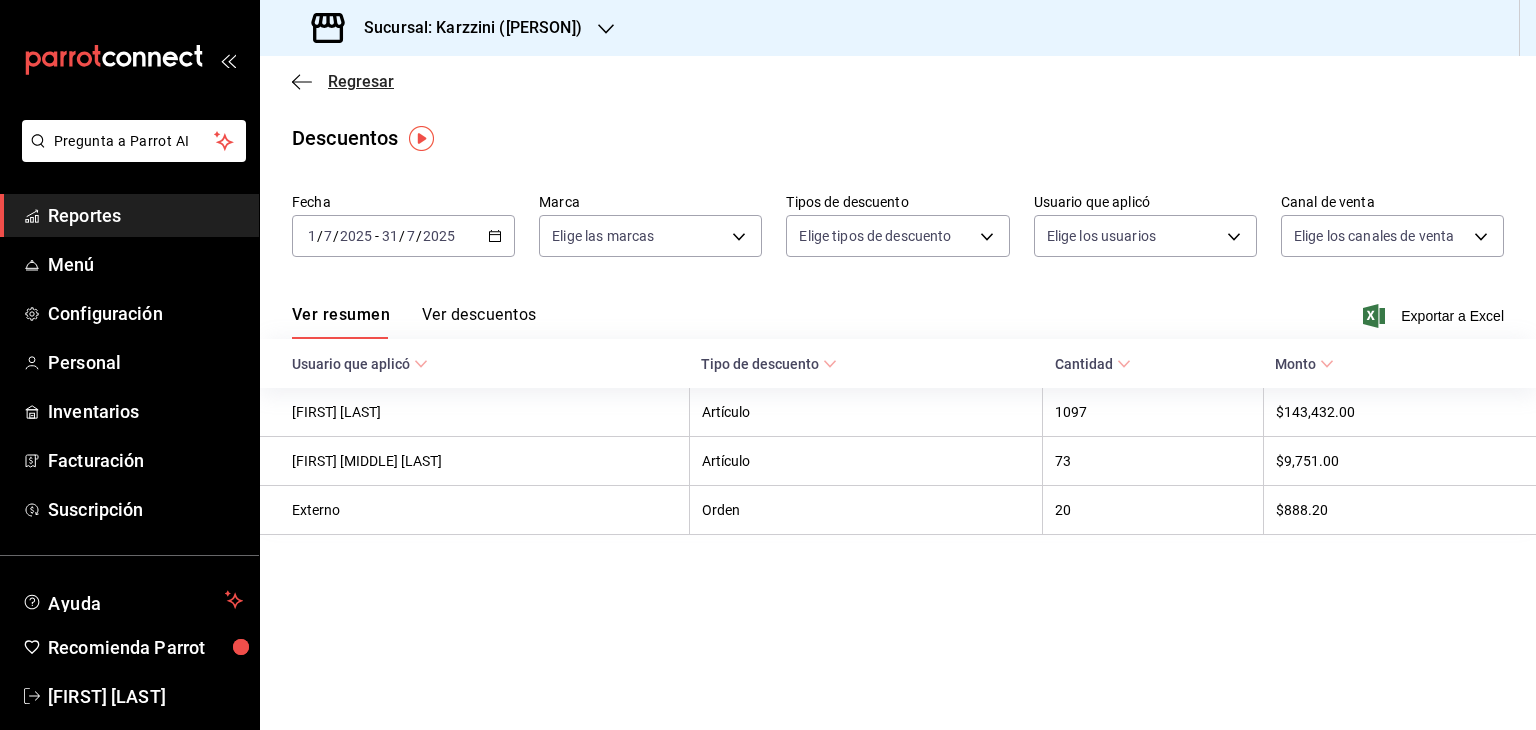 click on "Regresar" at bounding box center (361, 81) 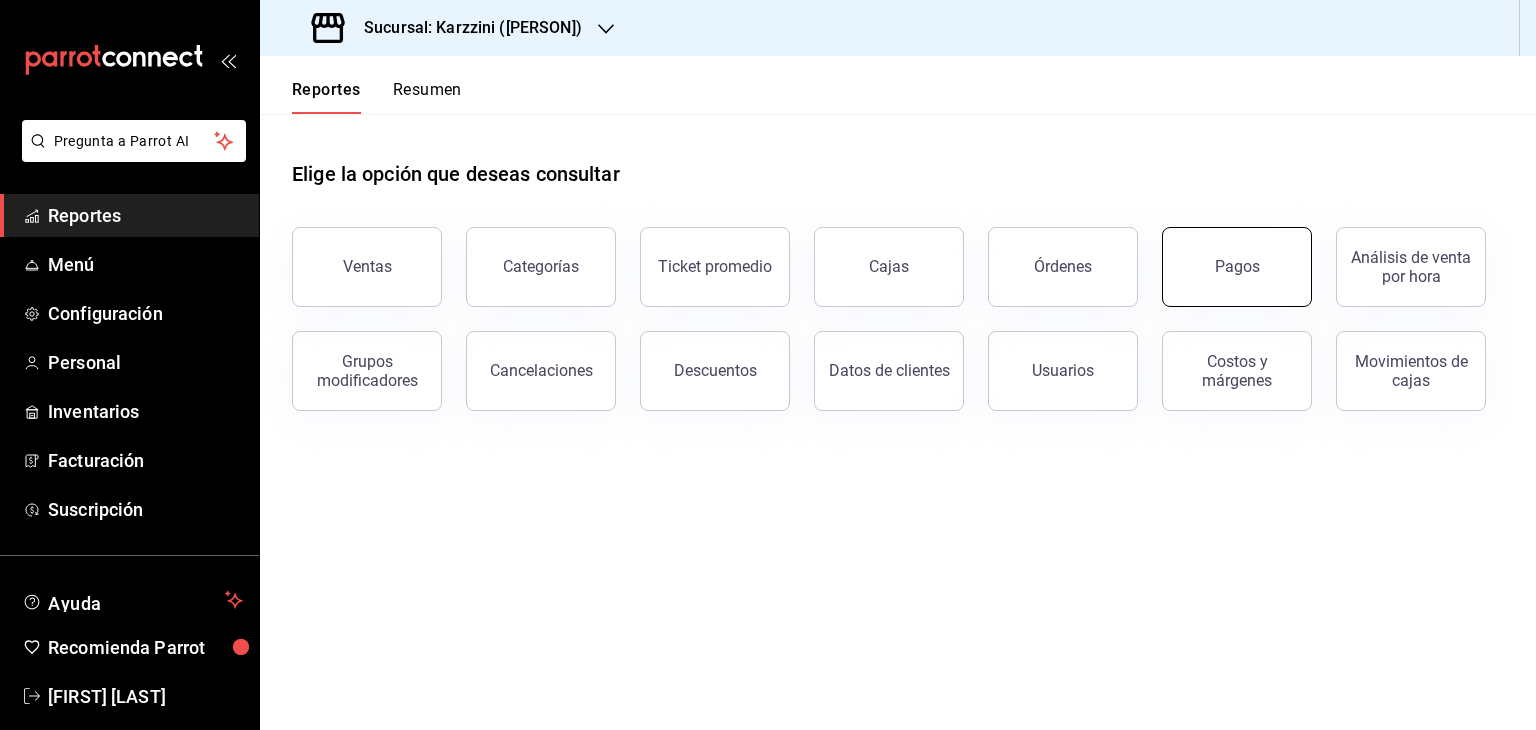 click on "Pagos" at bounding box center [1237, 266] 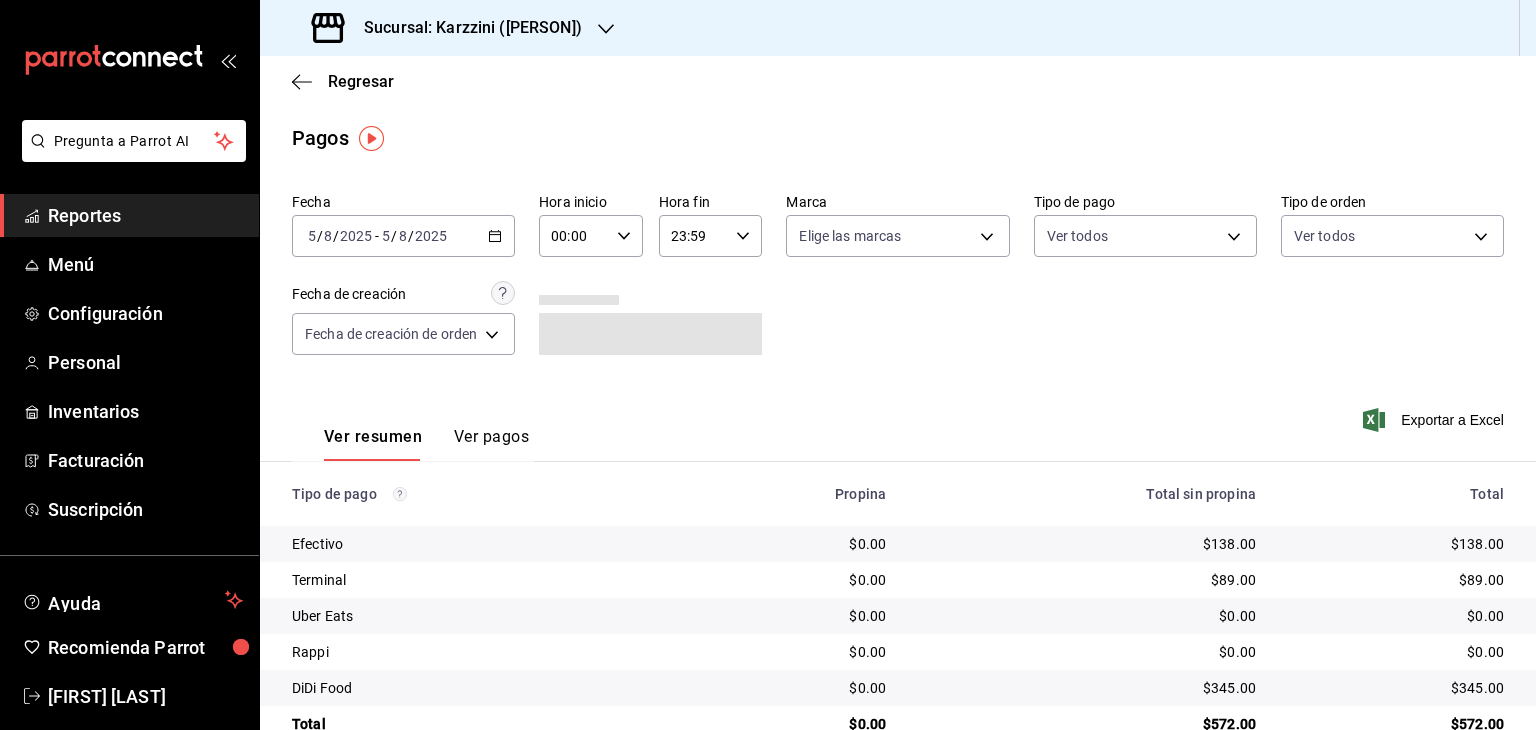 click 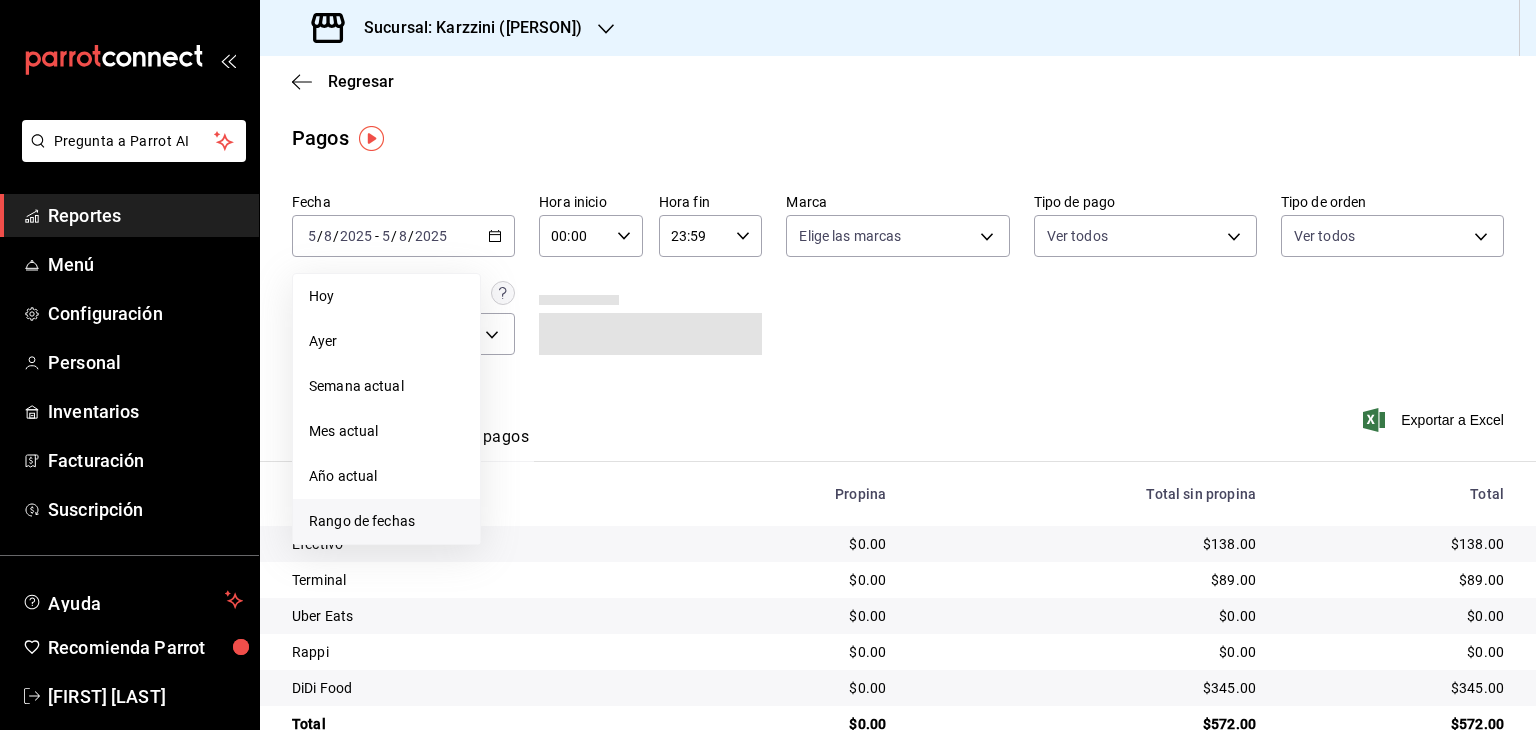 click on "Rango de fechas" at bounding box center [386, 521] 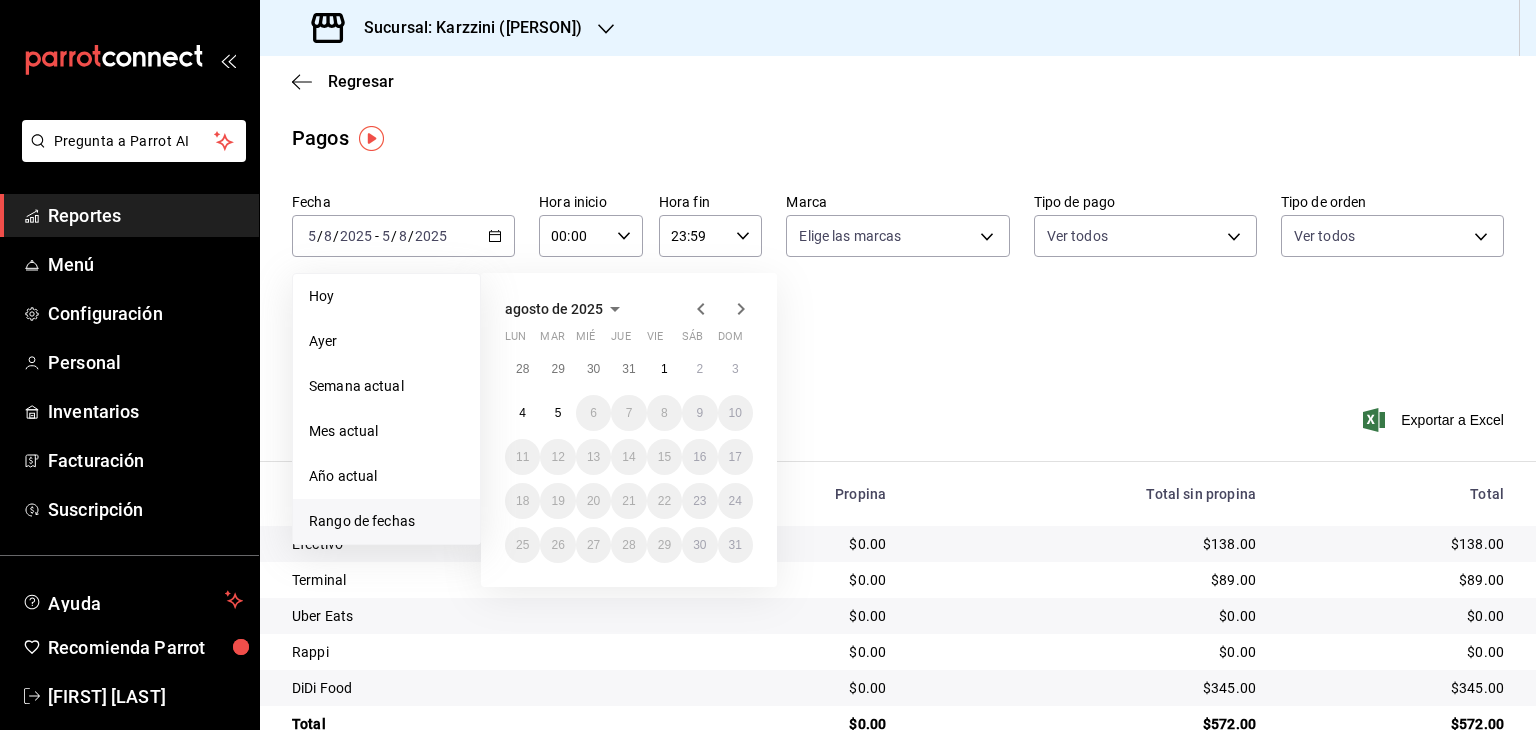 click 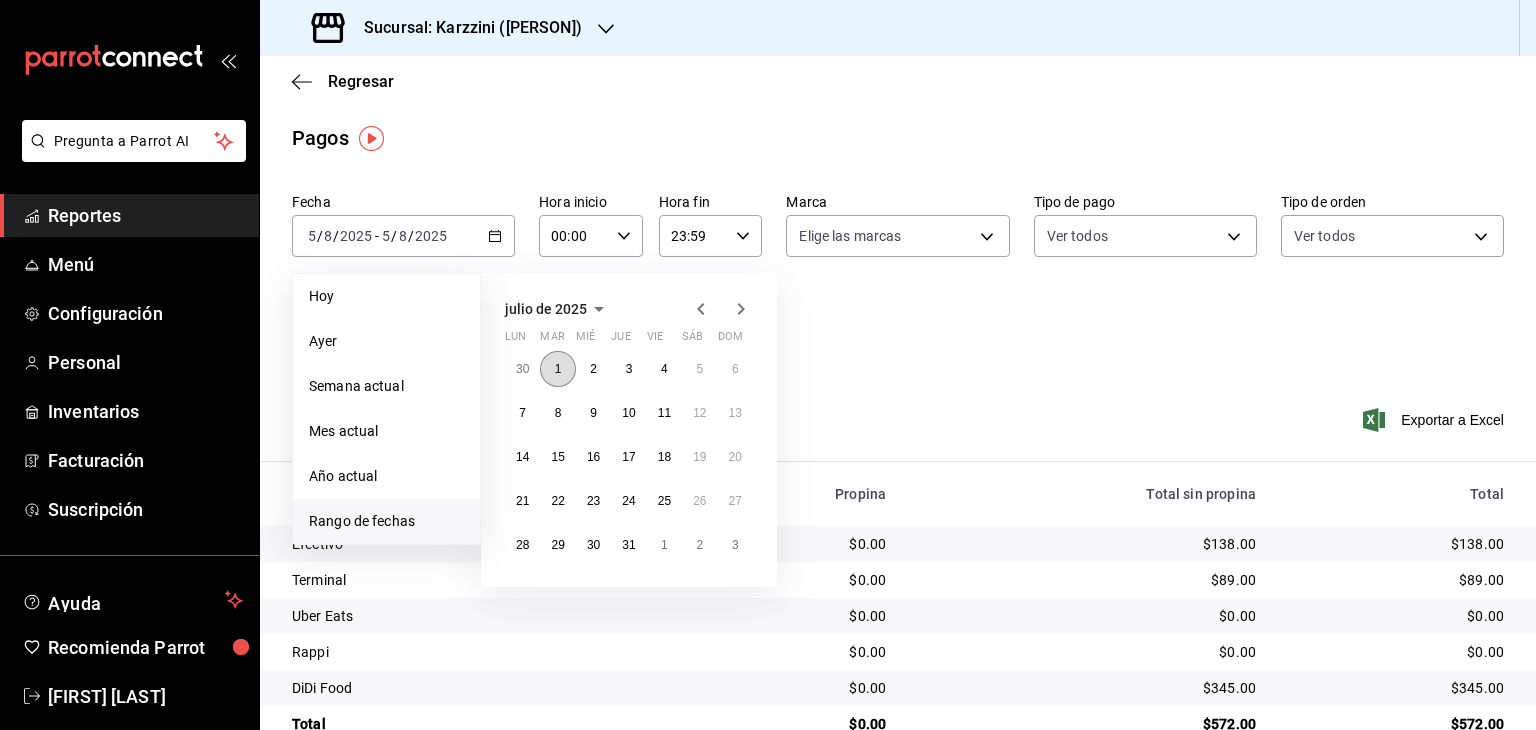 click on "1" at bounding box center (558, 369) 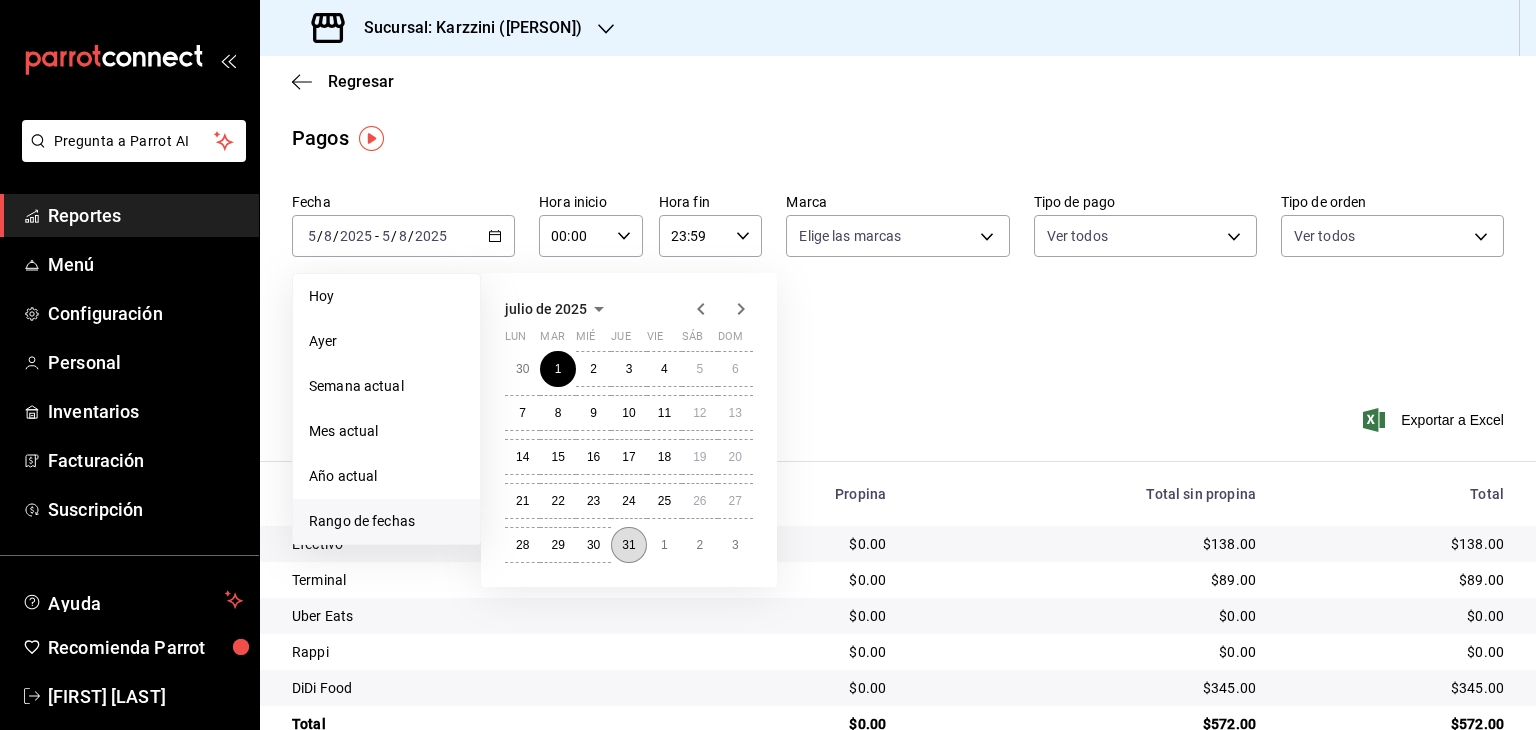 click on "31" at bounding box center (628, 545) 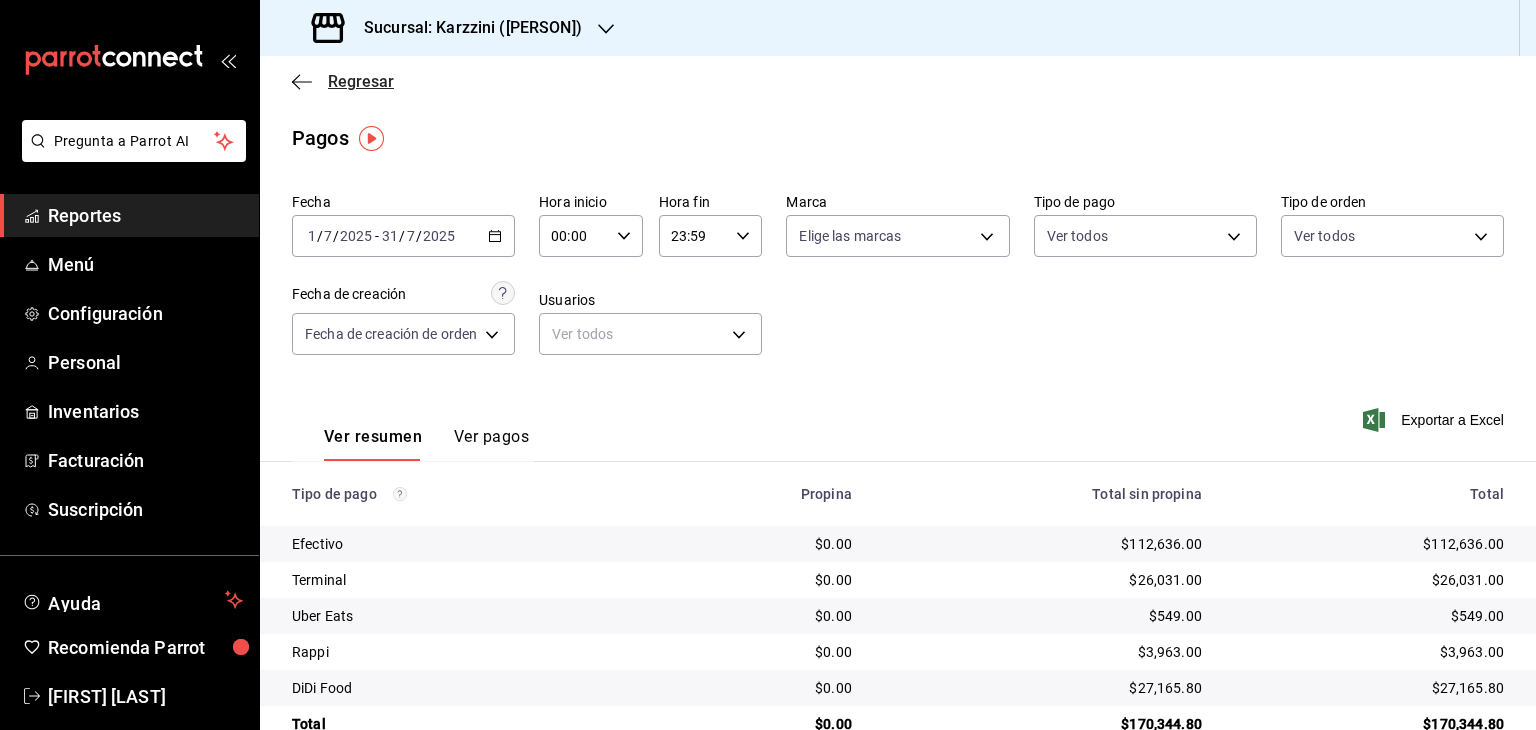 click on "Regresar" at bounding box center [361, 81] 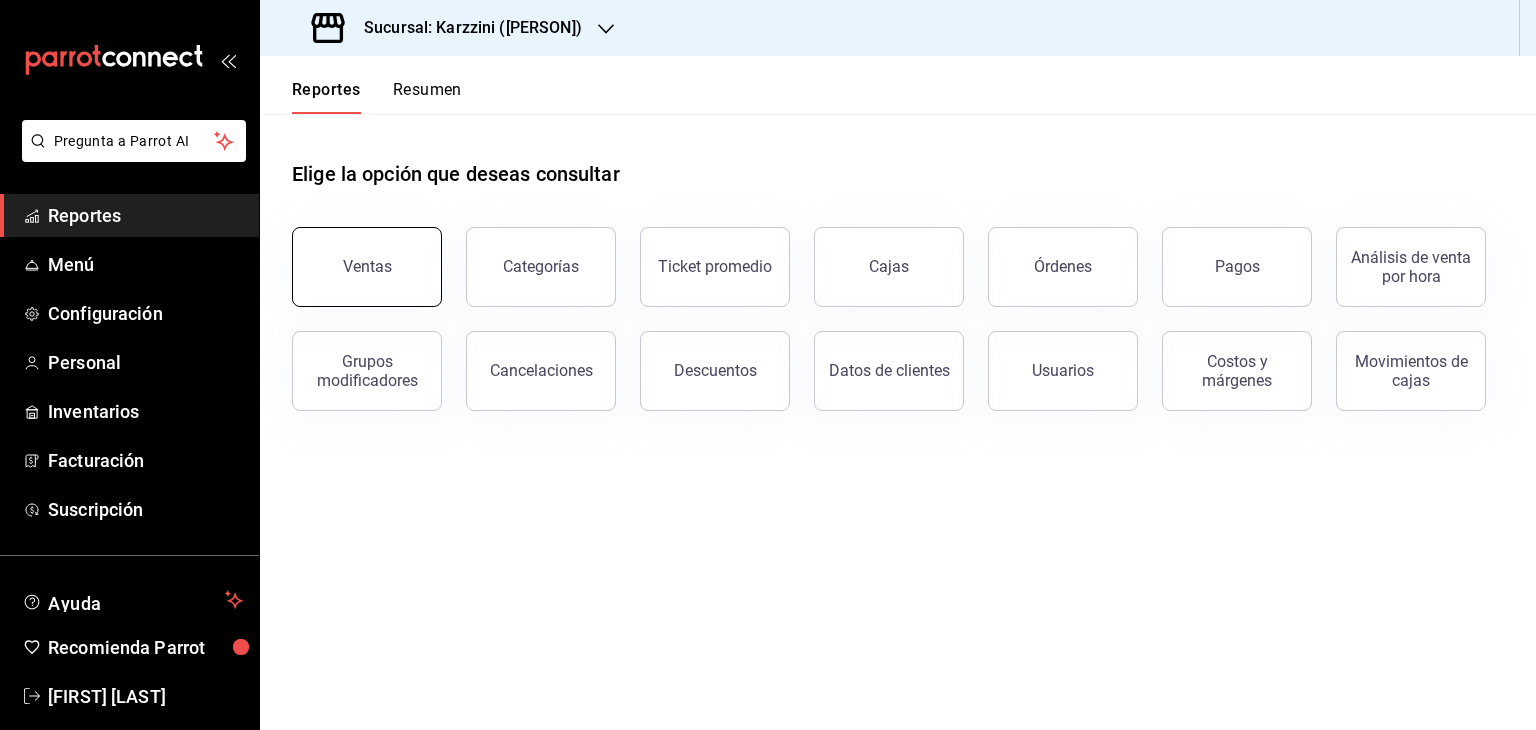 click on "Ventas" at bounding box center [367, 267] 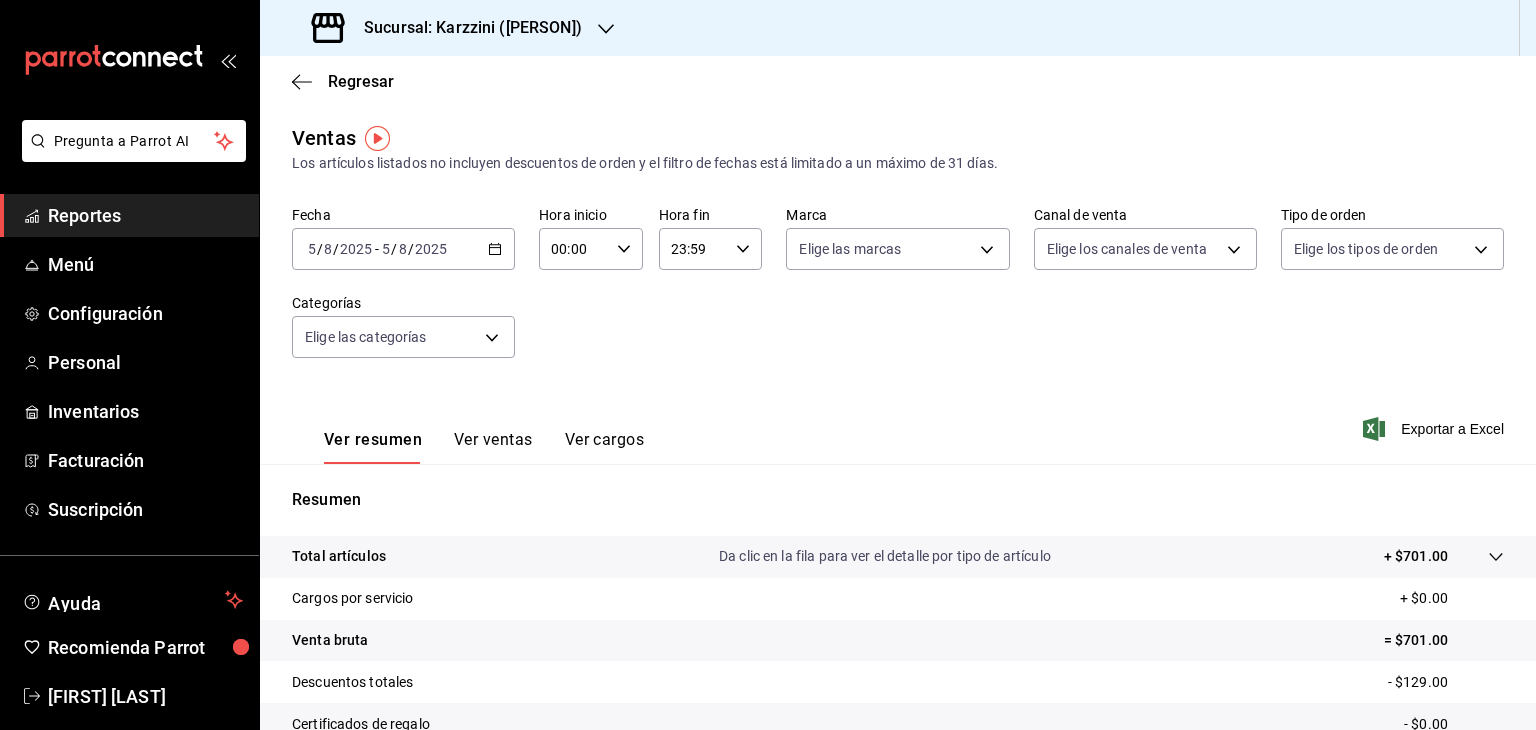 click 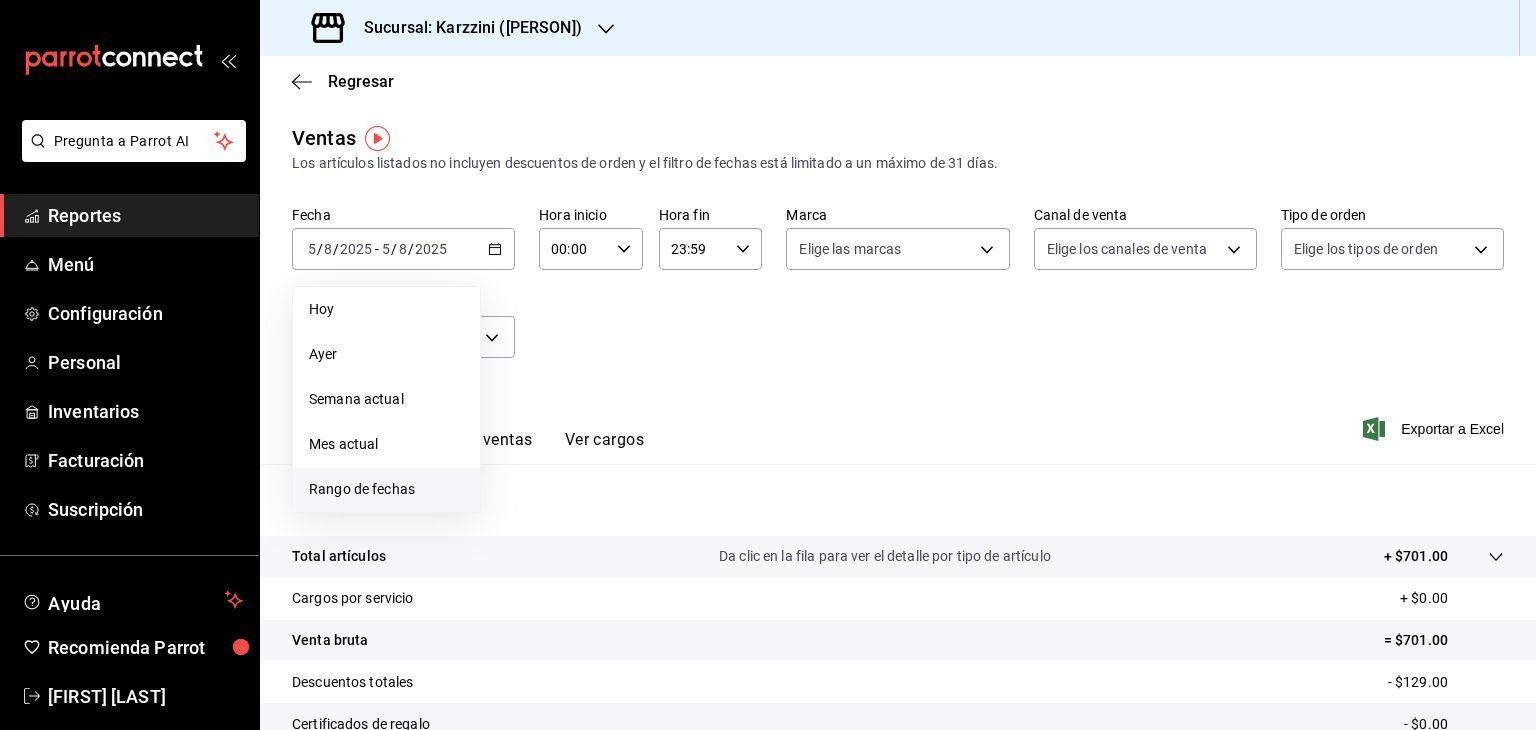 click on "Rango de fechas" at bounding box center [386, 489] 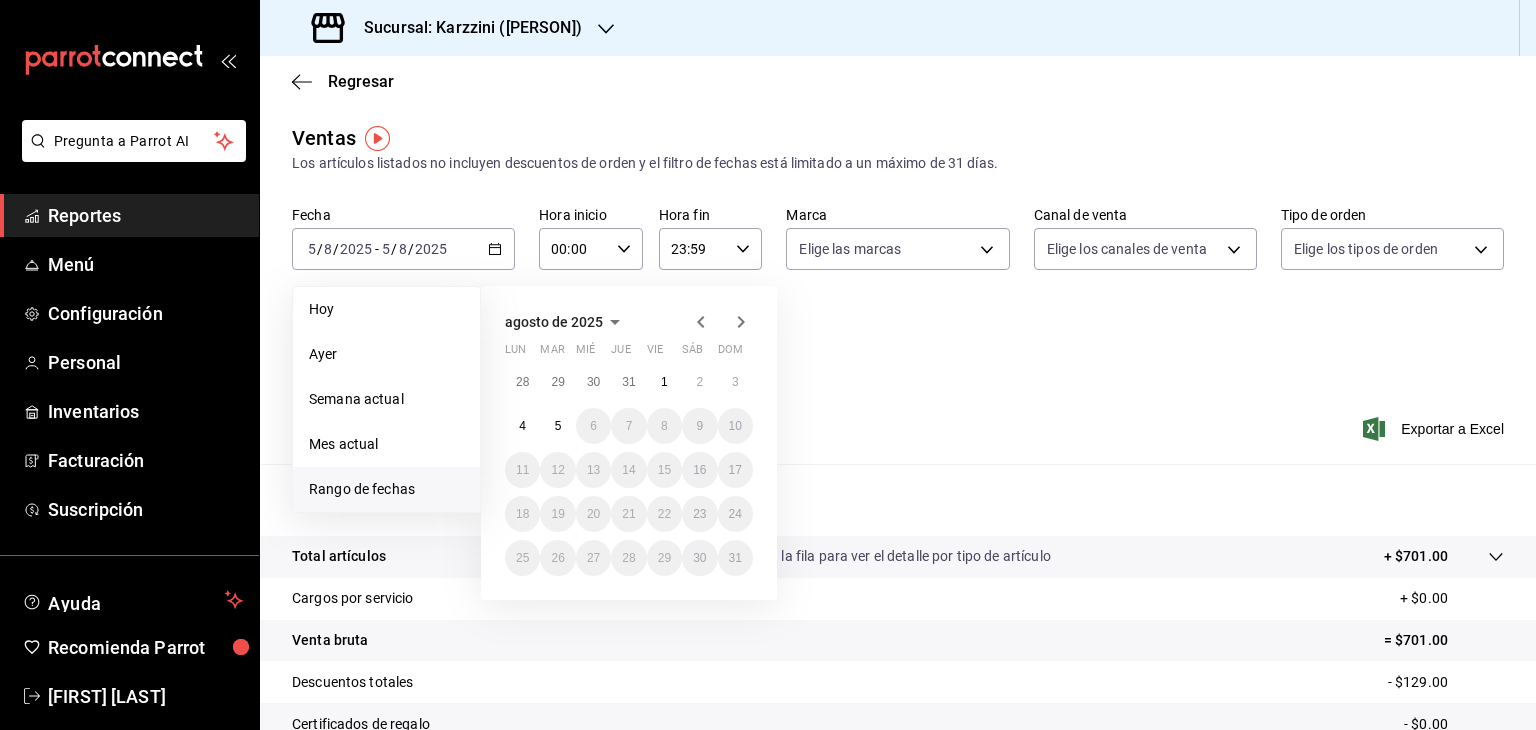 click 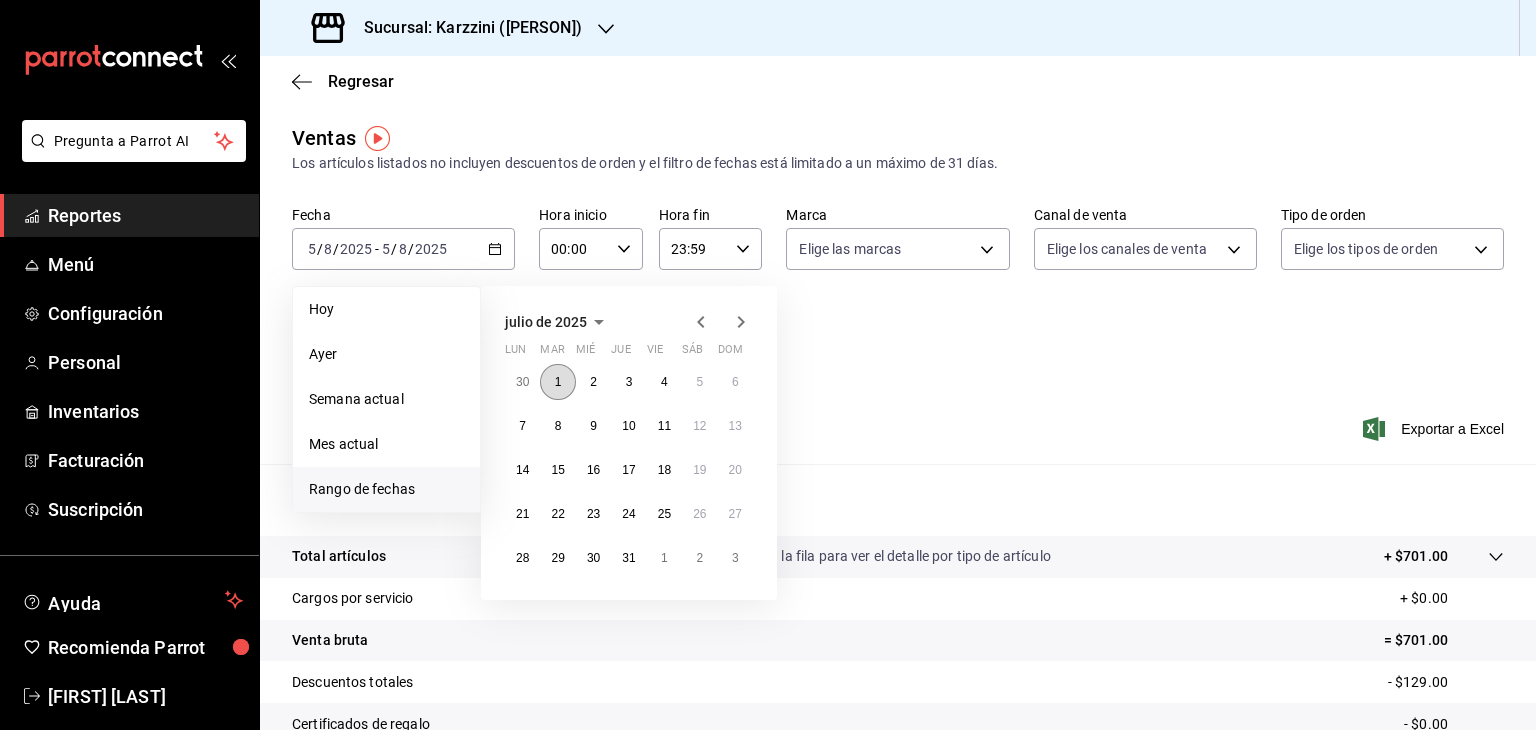 click on "1" at bounding box center (558, 382) 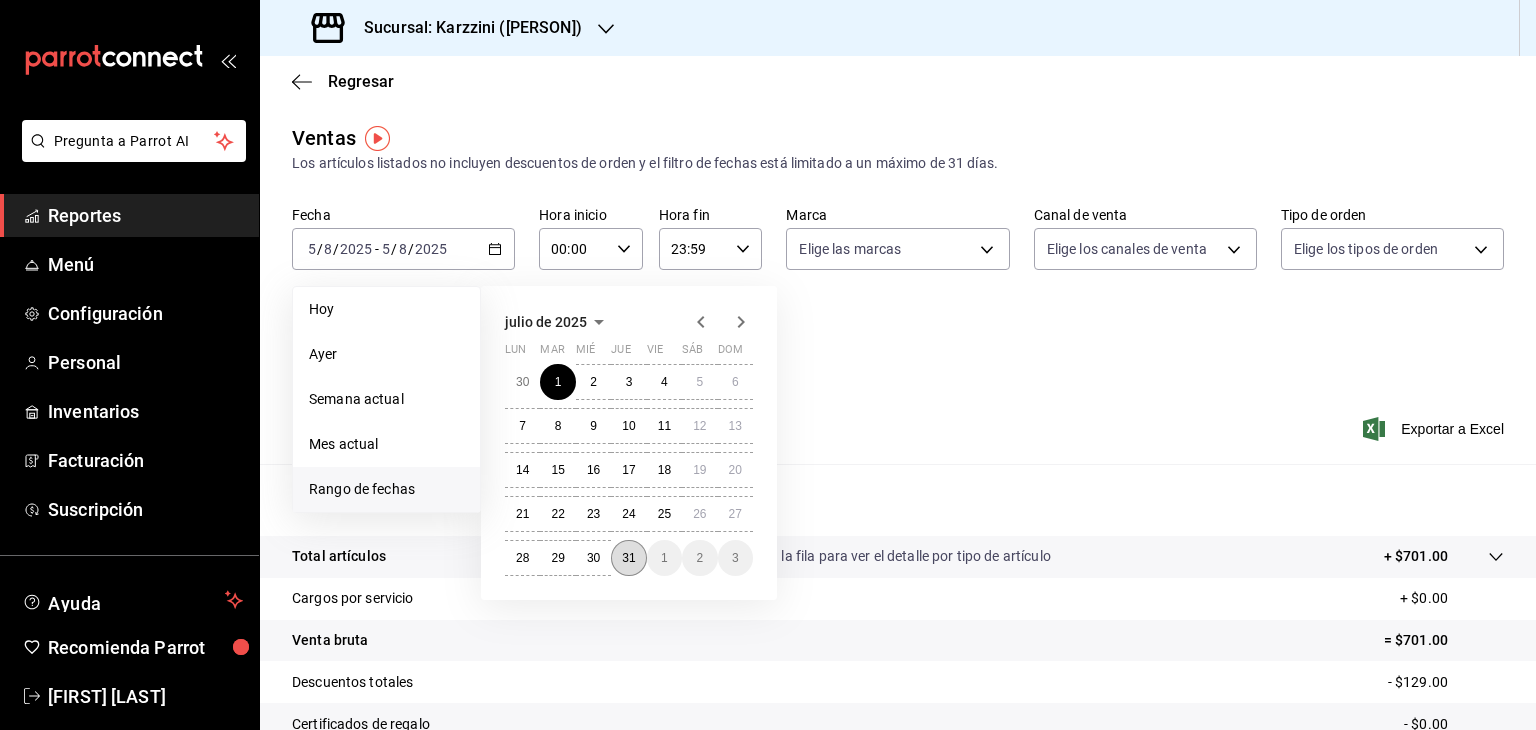 click on "31" at bounding box center (628, 558) 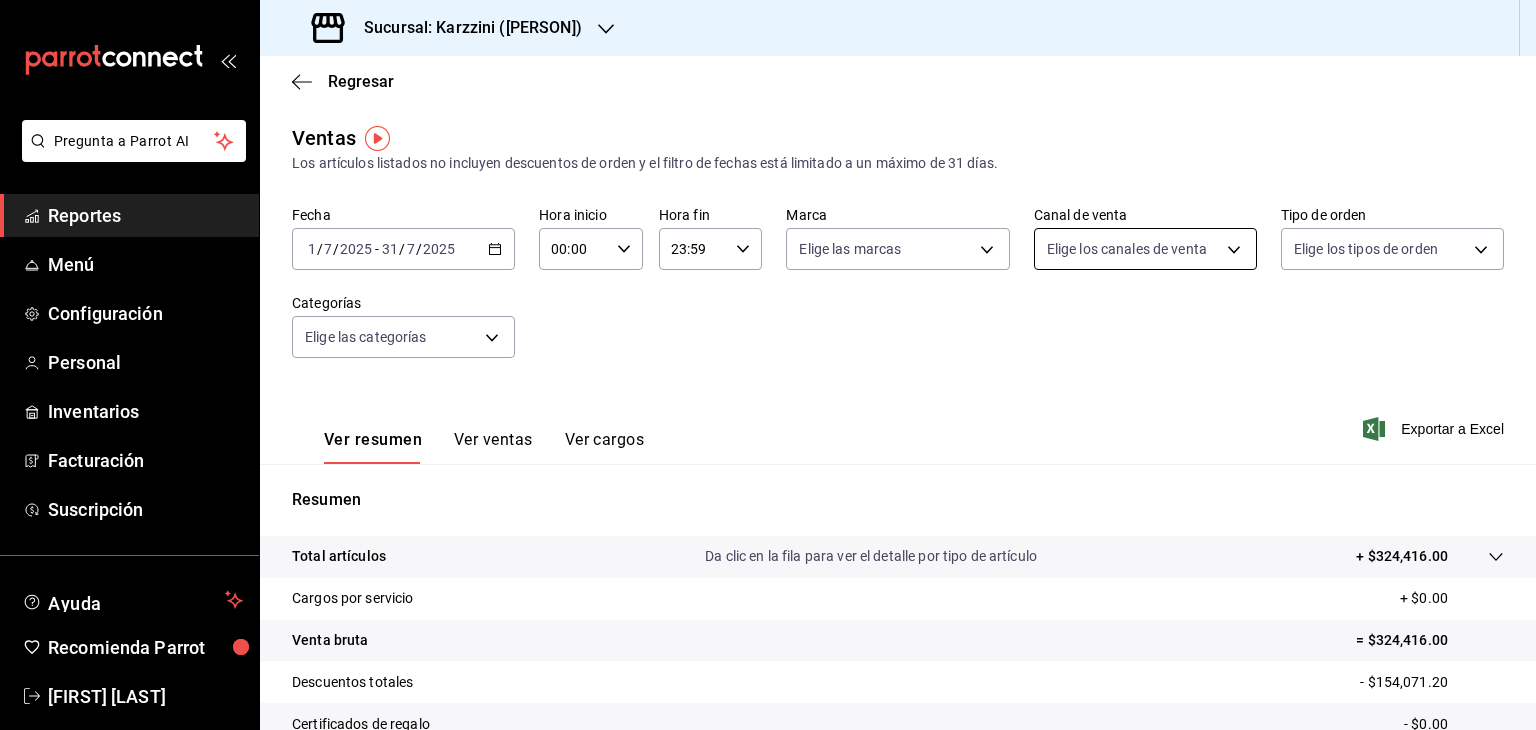 click on "Pregunta a Parrot AI Reportes   Menú   Configuración   Personal   Inventarios   Facturación   Suscripción   Ayuda Recomienda Parrot   Brenda Arizpe   Sugerir nueva función   Sucursal: Karzzini  (ROBERTO GUERRA) Regresar Ventas Los artículos listados no incluyen descuentos de orden y el filtro de fechas está limitado a un máximo de 31 días. Fecha 2025-07-01 1 / 7 / 2025 - 2025-07-31 31 / 7 / 2025 Hora inicio 00:00 Hora inicio Hora fin 23:59 Hora fin Marca Elige las marcas Canal de venta Elige los canales de venta Tipo de orden Elige los tipos de orden Categorías Elige las categorías Ver resumen Ver ventas Ver cargos Exportar a Excel Resumen Total artículos Da clic en la fila para ver el detalle por tipo de artículo + $324,416.00 Cargos por servicio + $0.00 Venta bruta = $324,416.00 Descuentos totales - $154,071.20 Certificados de regalo - $0.00 Venta total = $170,344.80 Impuestos - $12,618.13 Venta neta = $157,726.67 GANA 1 MES GRATIS EN TU SUSCRIPCIÓN AQUÍ Ver video tutorial Ir a video Reportes" at bounding box center [768, 365] 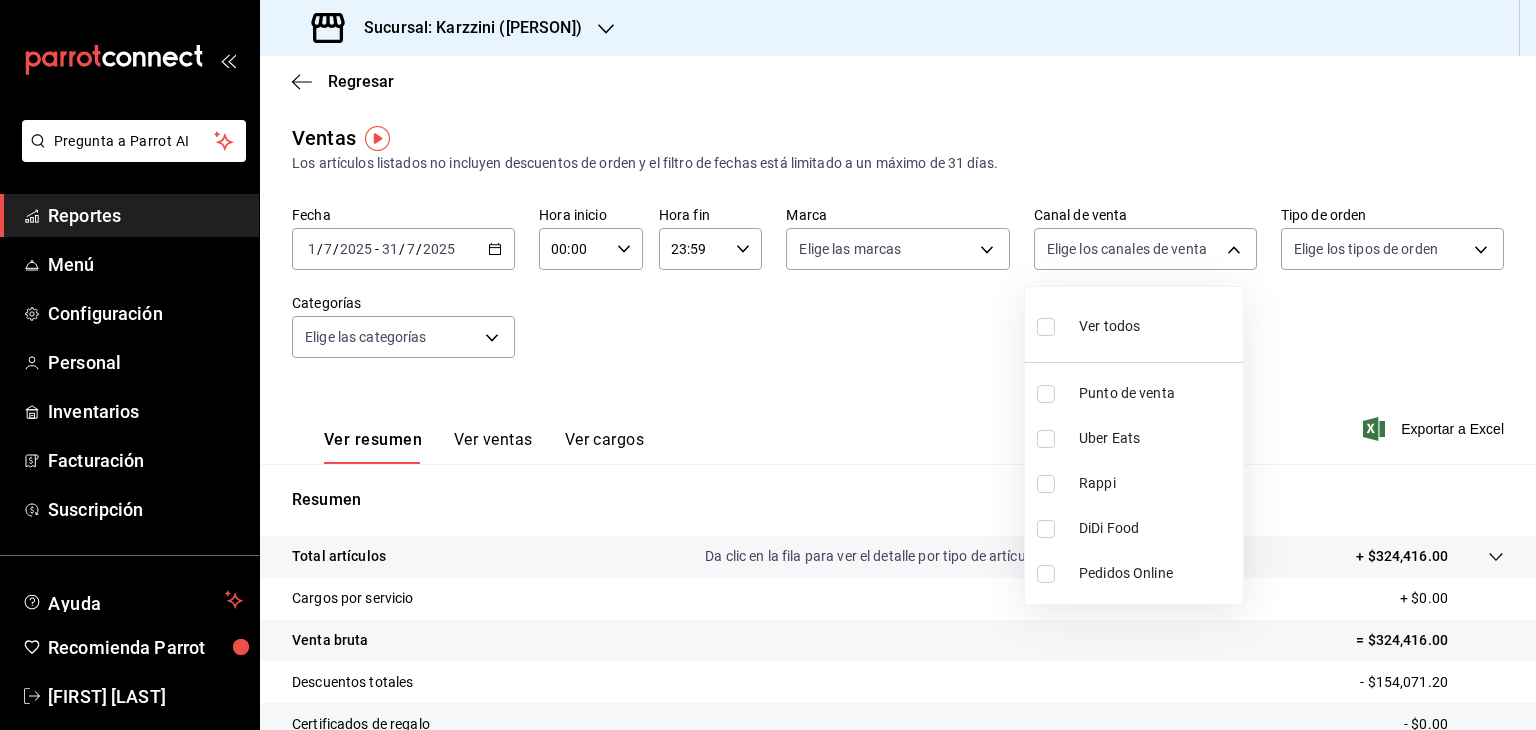 click on "DiDi Food" at bounding box center (1157, 528) 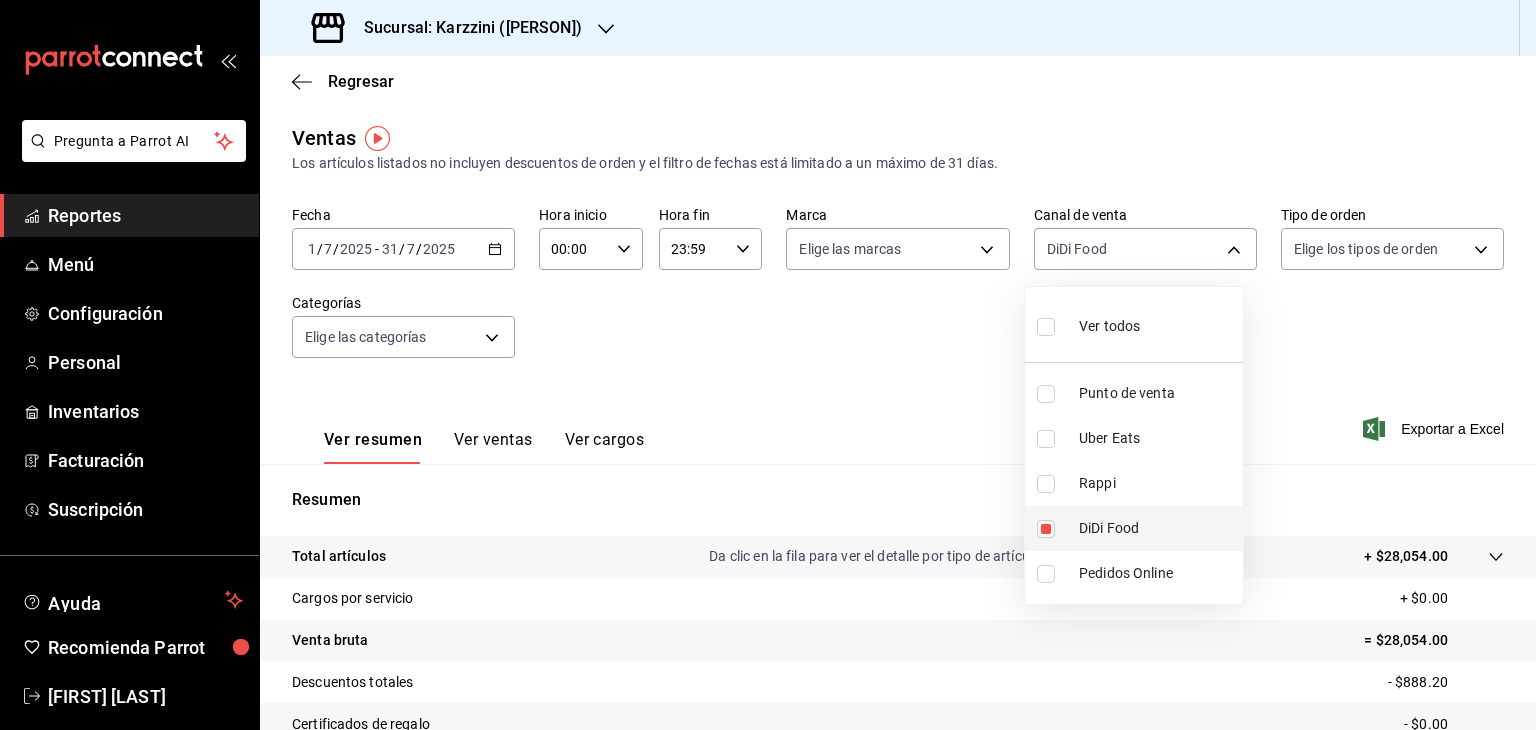 click on "Rappi" at bounding box center (1157, 483) 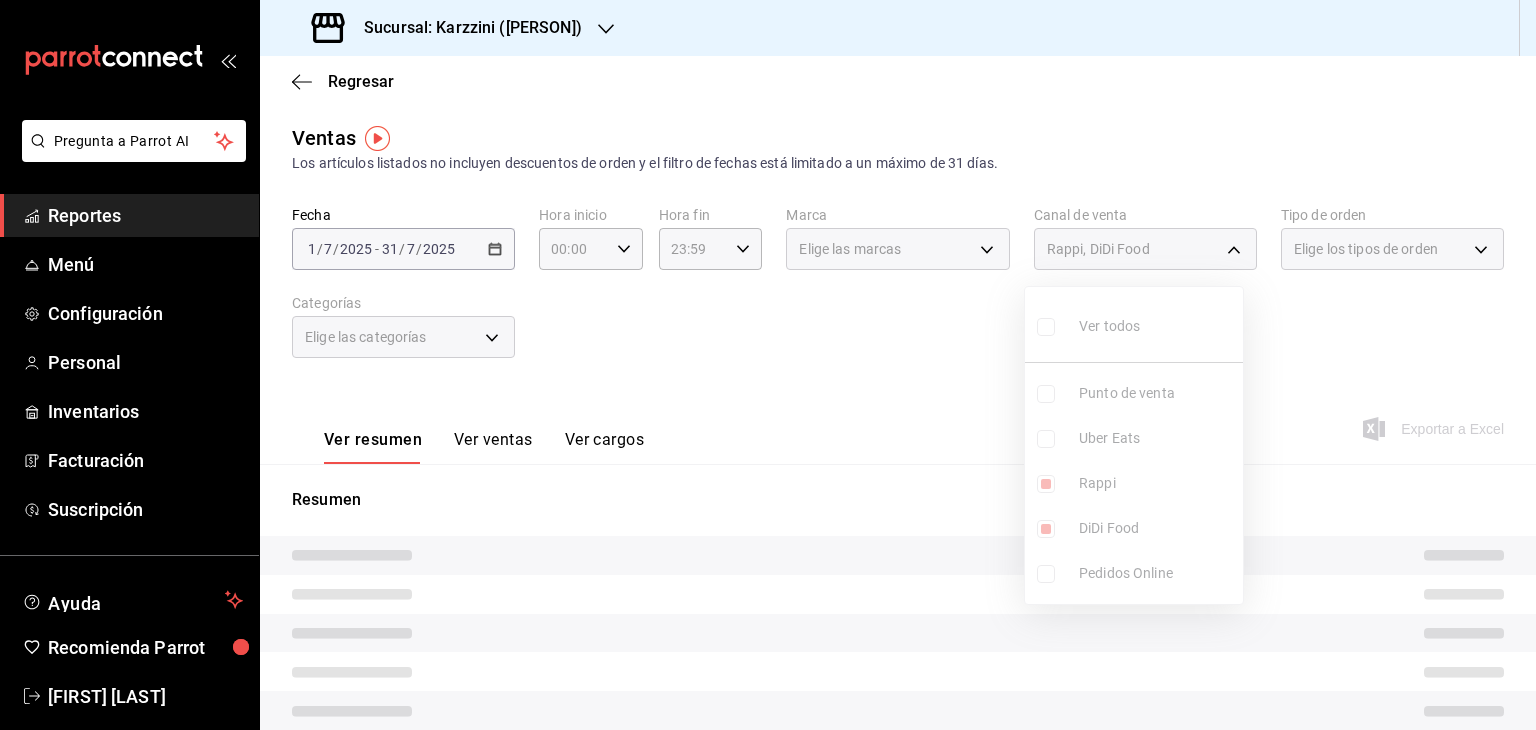 click on "Ver todos Punto de venta Uber Eats Rappi DiDi Food Pedidos Online" at bounding box center (1134, 445) 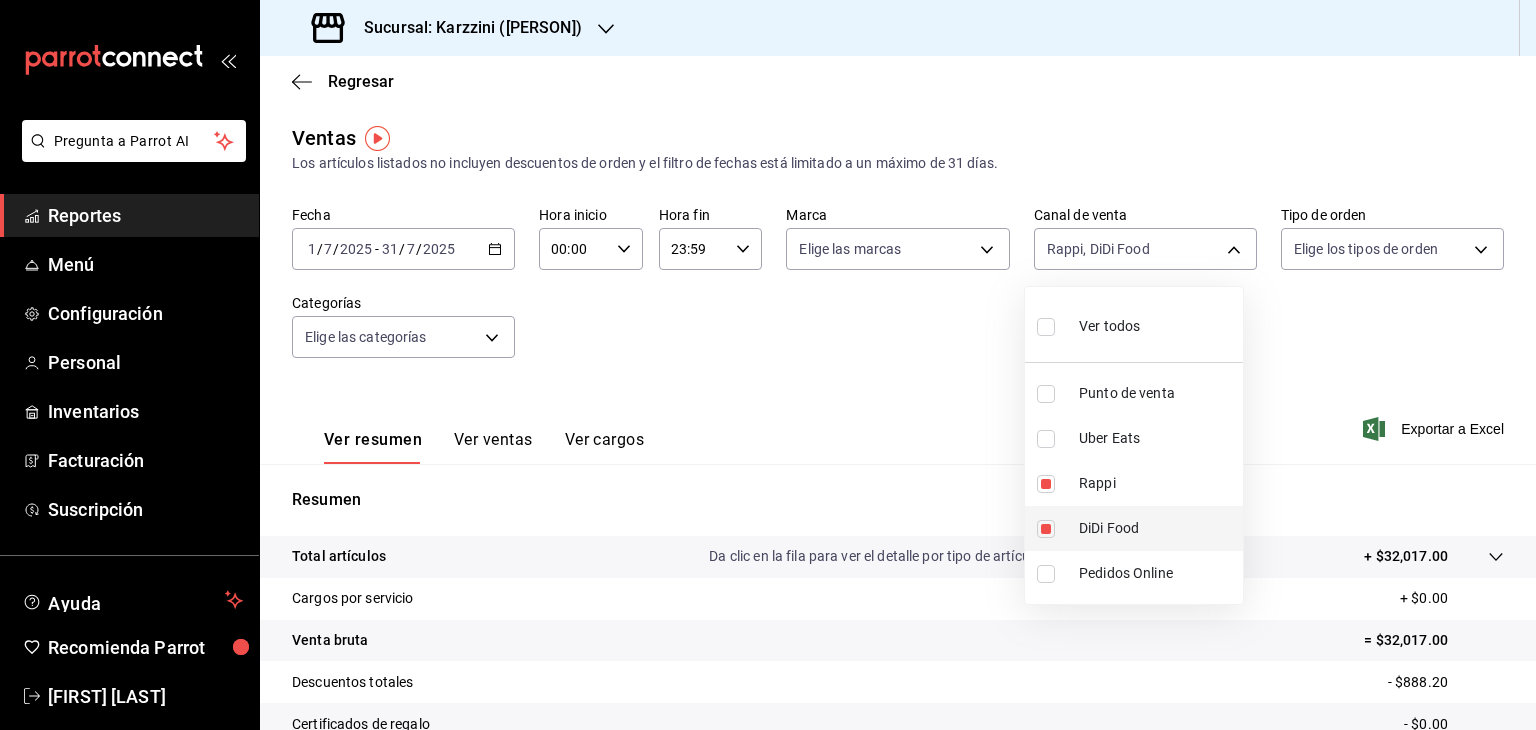 click at bounding box center [1046, 529] 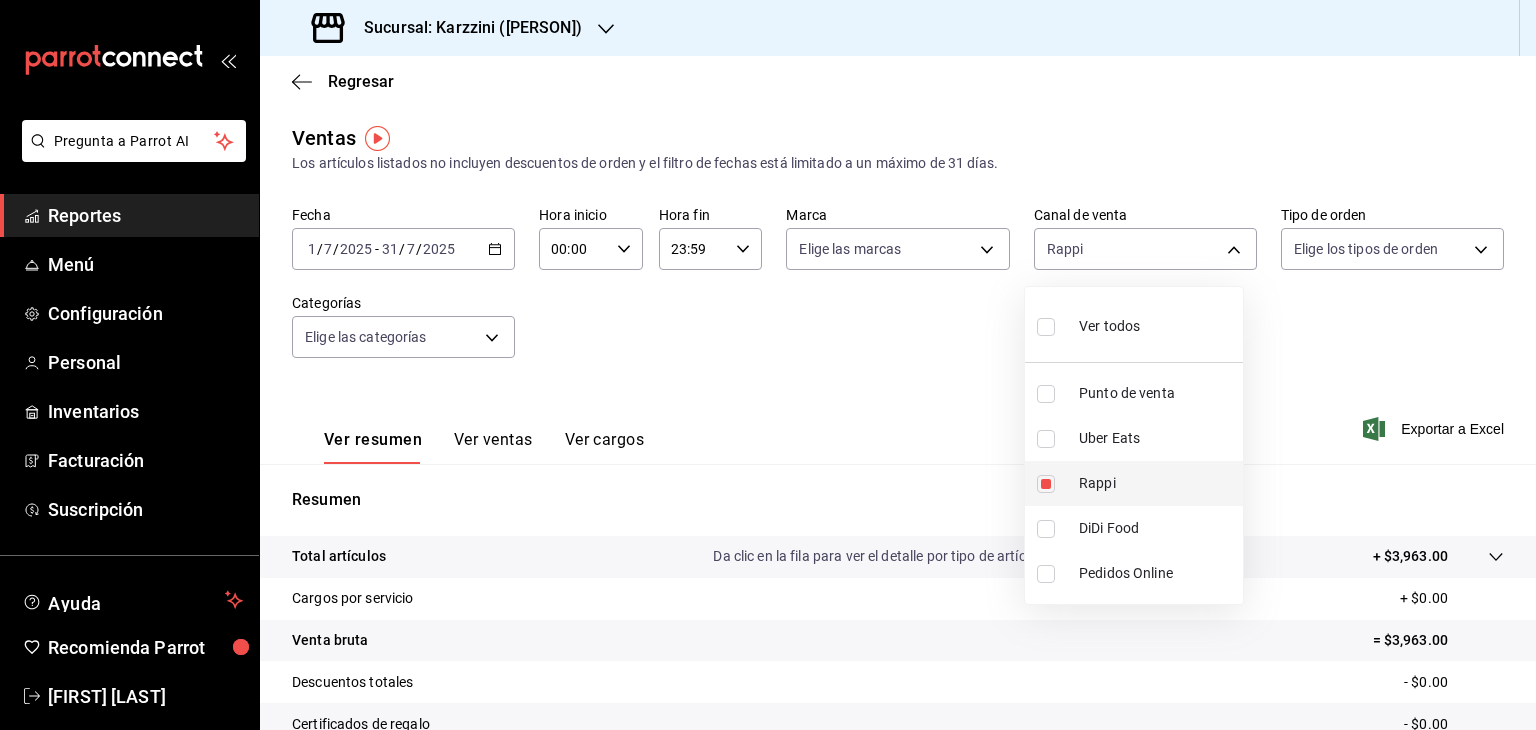 click at bounding box center [1046, 484] 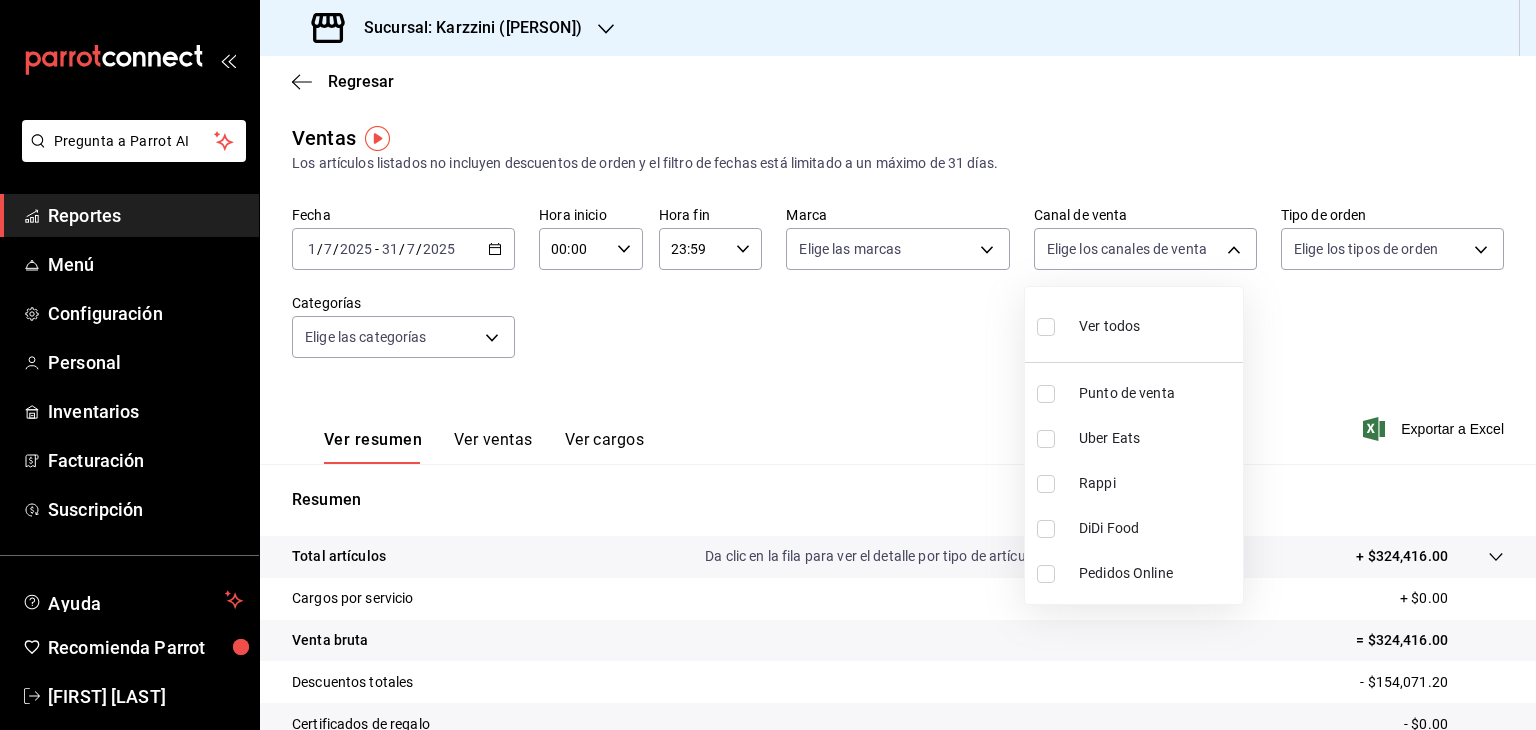 click at bounding box center [1046, 439] 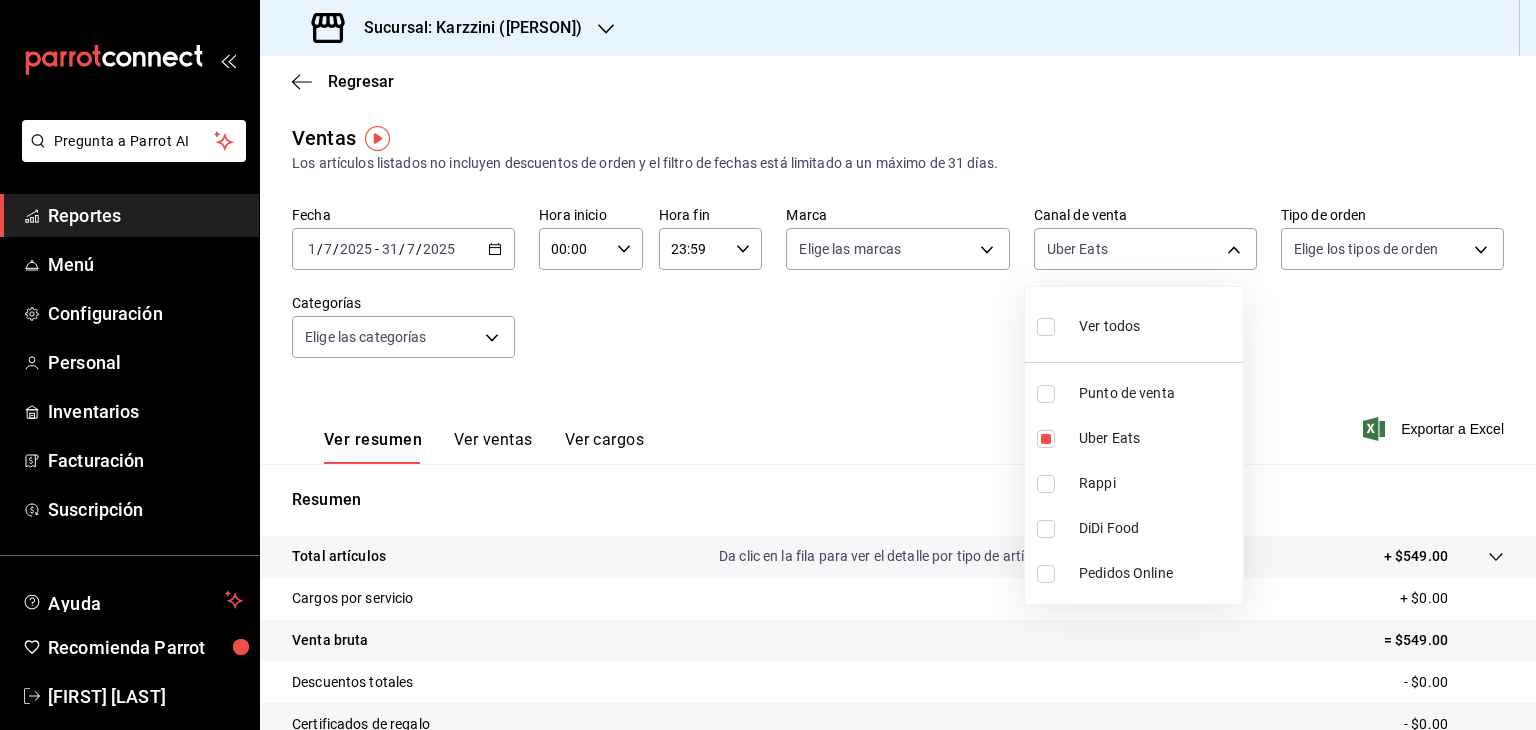 click at bounding box center (1046, 327) 